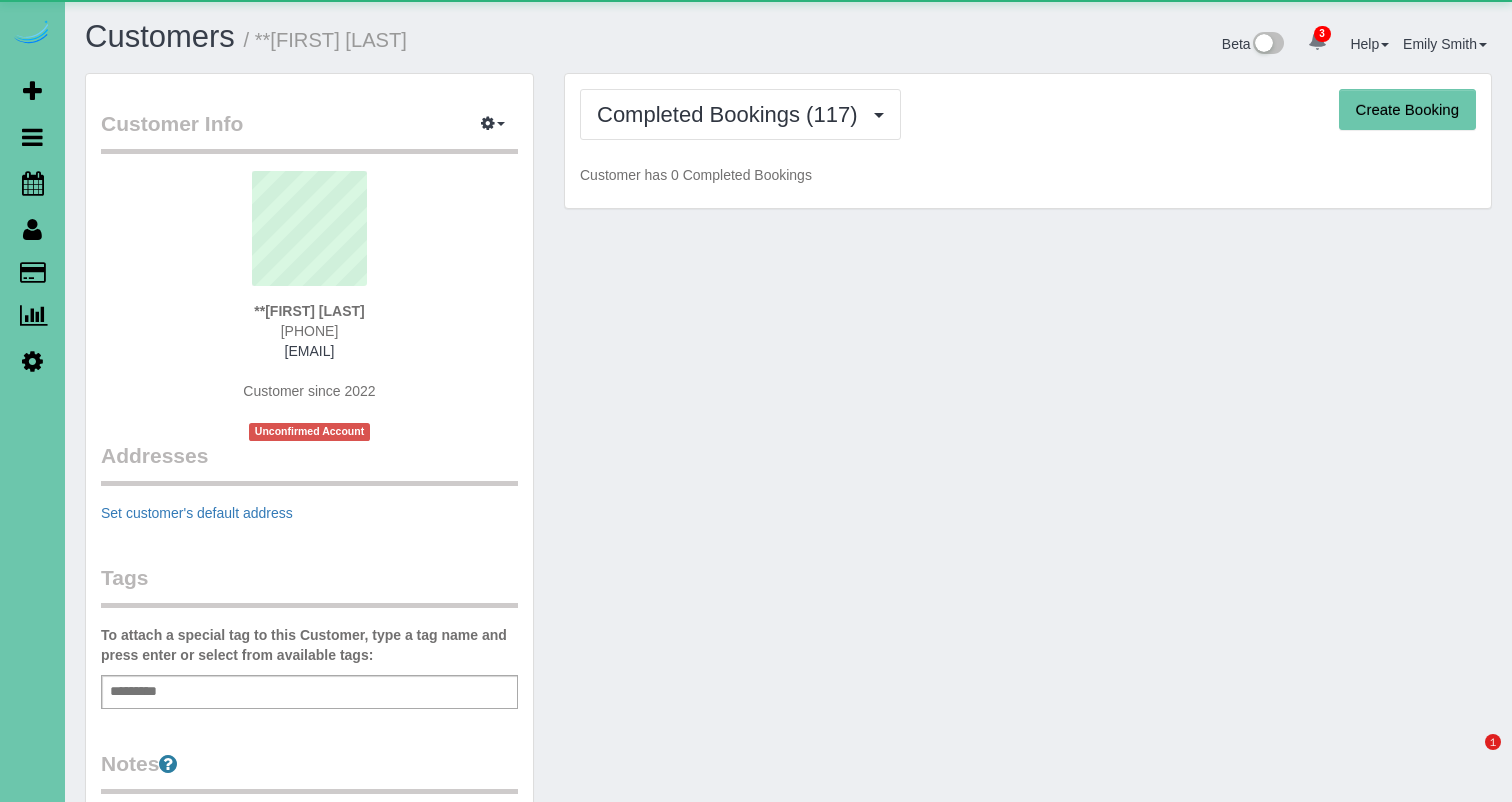 scroll, scrollTop: 0, scrollLeft: 0, axis: both 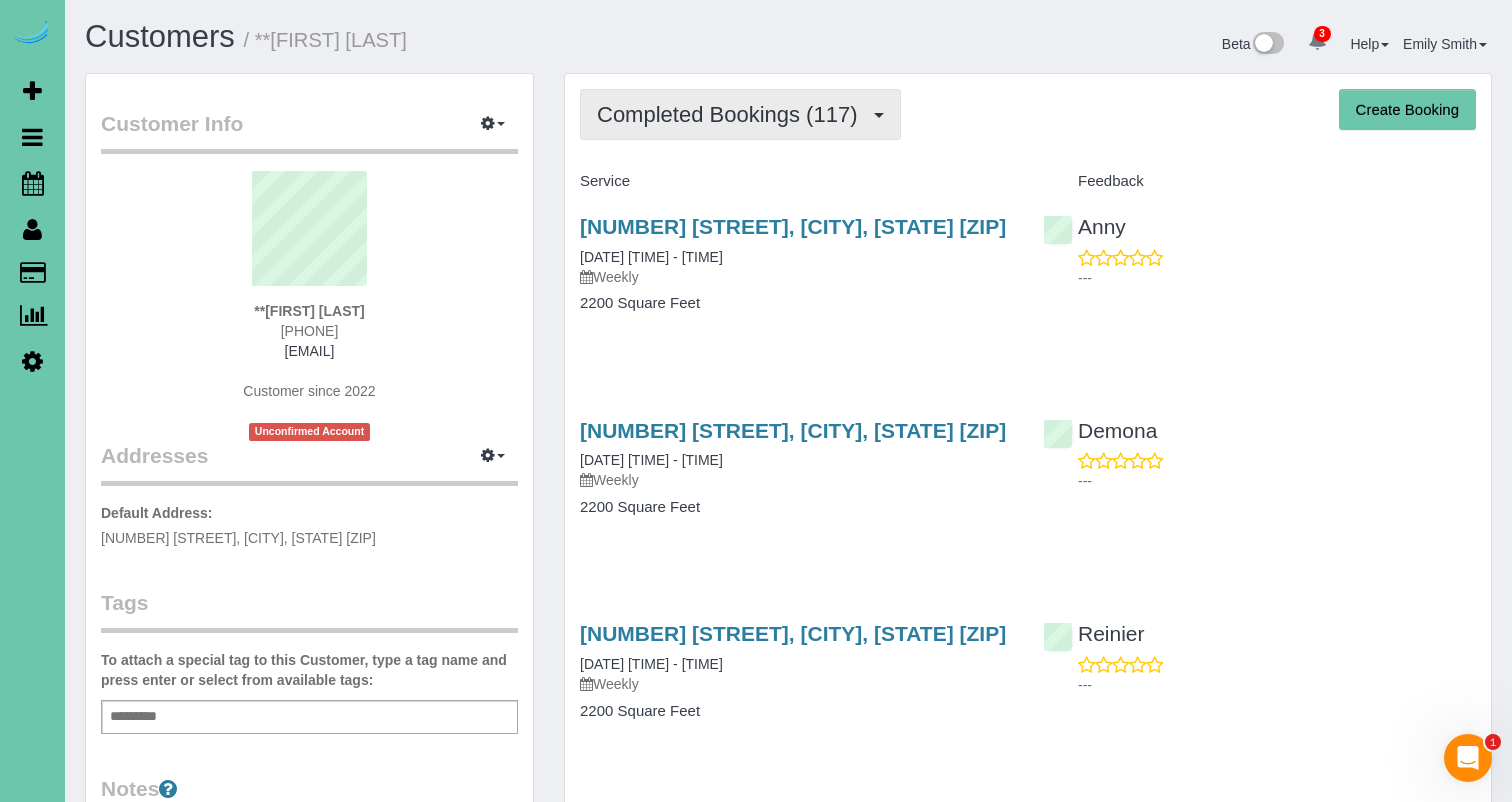 click on "Completed Bookings (117)" at bounding box center (732, 114) 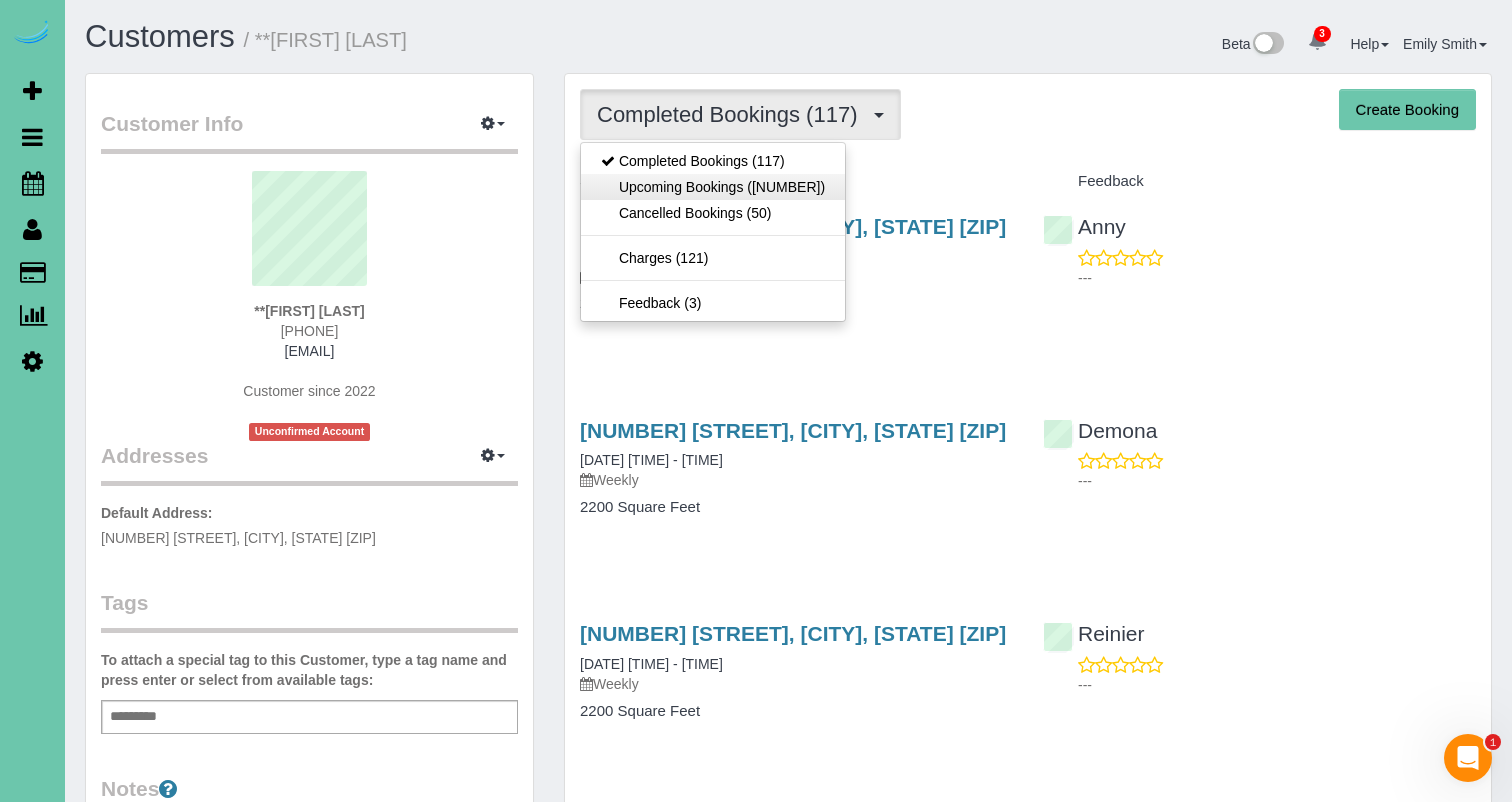 click on "Upcoming Bookings ([NUMBER])" at bounding box center [713, 187] 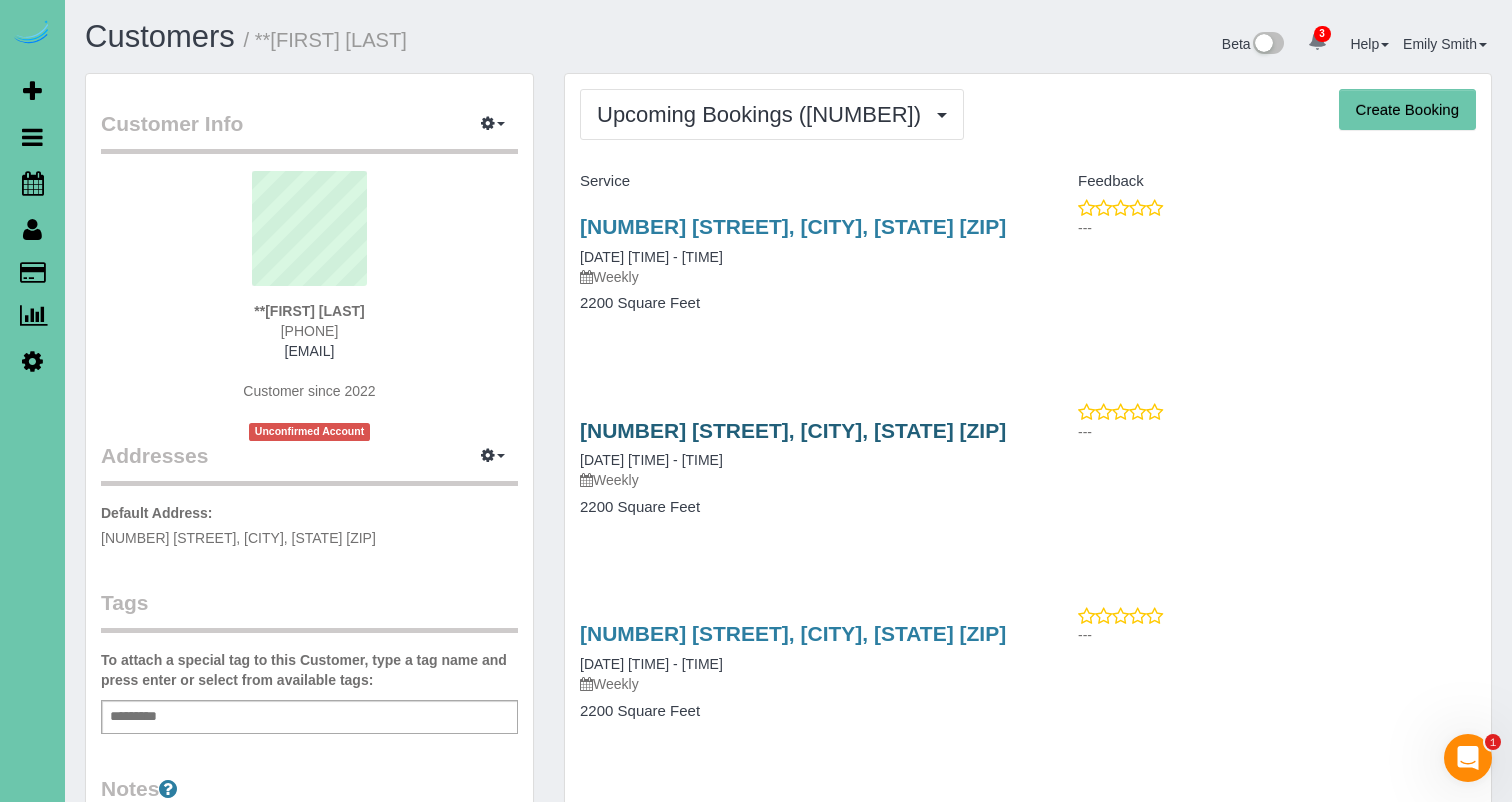 click on "[NUMBER] [STREET], [CITY], [STATE] [ZIP]" at bounding box center [793, 430] 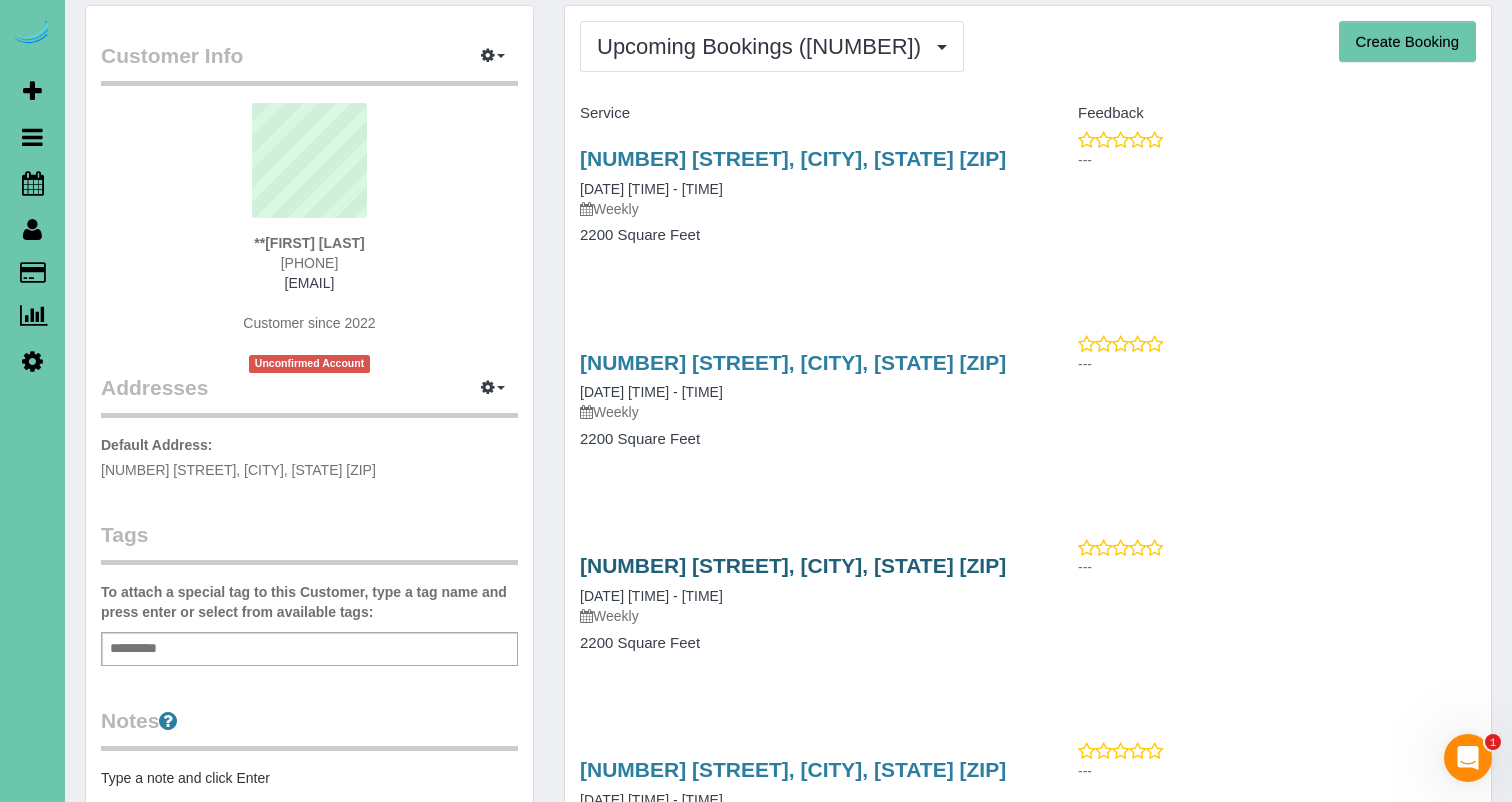 scroll, scrollTop: 82, scrollLeft: 0, axis: vertical 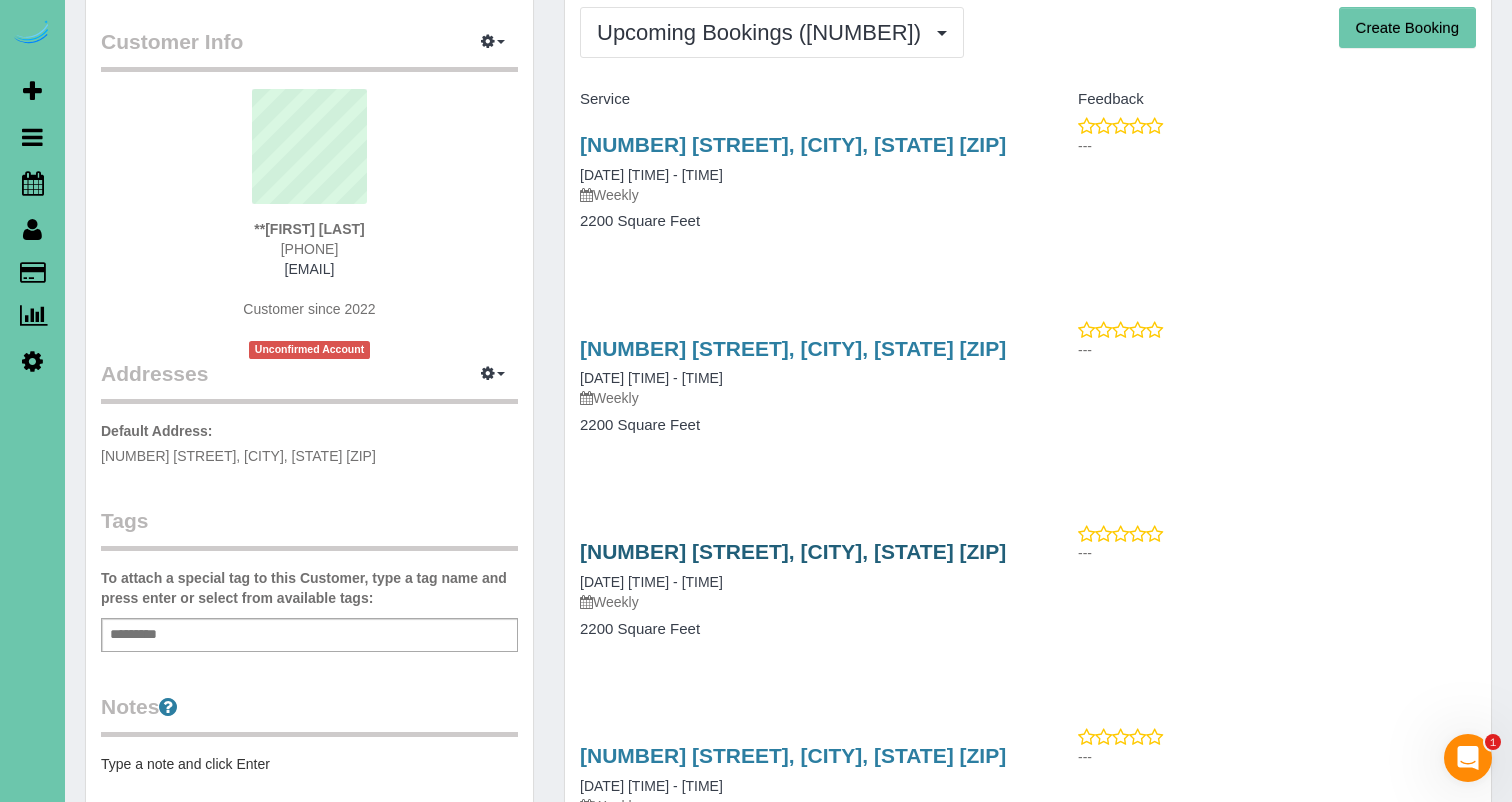 click on "[NUMBER] [STREET], [CITY], [STATE] [ZIP]
[DATE] [TIME] - [TIME]
[FREQUENCY]
[NUMBER] Square Feet" at bounding box center (796, 600) 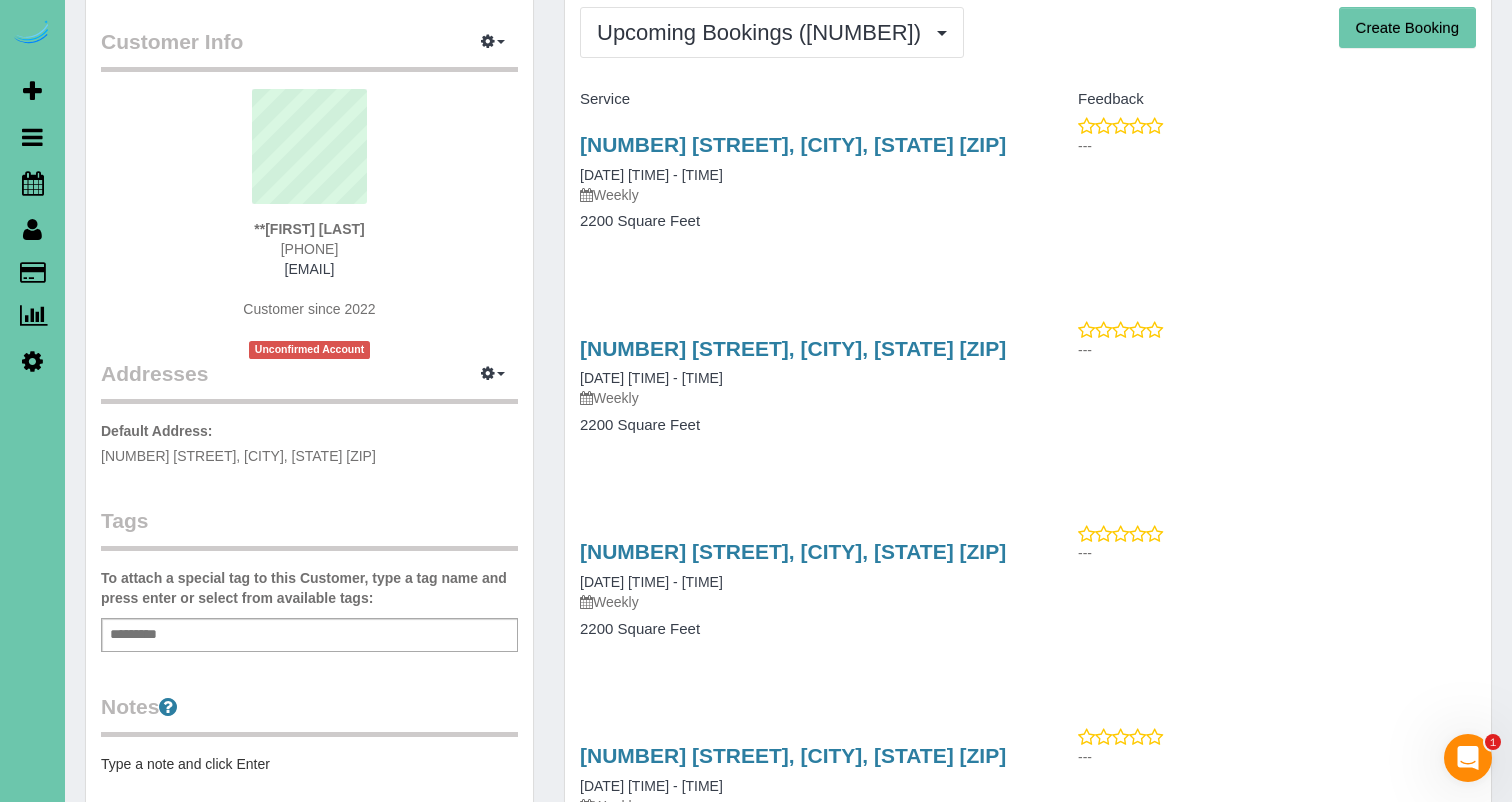 click on "2200 Square Feet" at bounding box center [796, 425] 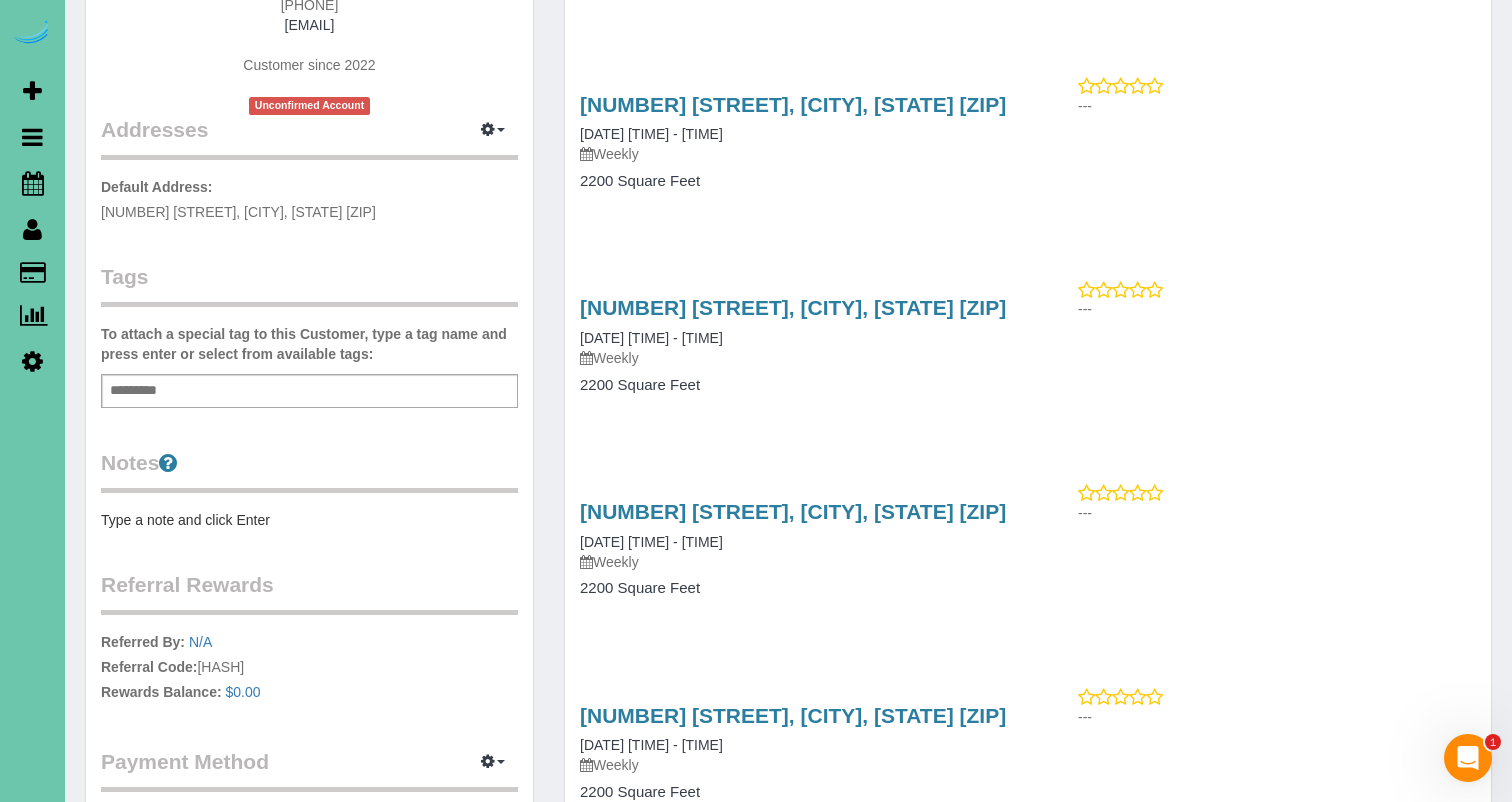 scroll, scrollTop: 328, scrollLeft: 0, axis: vertical 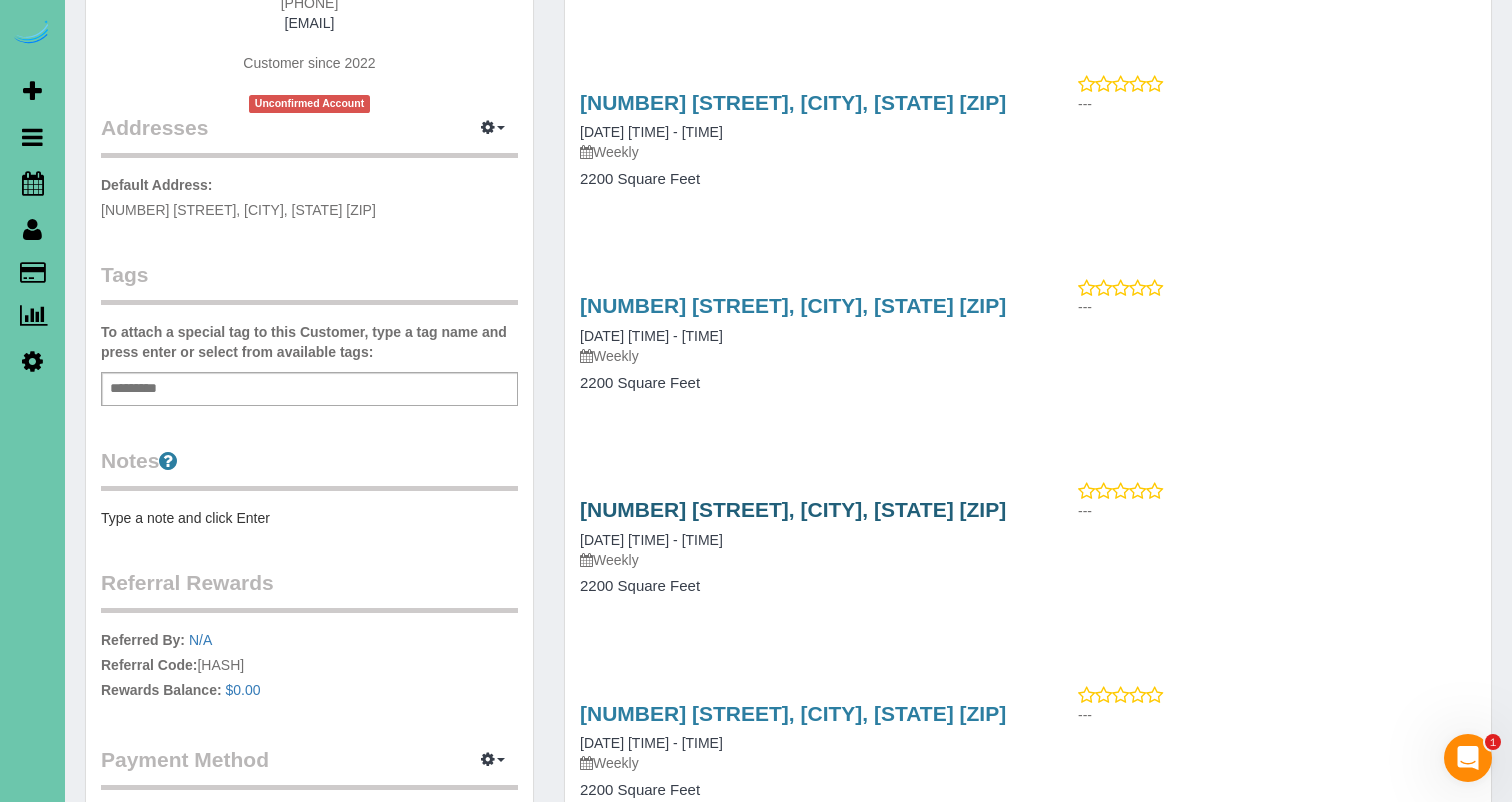 click on "[NUMBER] [STREET], [CITY], [STATE] [ZIP]" at bounding box center [793, 509] 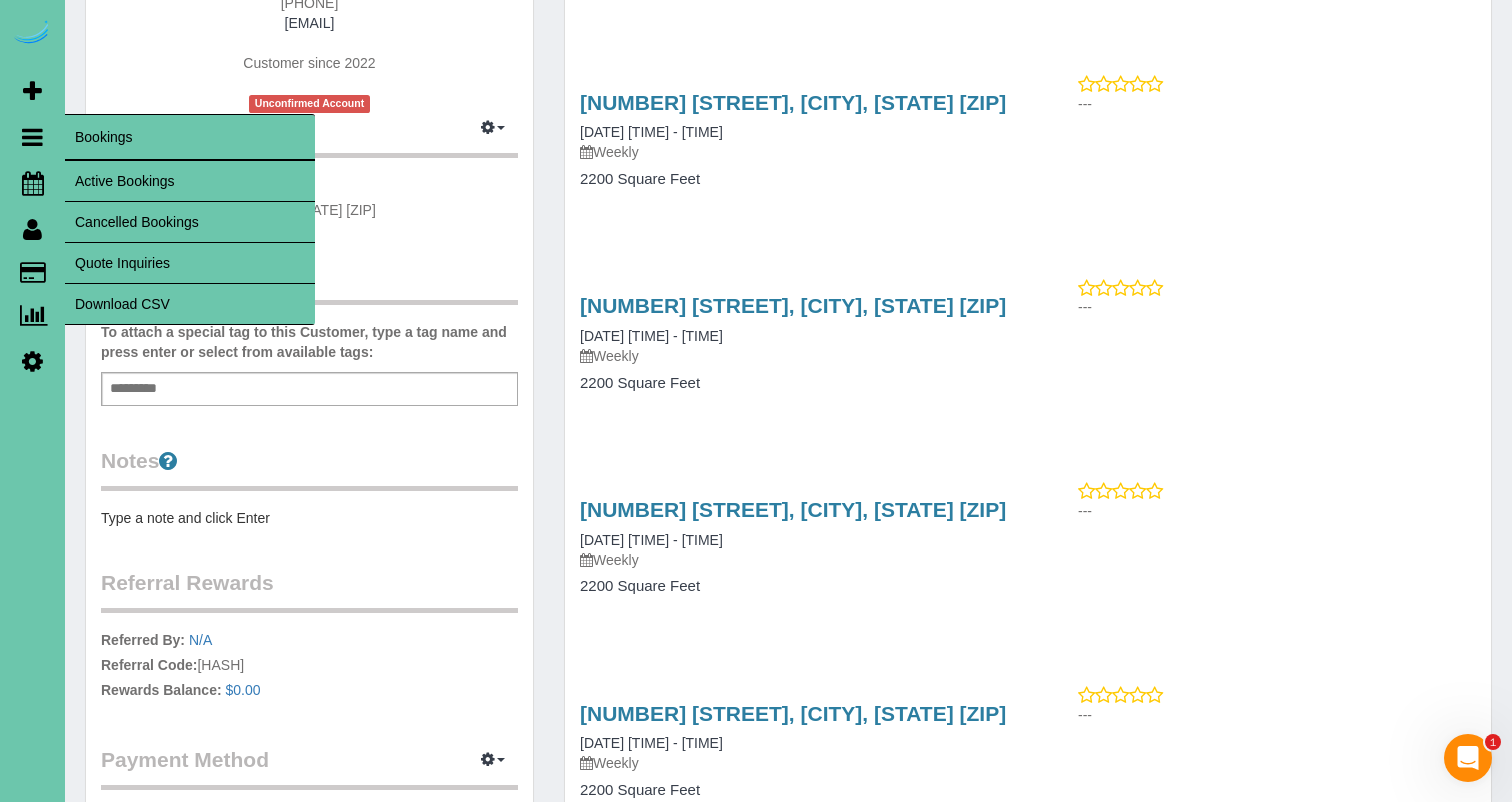 click on "Download CSV" at bounding box center [190, 304] 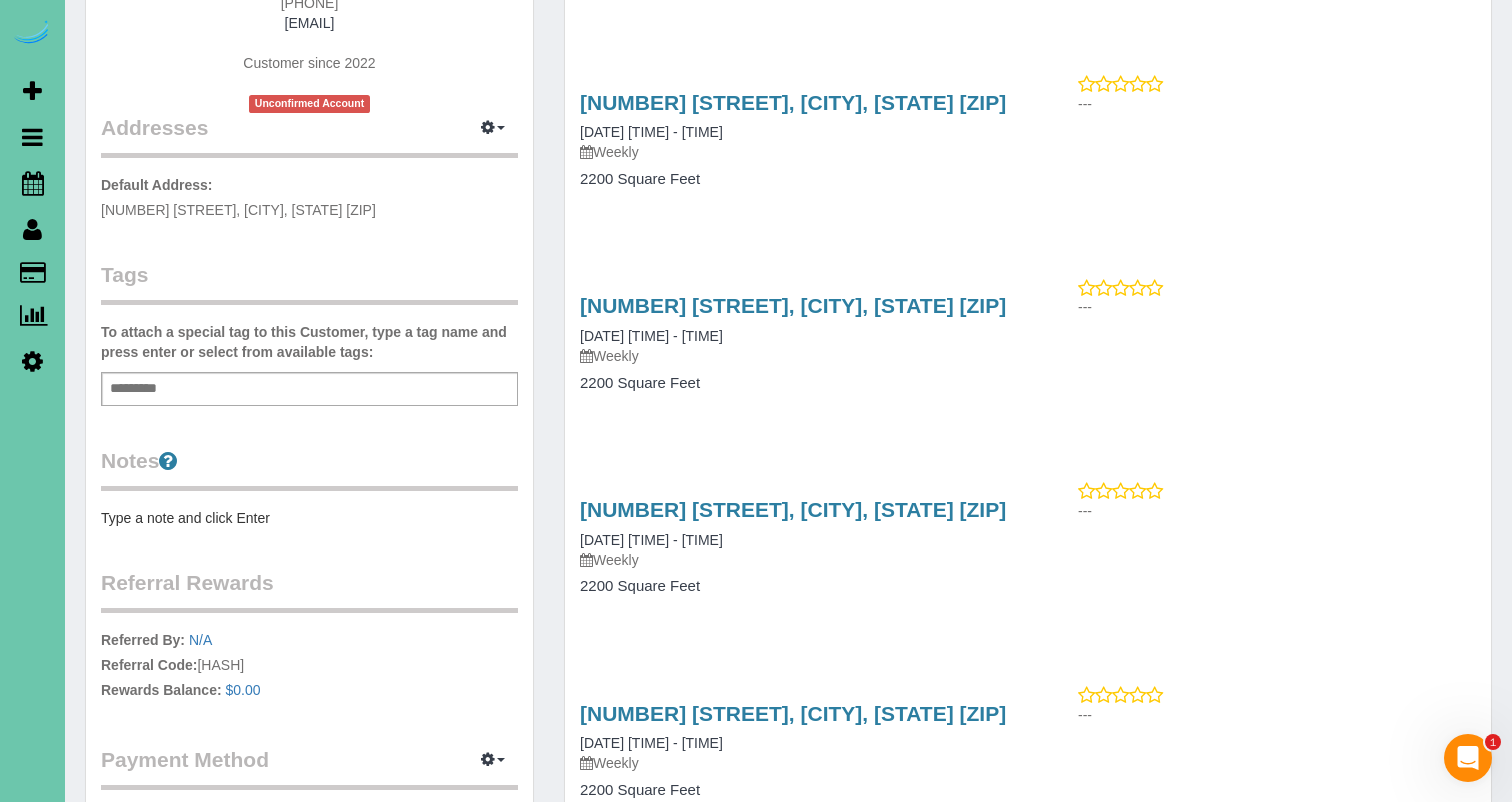 scroll, scrollTop: 0, scrollLeft: 0, axis: both 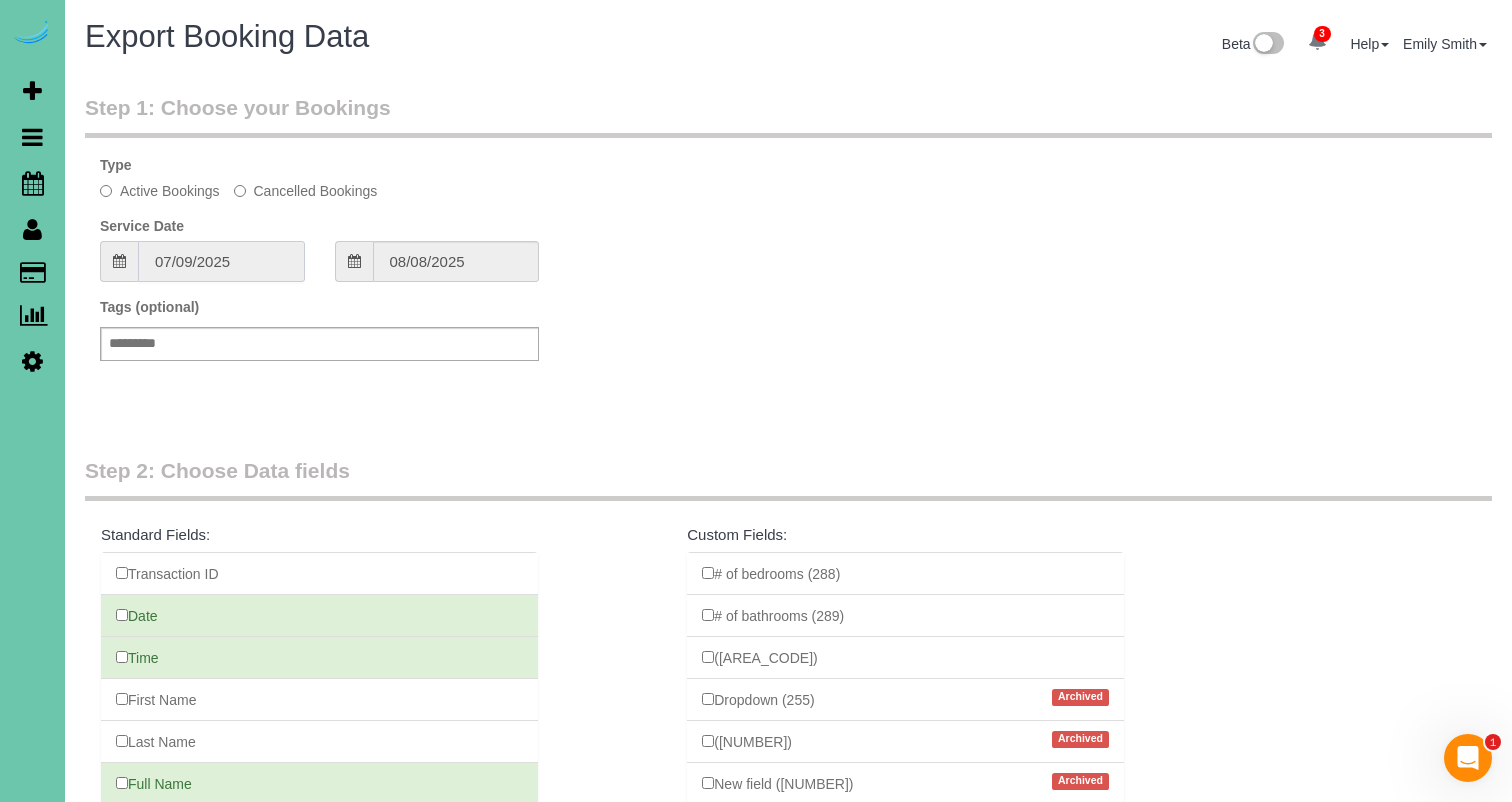click on "07/09/2025" at bounding box center (221, 261) 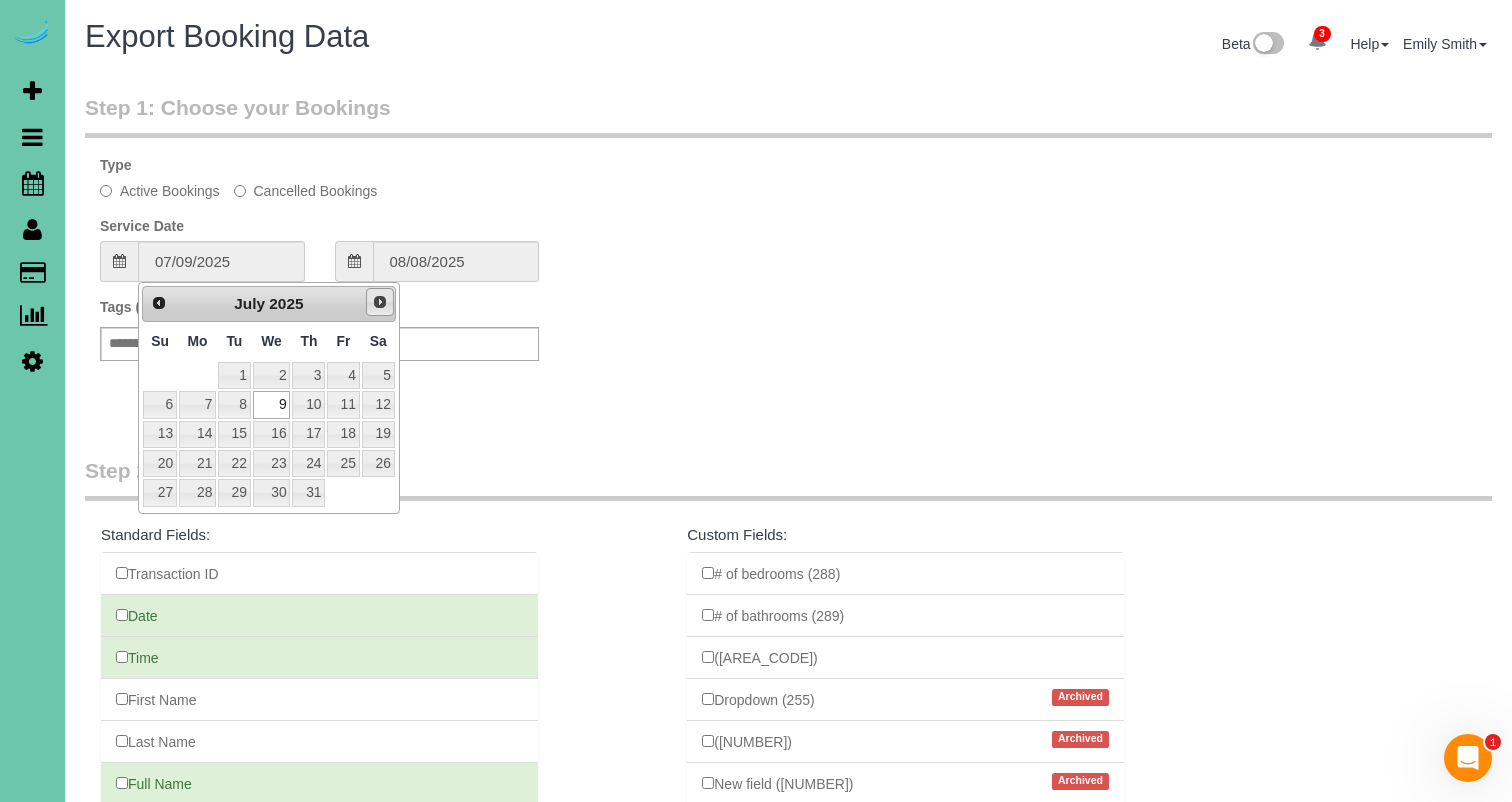 click on "Next" at bounding box center [380, 302] 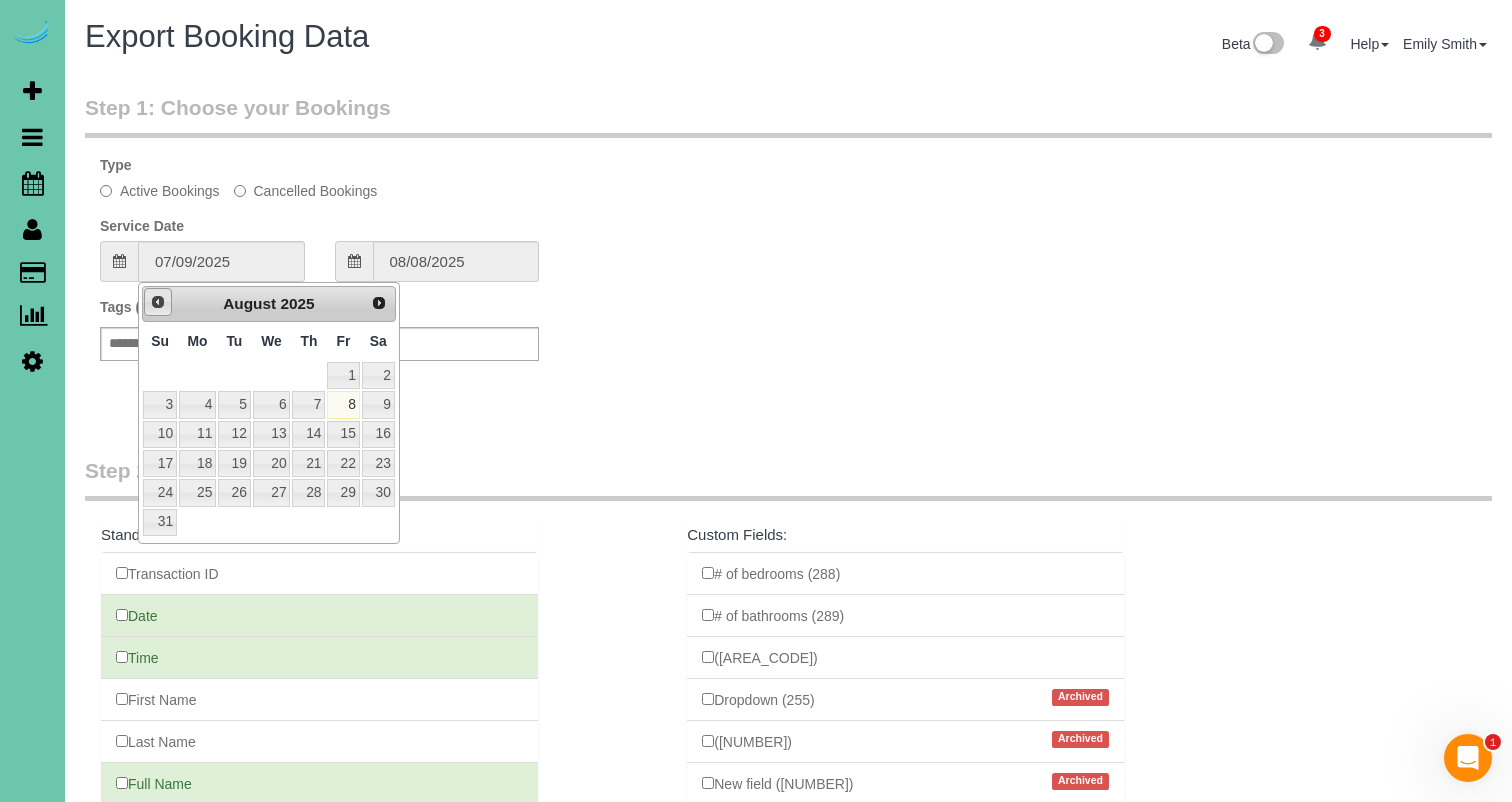 click on "Prev" at bounding box center [158, 302] 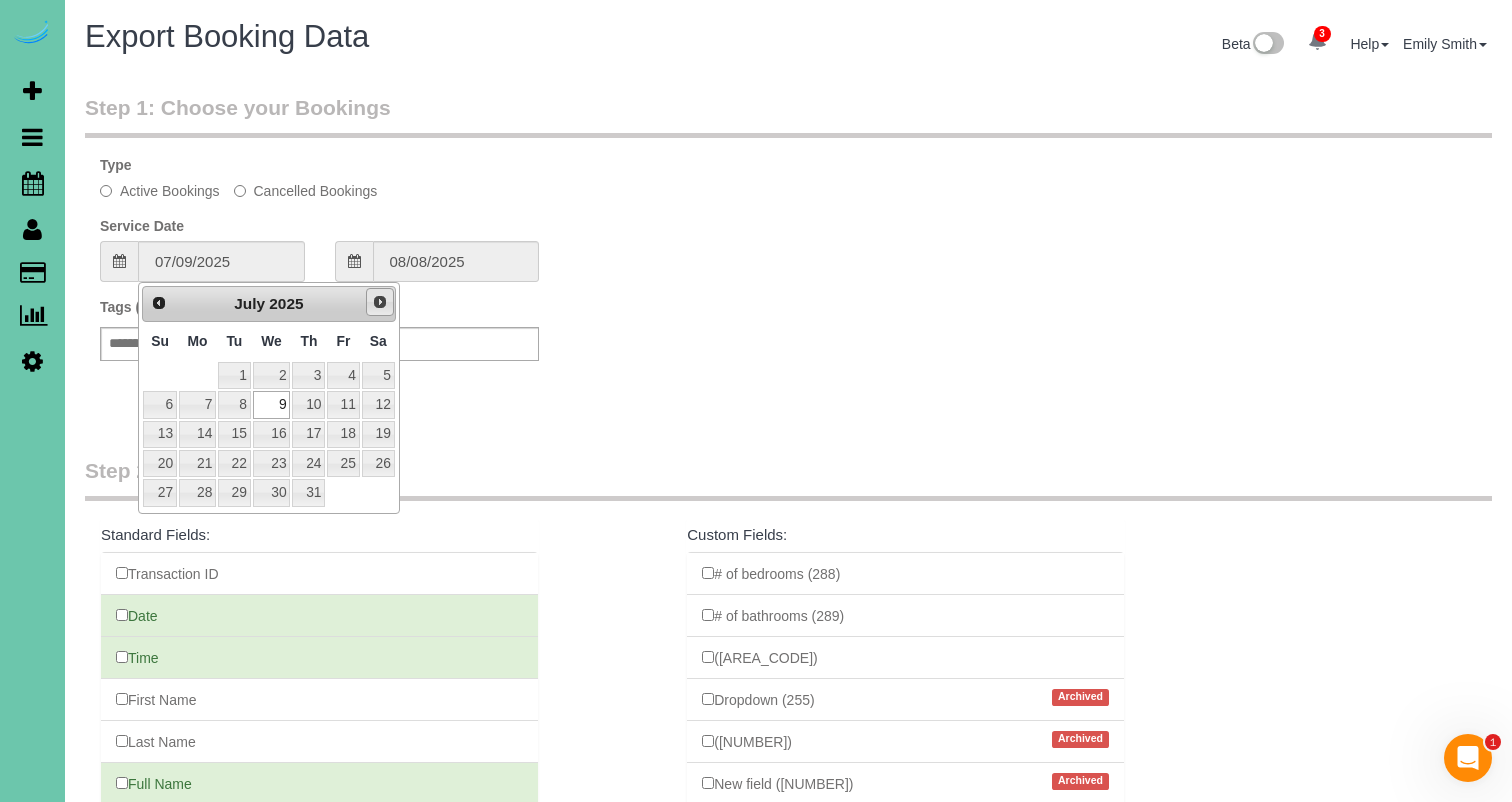 click on "Next" at bounding box center [380, 302] 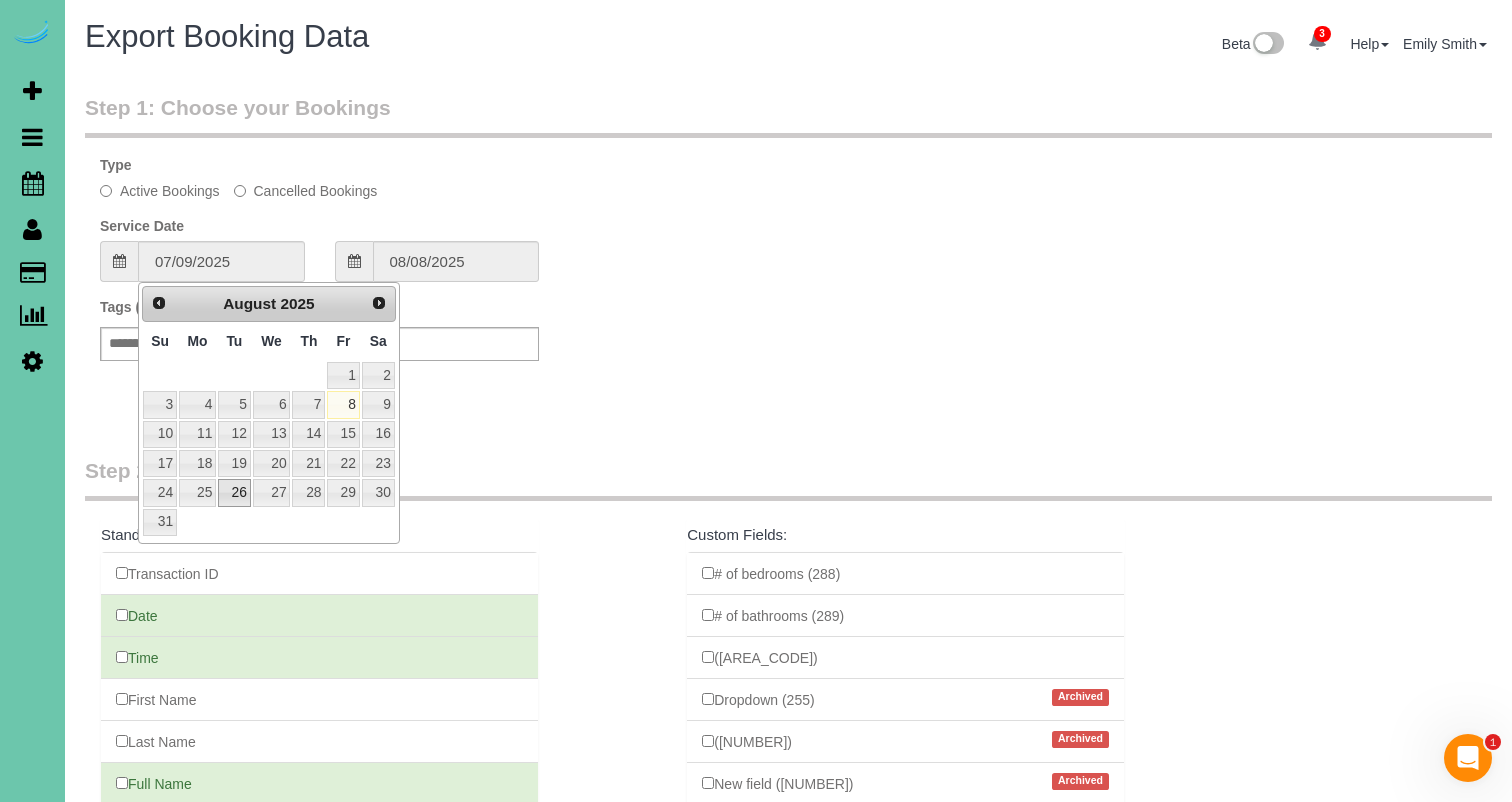 click on "26" at bounding box center [234, 492] 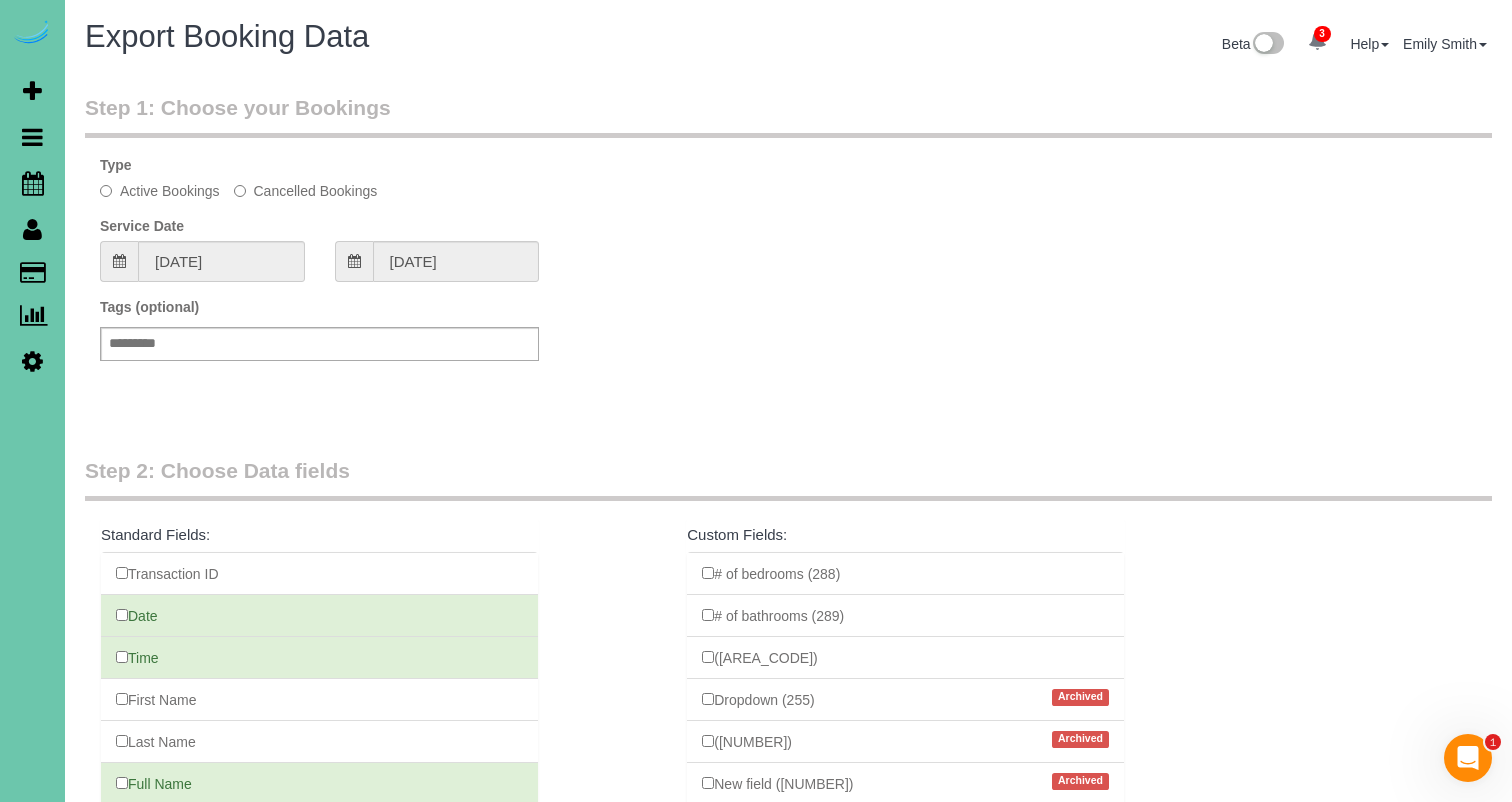 click on "[DATE]" at bounding box center [788, 244] 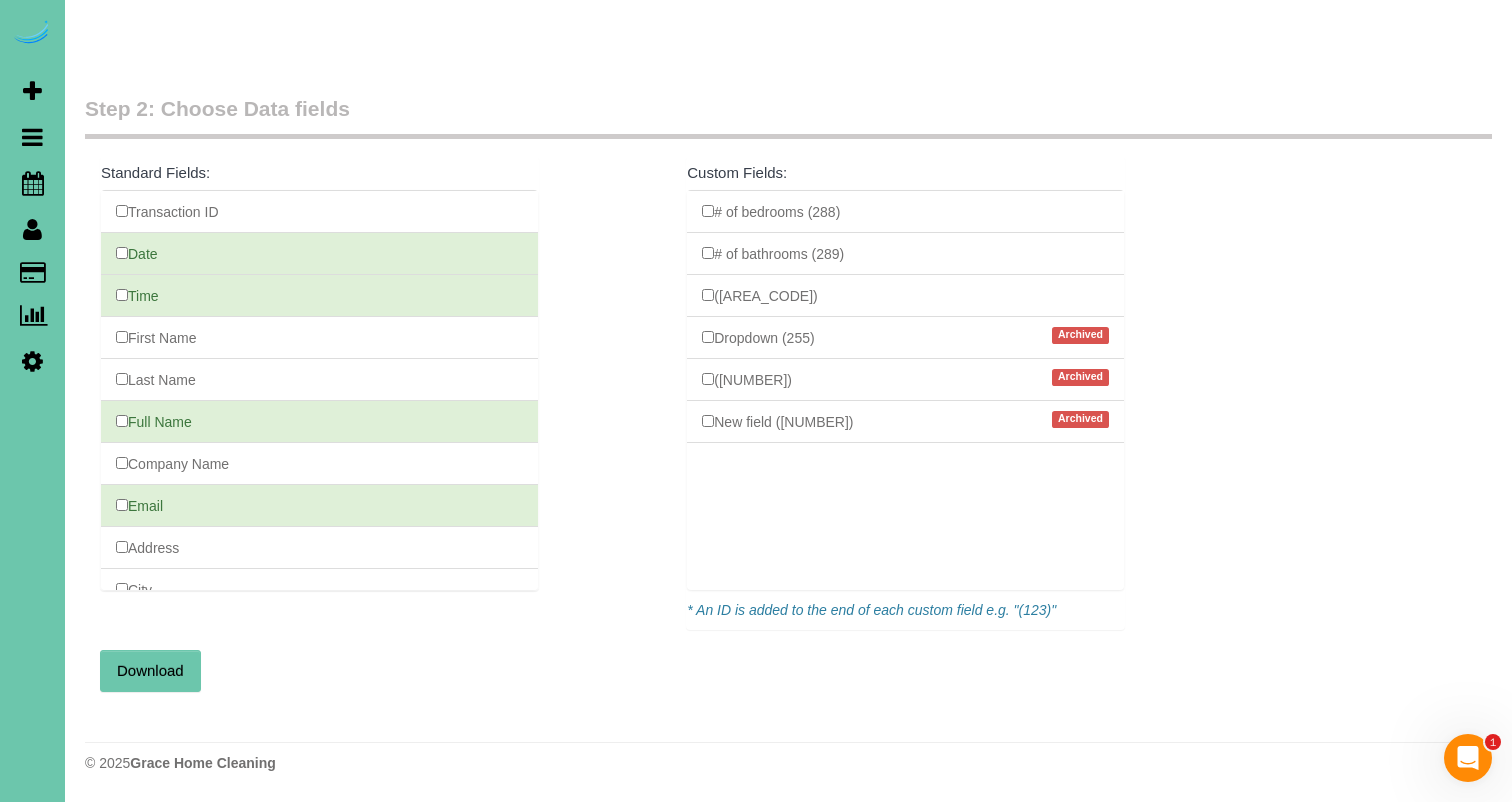 scroll, scrollTop: 360, scrollLeft: 0, axis: vertical 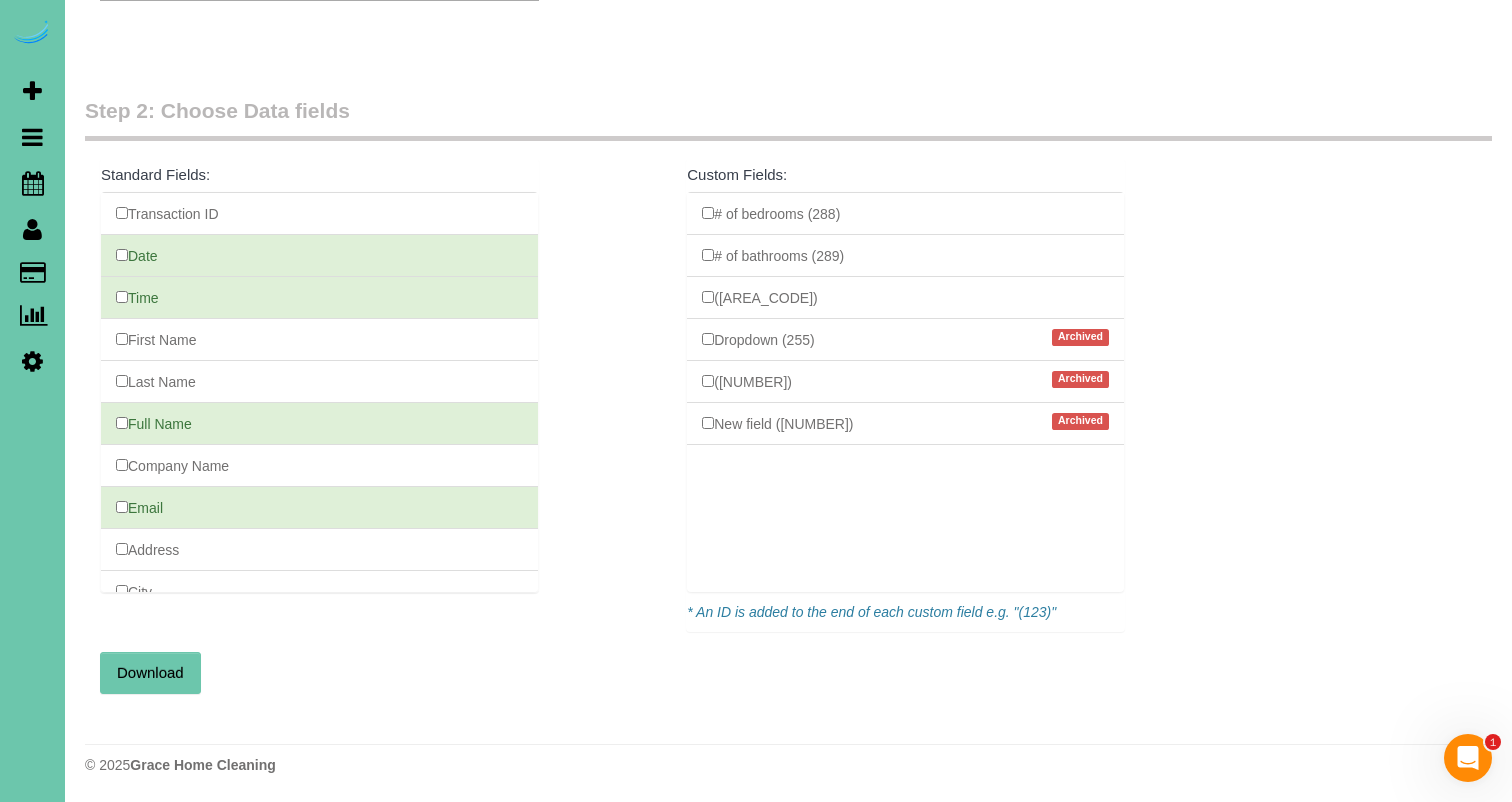 click on "Download" at bounding box center [150, 673] 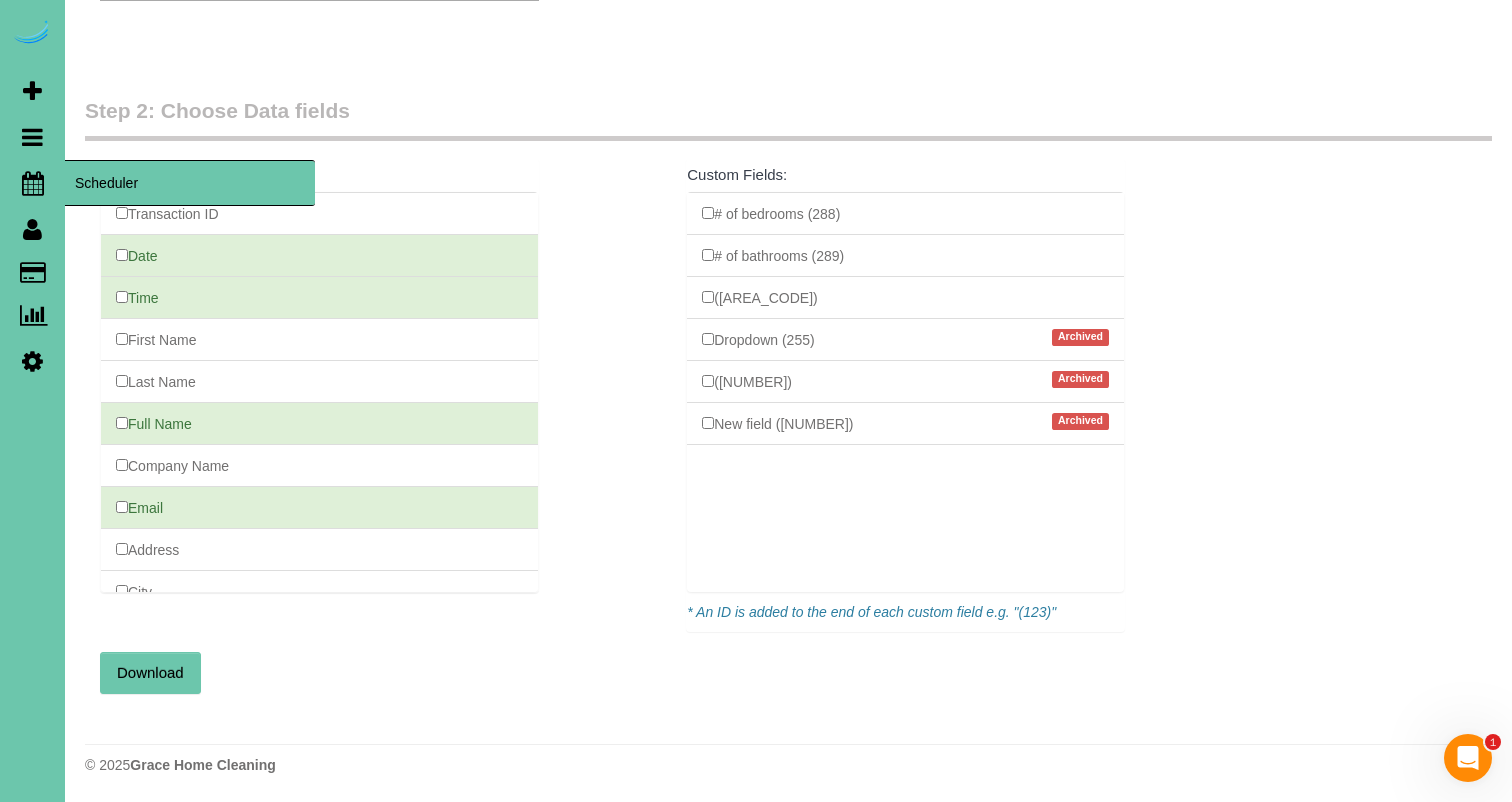 click on "Scheduler" at bounding box center [32, 183] 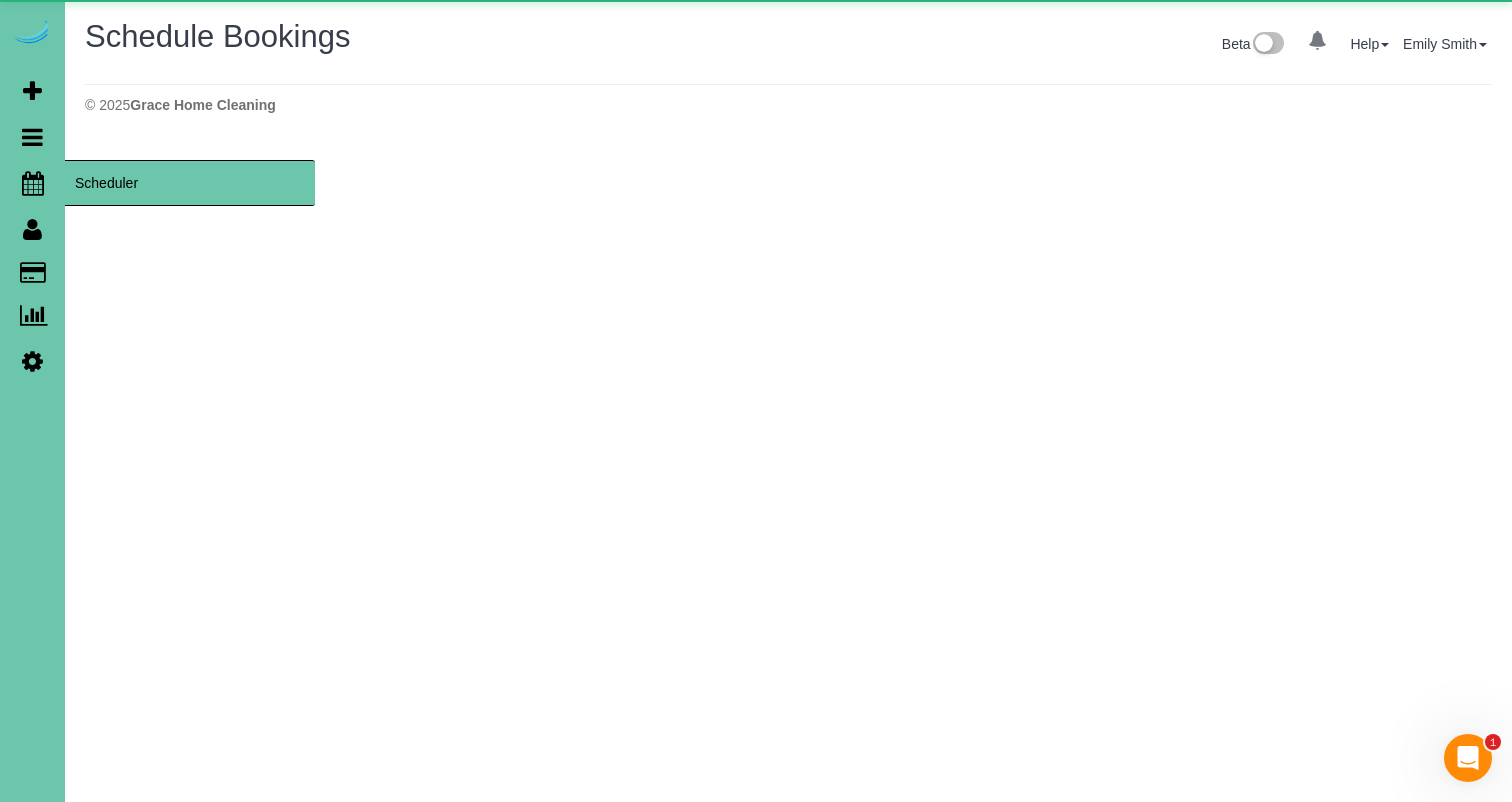 scroll, scrollTop: 0, scrollLeft: 0, axis: both 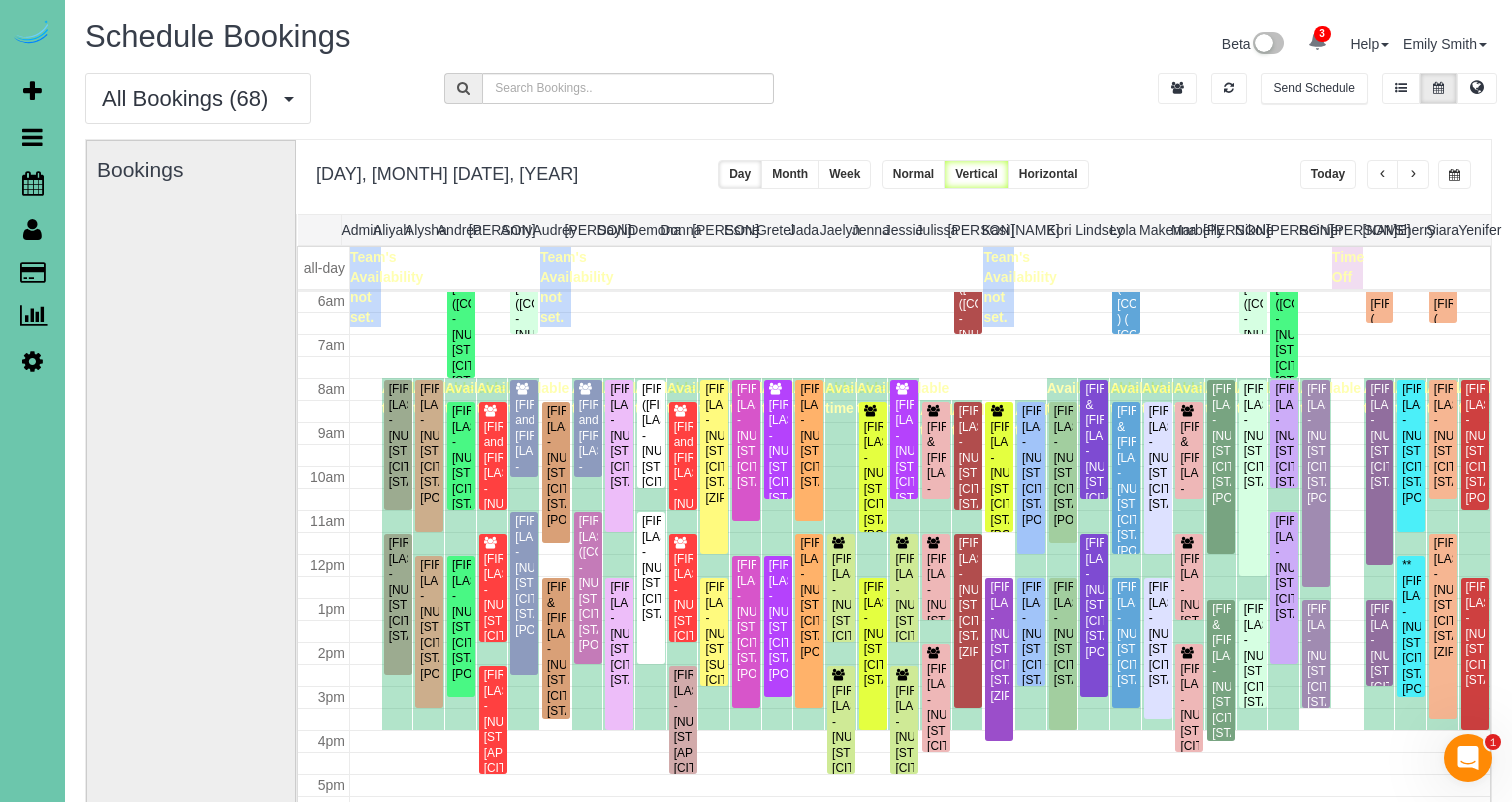 click at bounding box center (1454, 174) 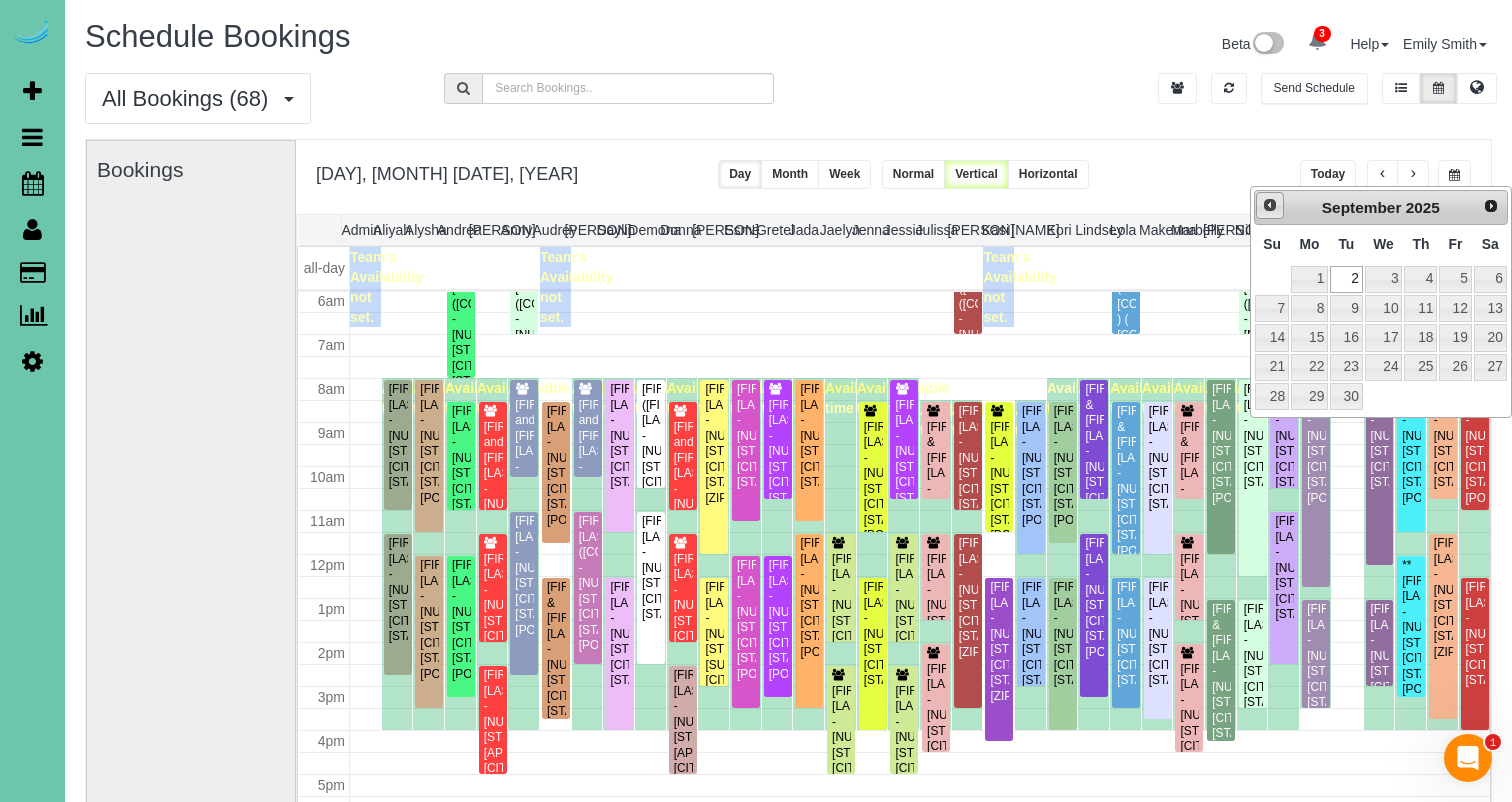 click on "Prev" at bounding box center [1270, 205] 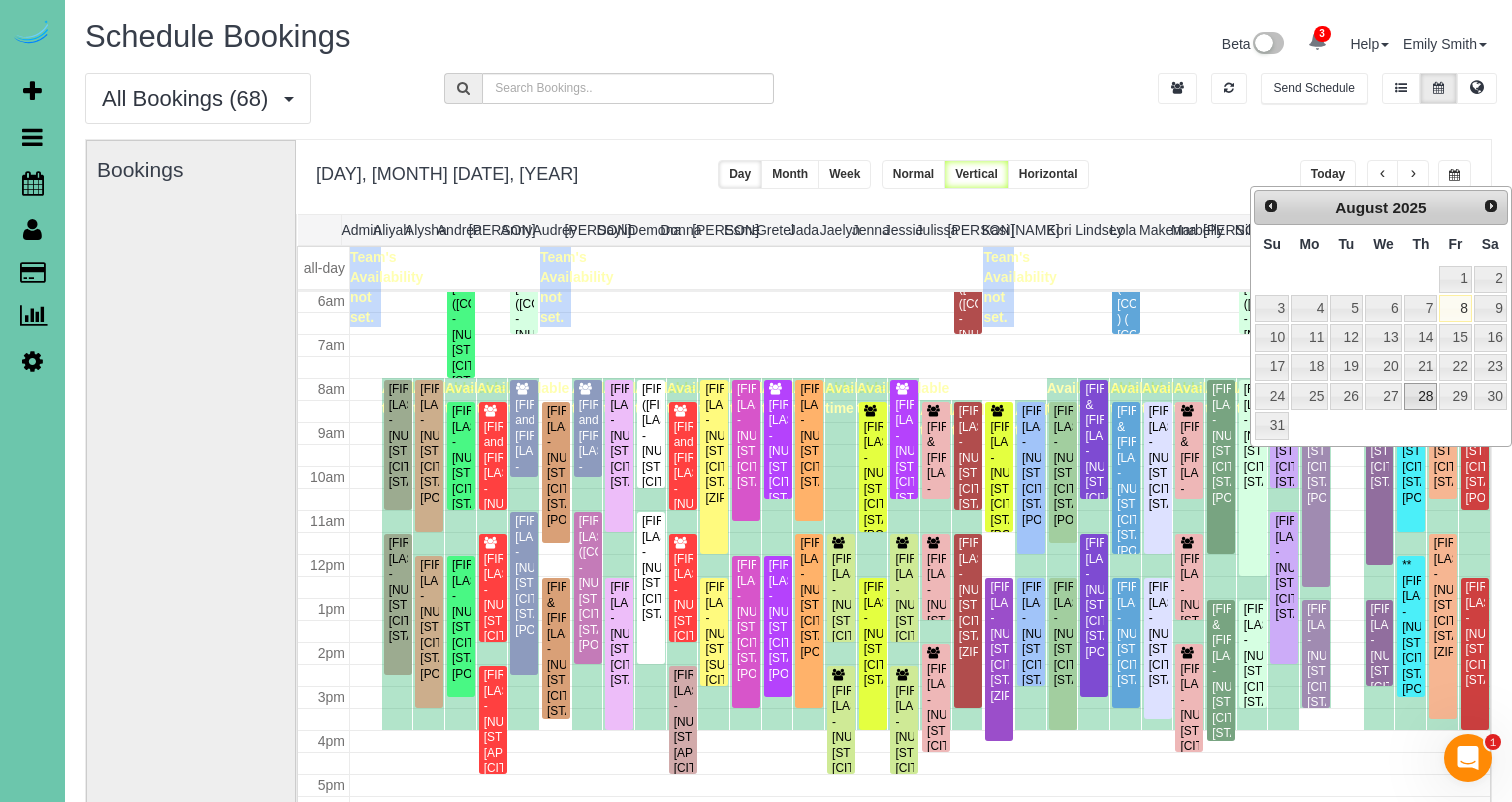 click on "28" at bounding box center [1420, 396] 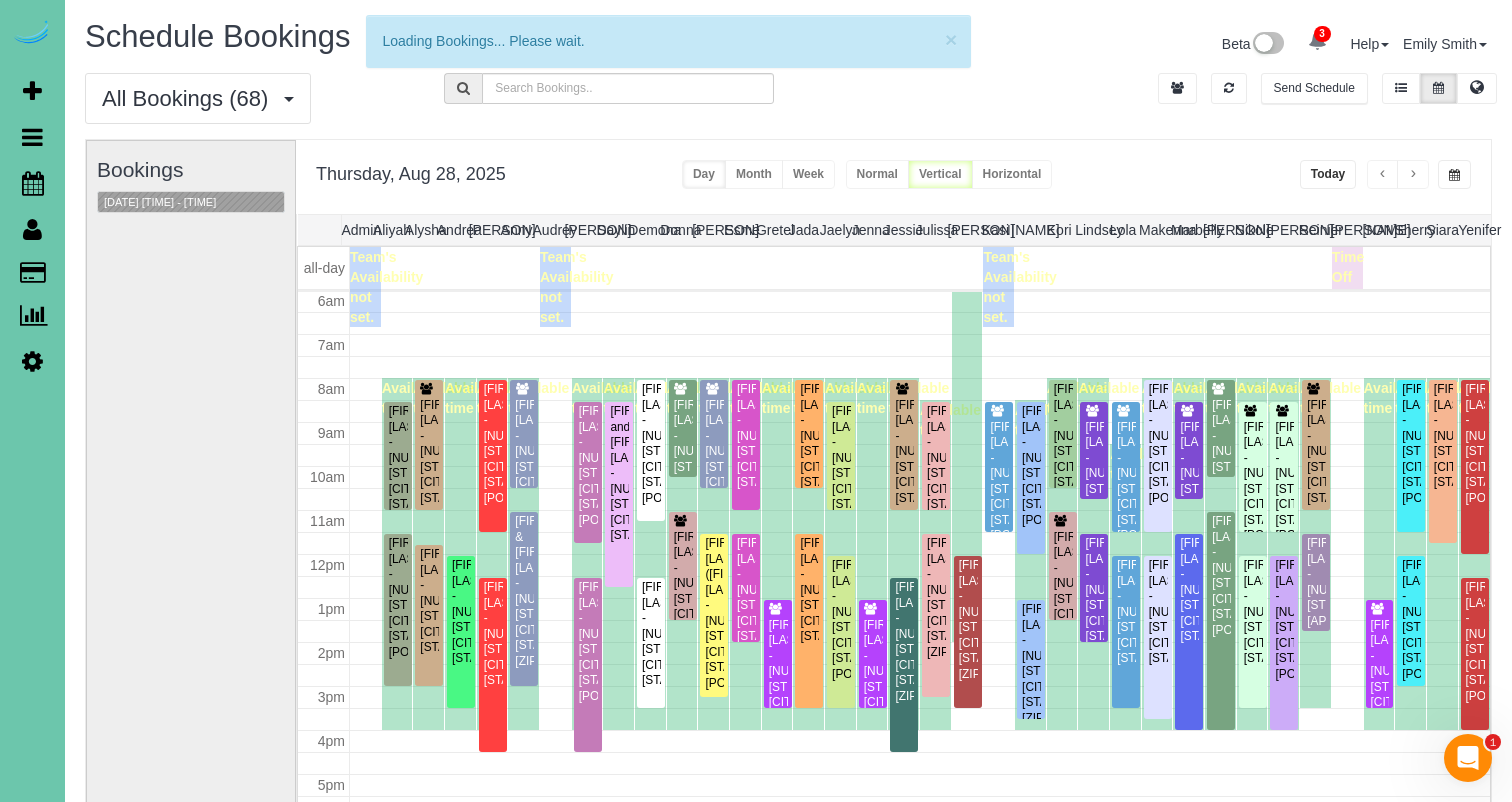 scroll, scrollTop: 265, scrollLeft: 0, axis: vertical 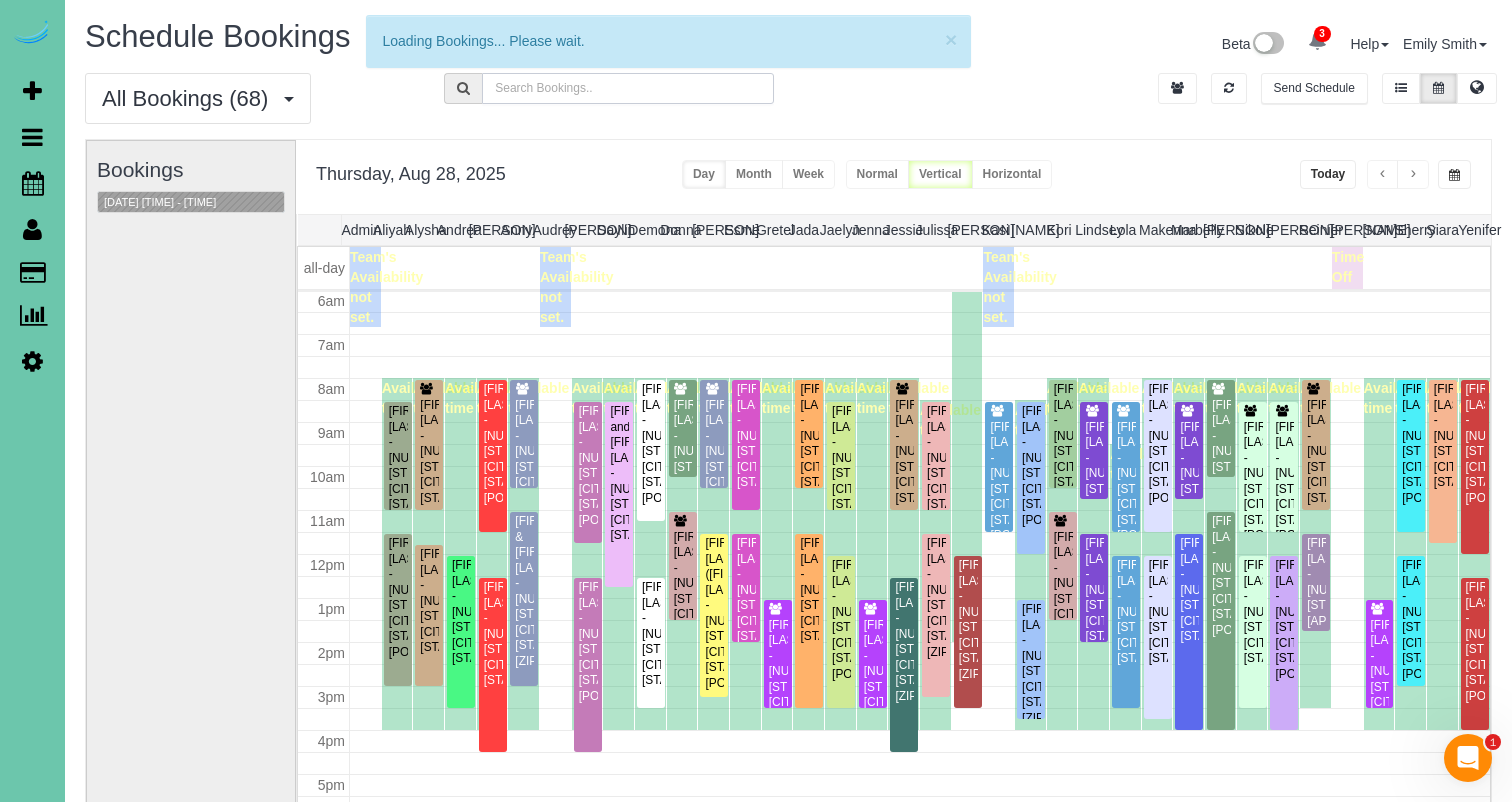 click at bounding box center [627, 88] 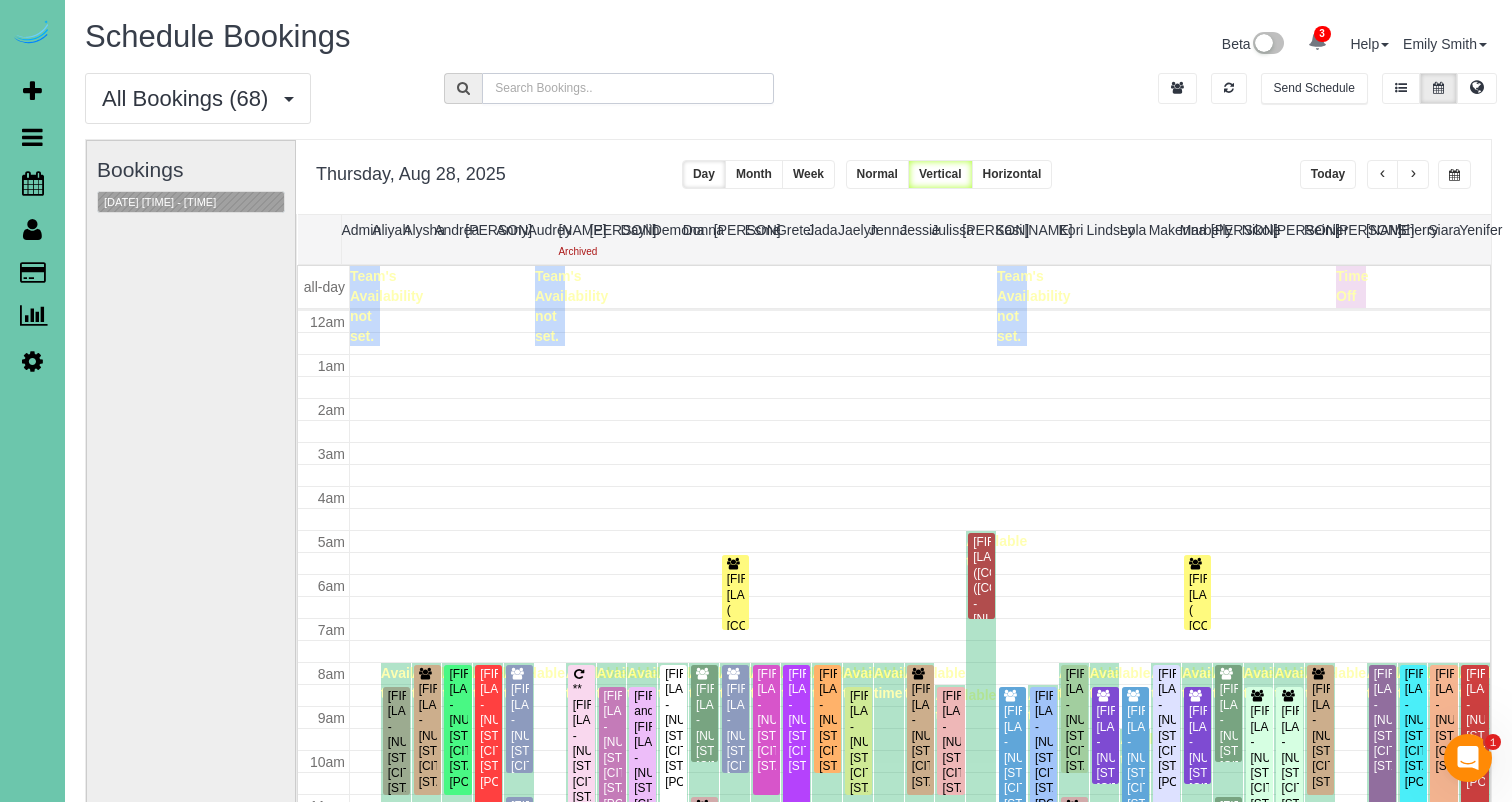 scroll, scrollTop: 265, scrollLeft: 0, axis: vertical 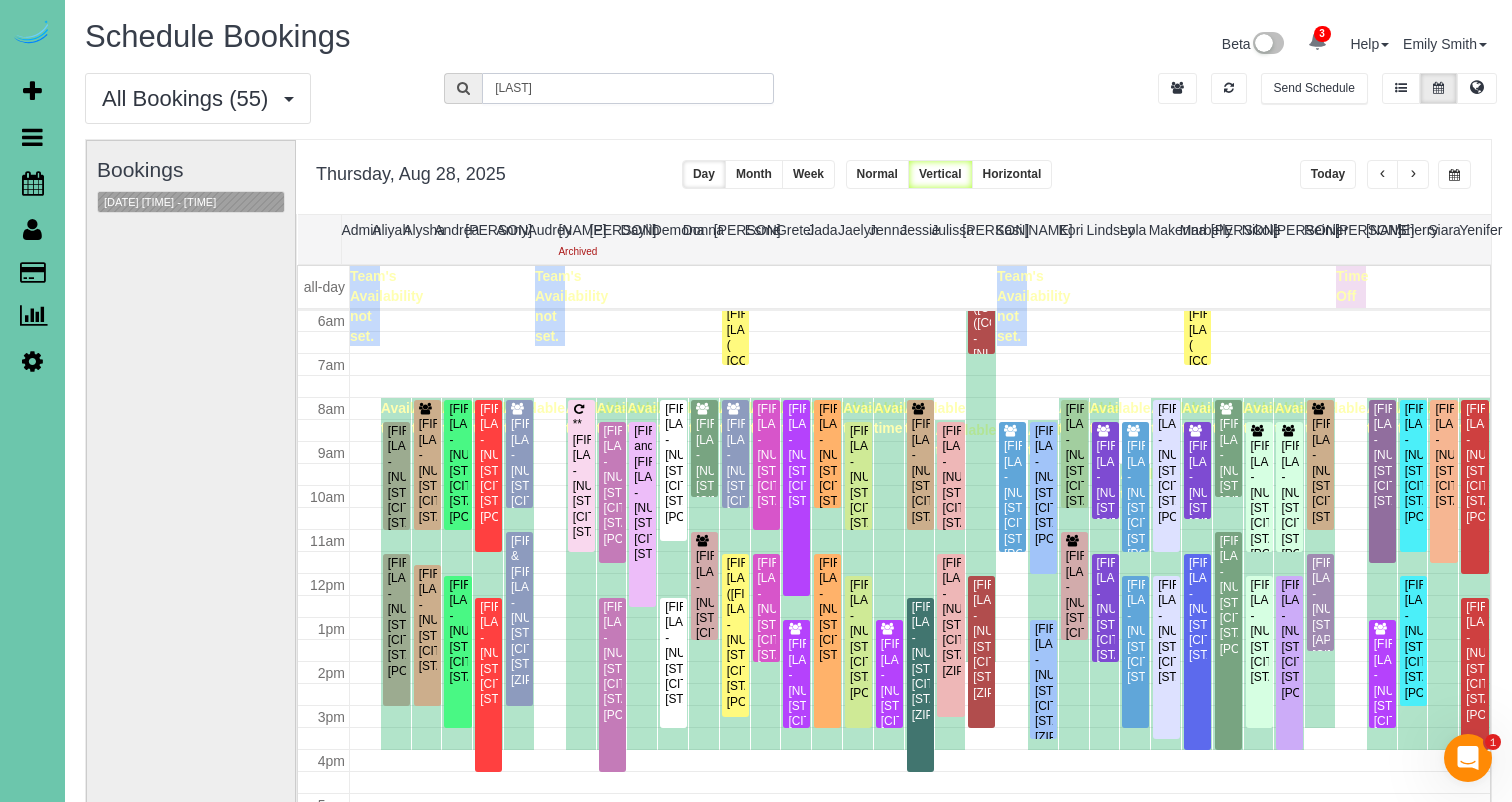 type on "[LAST]" 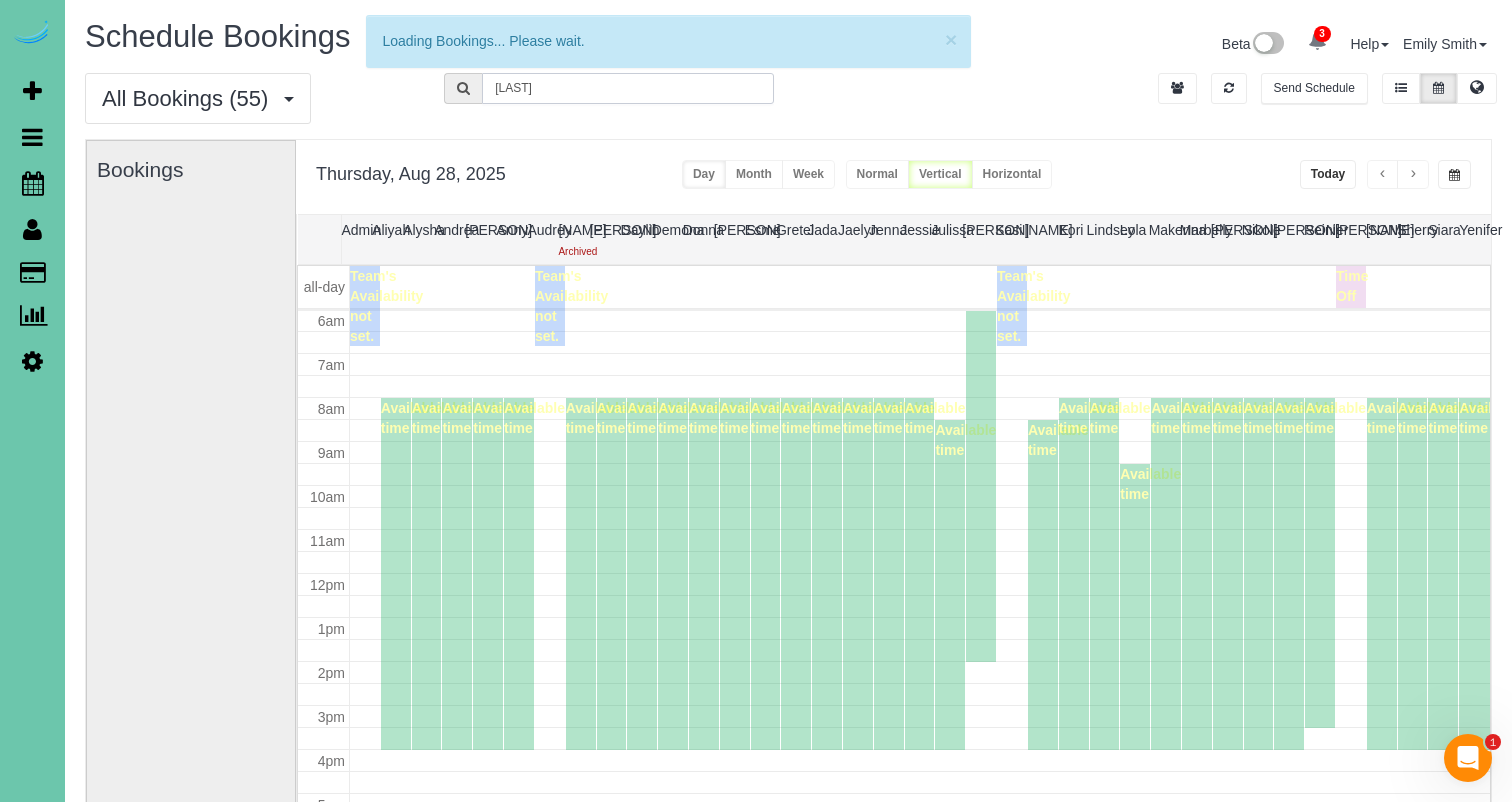 scroll, scrollTop: 265, scrollLeft: 0, axis: vertical 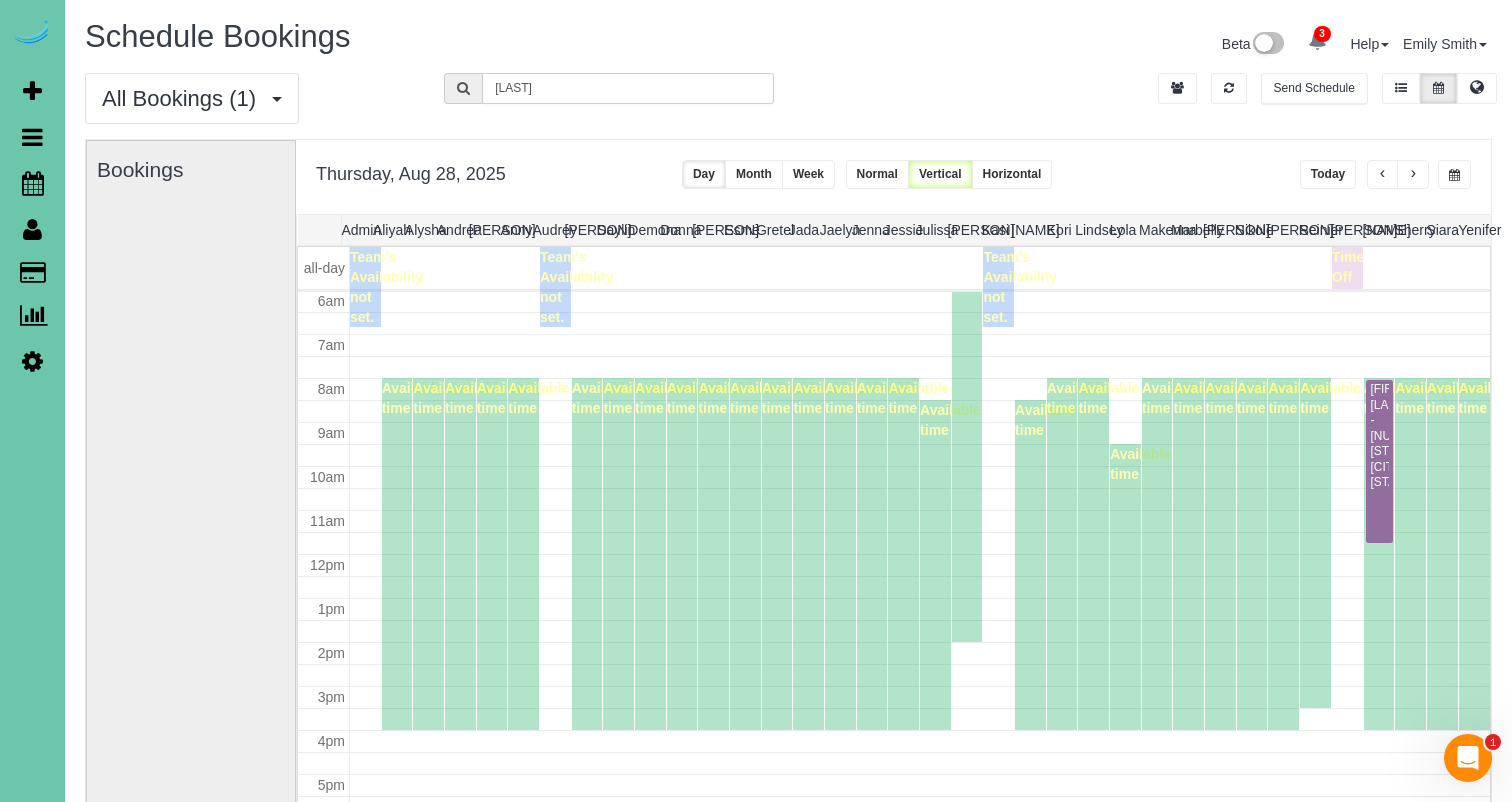 drag, startPoint x: 547, startPoint y: 89, endPoint x: 322, endPoint y: 72, distance: 225.64131 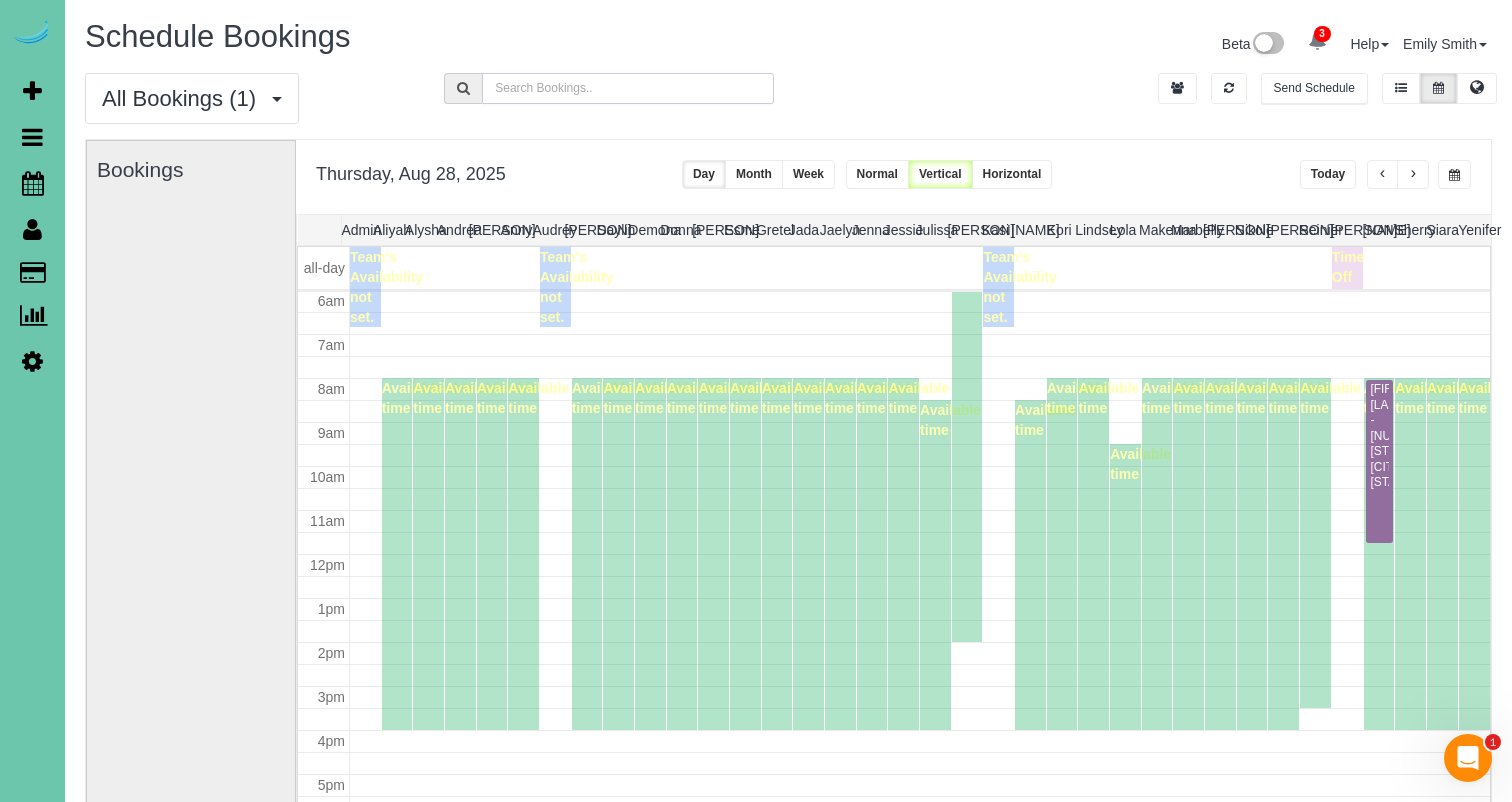 type 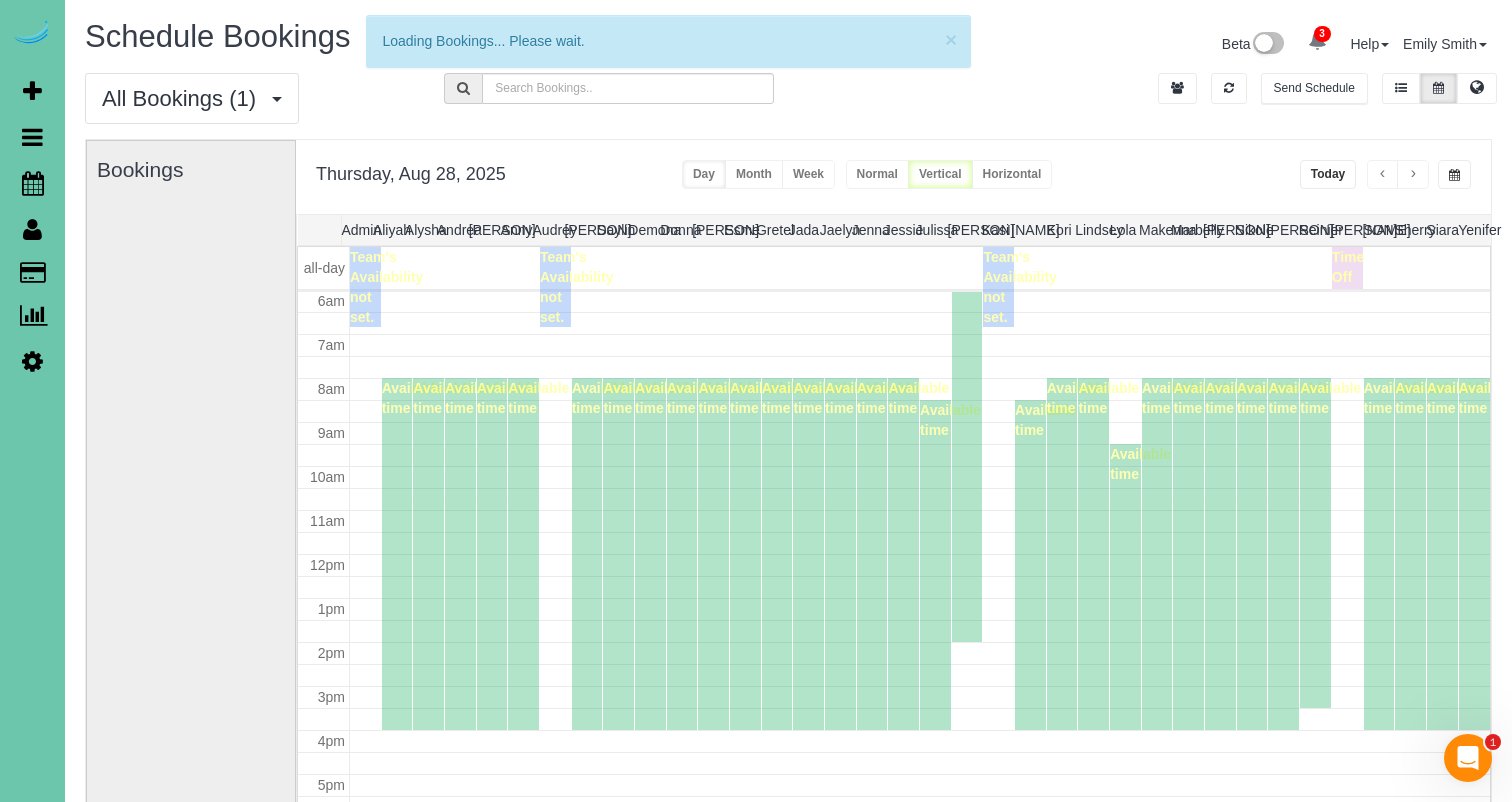 scroll, scrollTop: 265, scrollLeft: 0, axis: vertical 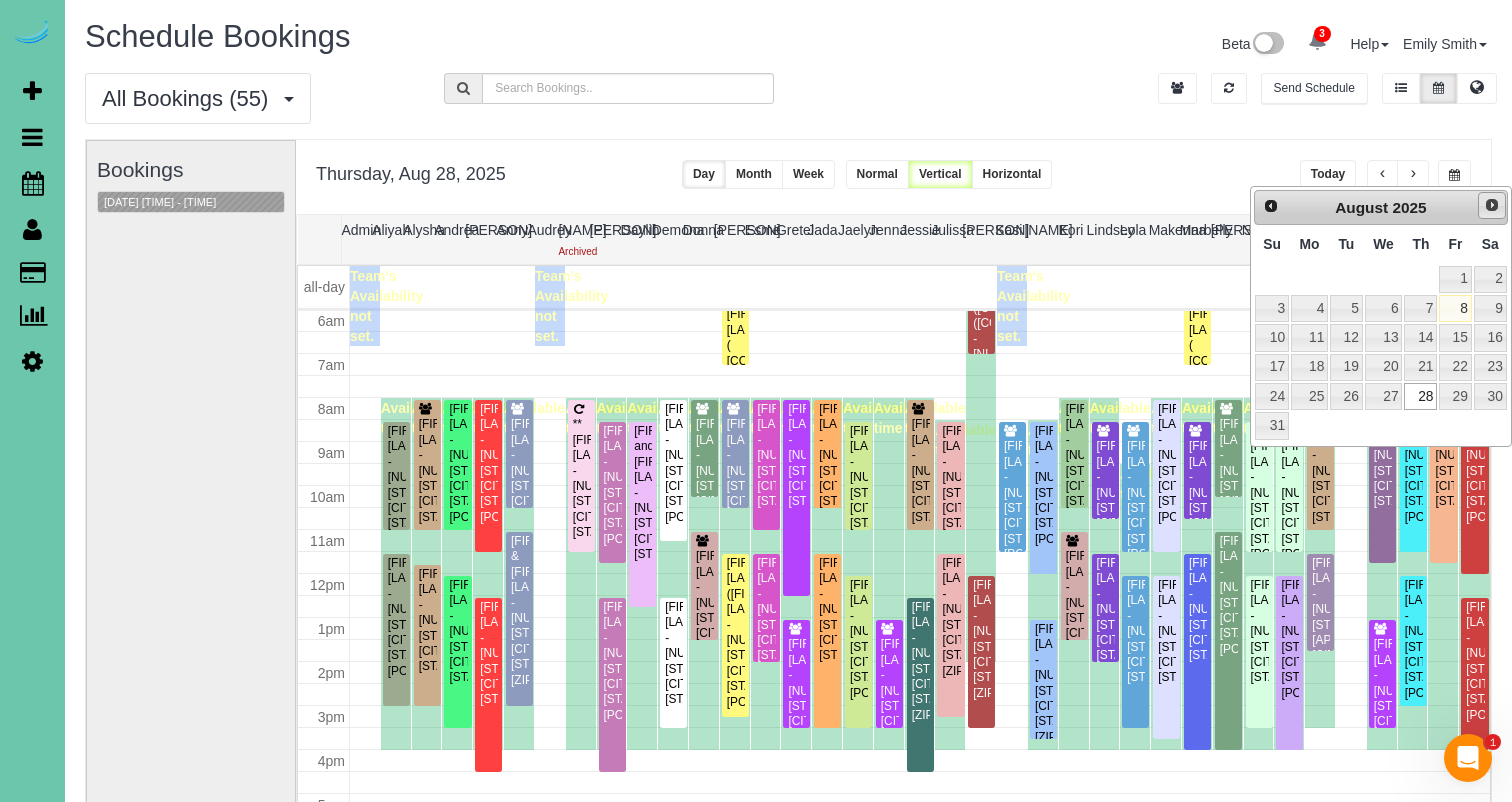click on "Next" at bounding box center (1492, 206) 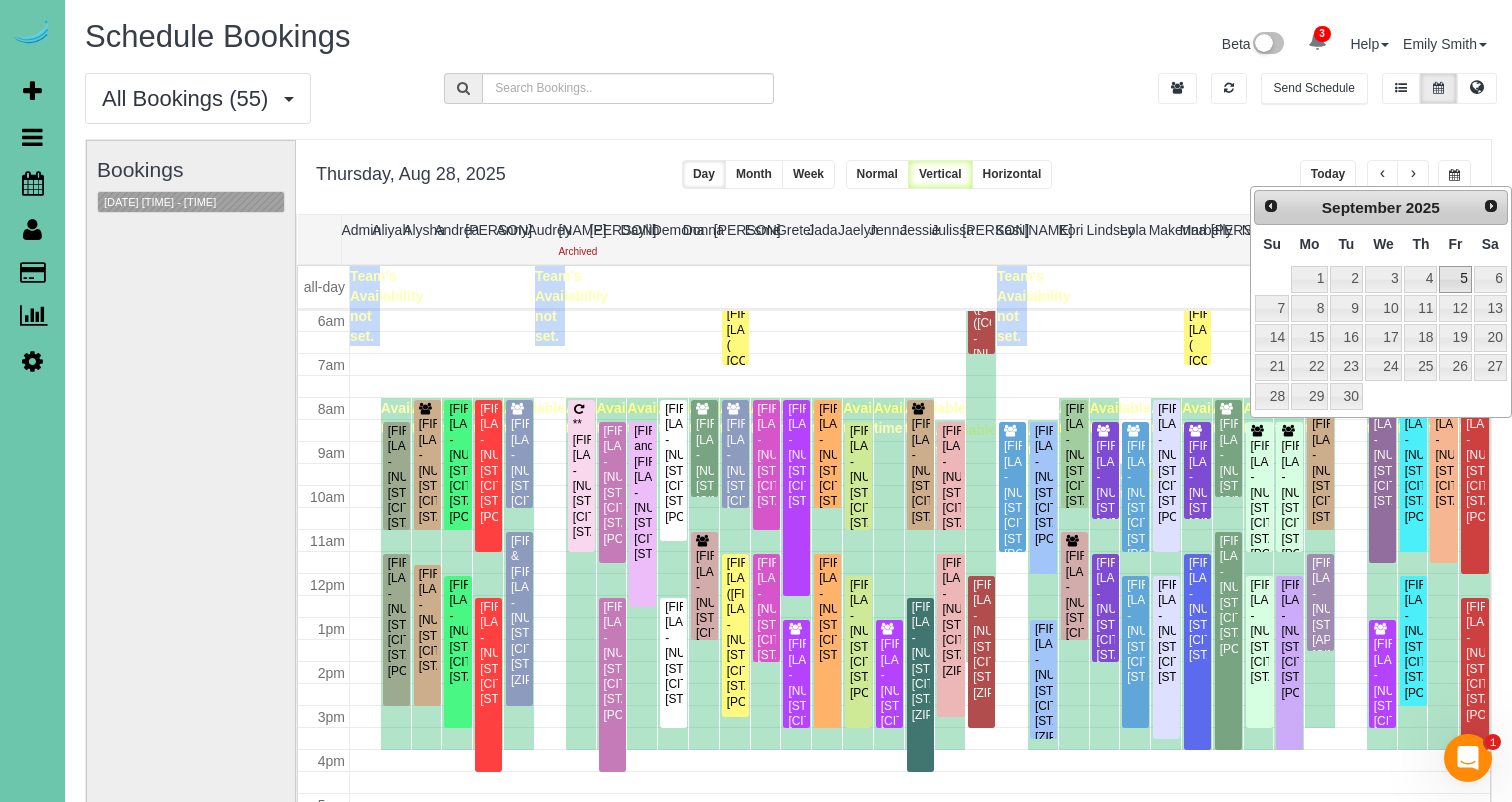 click on "5" at bounding box center [1455, 279] 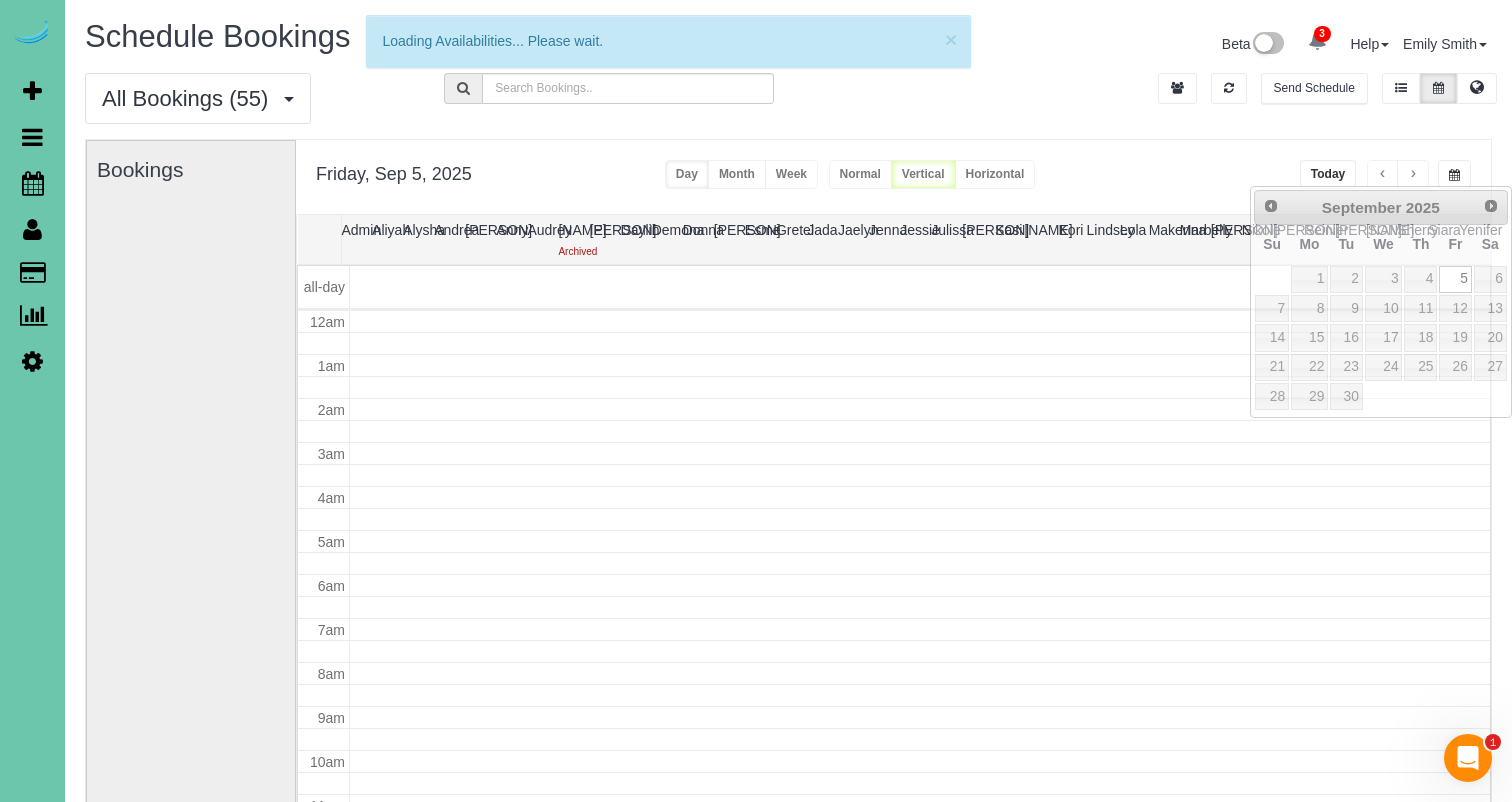 scroll, scrollTop: 265, scrollLeft: 0, axis: vertical 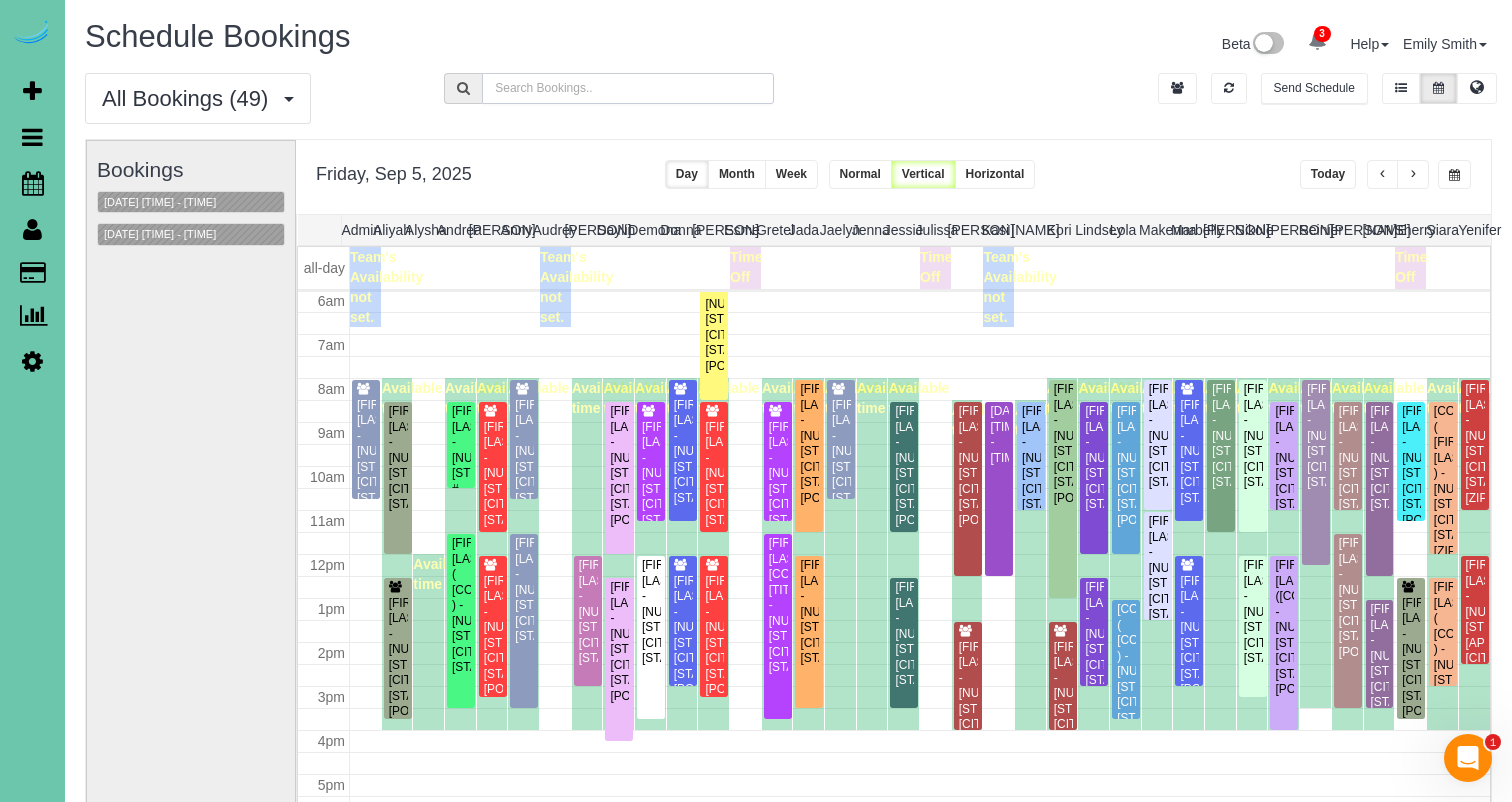 click at bounding box center [627, 88] 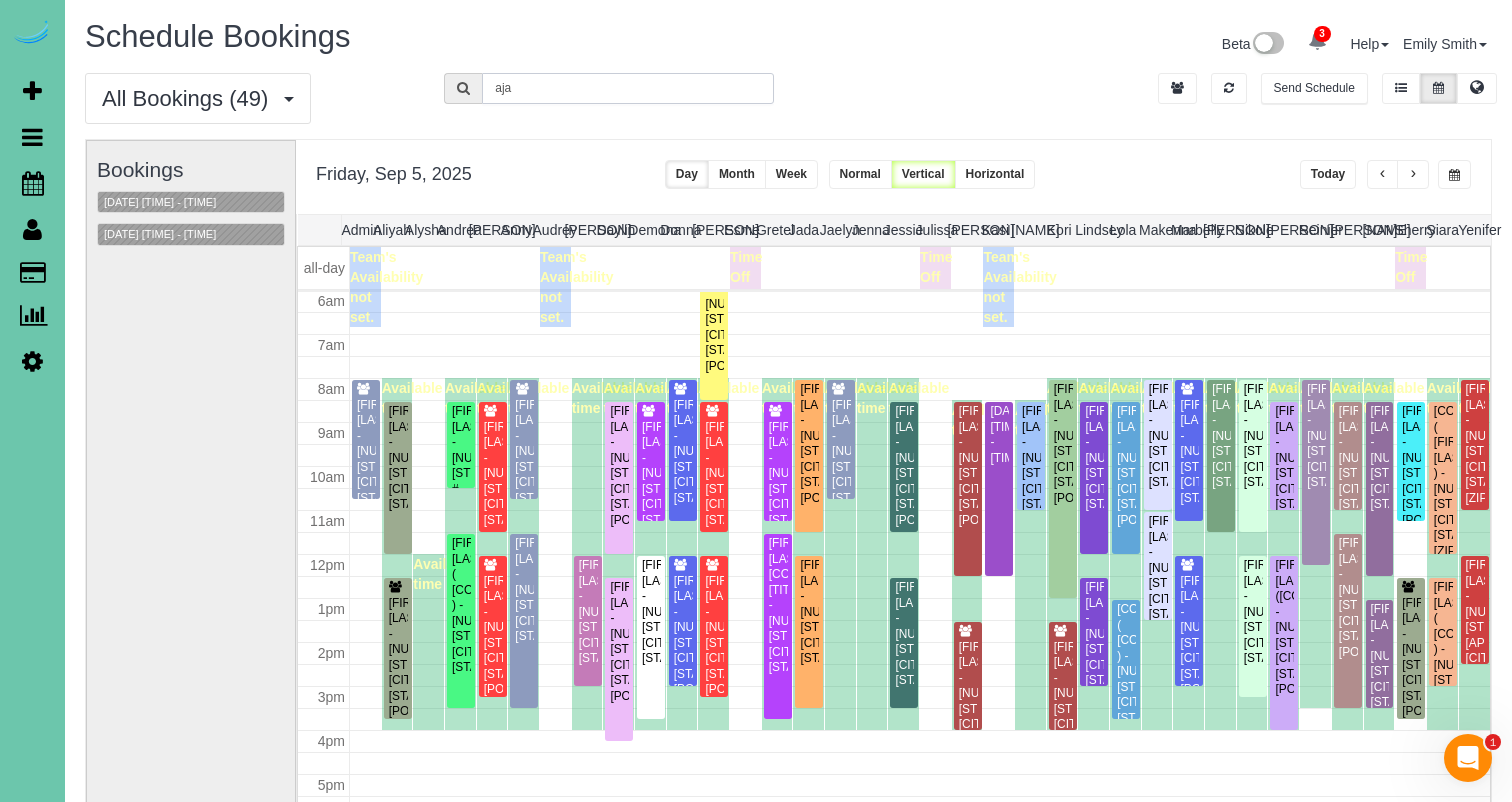 type on "aja" 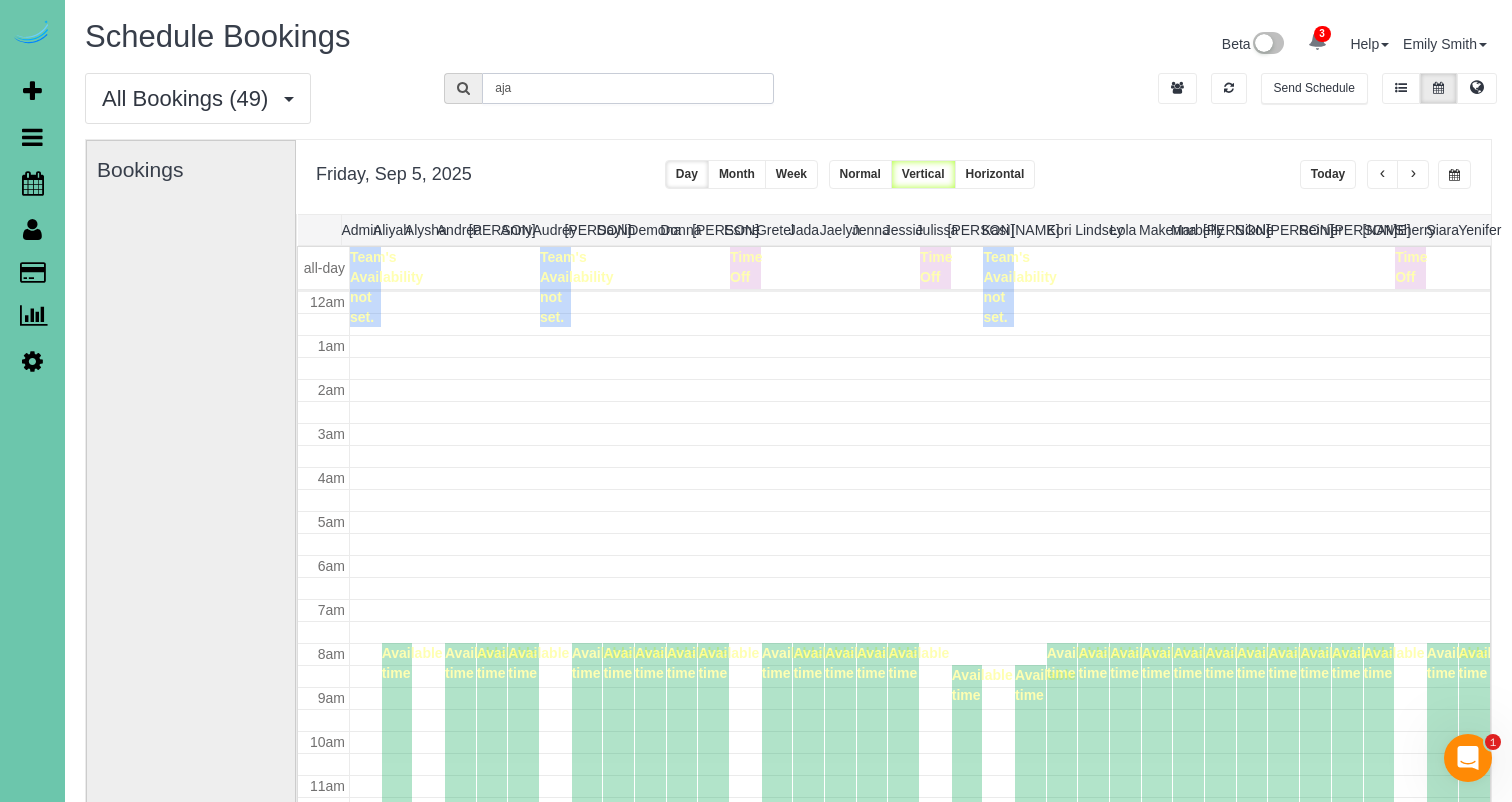 scroll, scrollTop: 265, scrollLeft: 0, axis: vertical 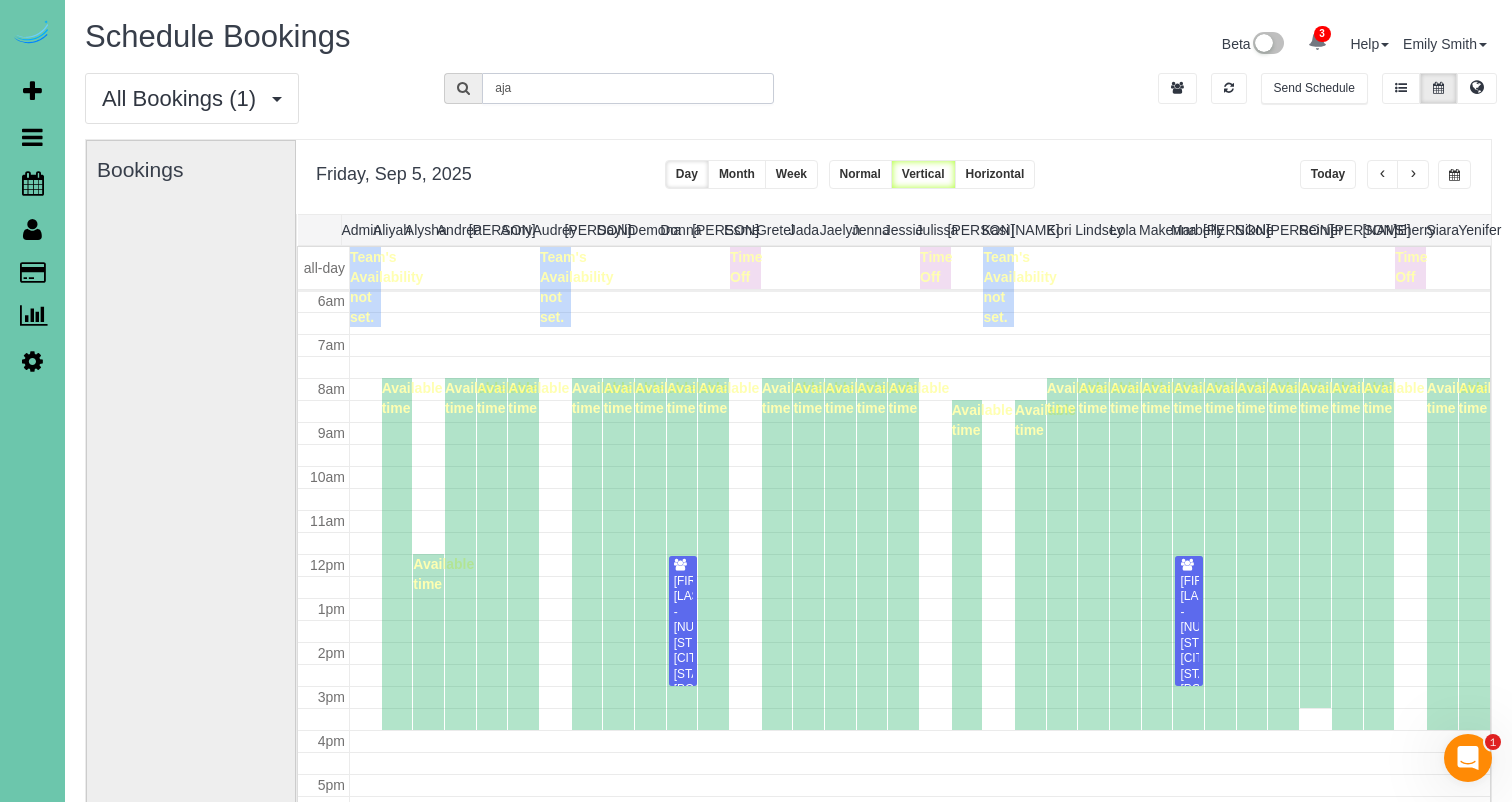 drag, startPoint x: 573, startPoint y: 86, endPoint x: 379, endPoint y: 57, distance: 196.15555 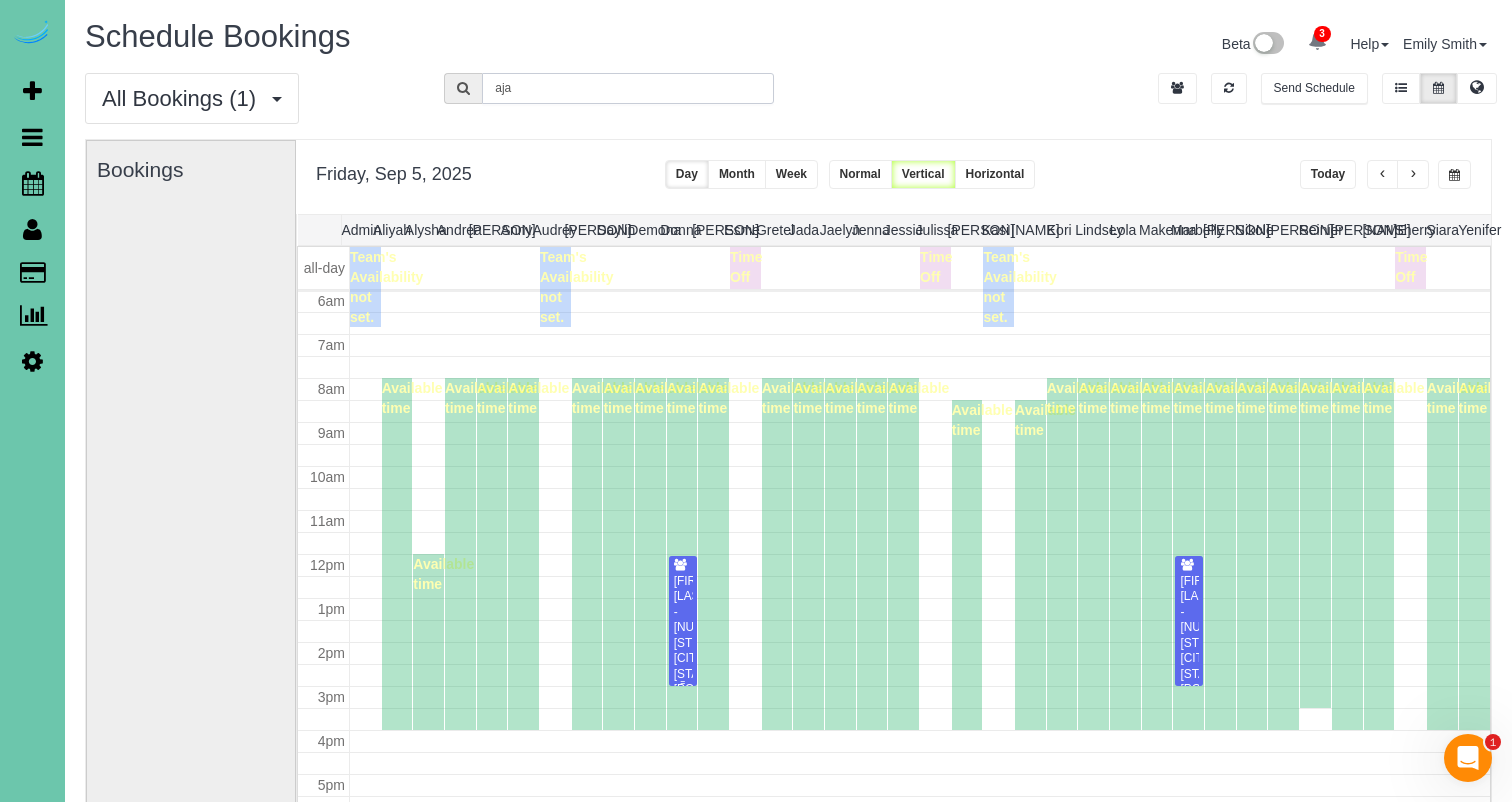 click on "[FIRST] [LAST] - [NUMBER] [STREET], [CITY], [STATE] [POSTAL_CODE]" at bounding box center (683, 636) 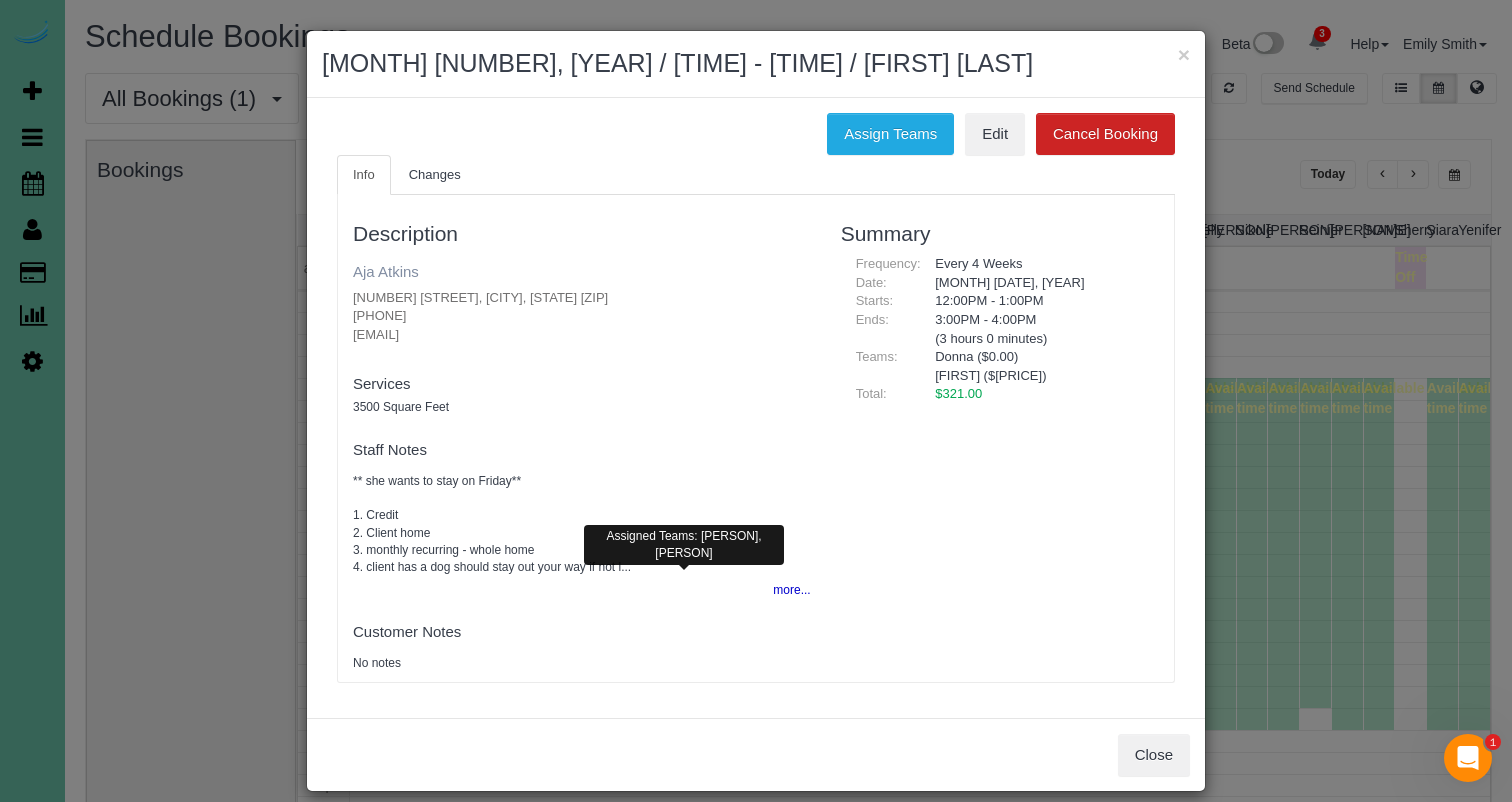 click on "Aja Atkins" at bounding box center [386, 271] 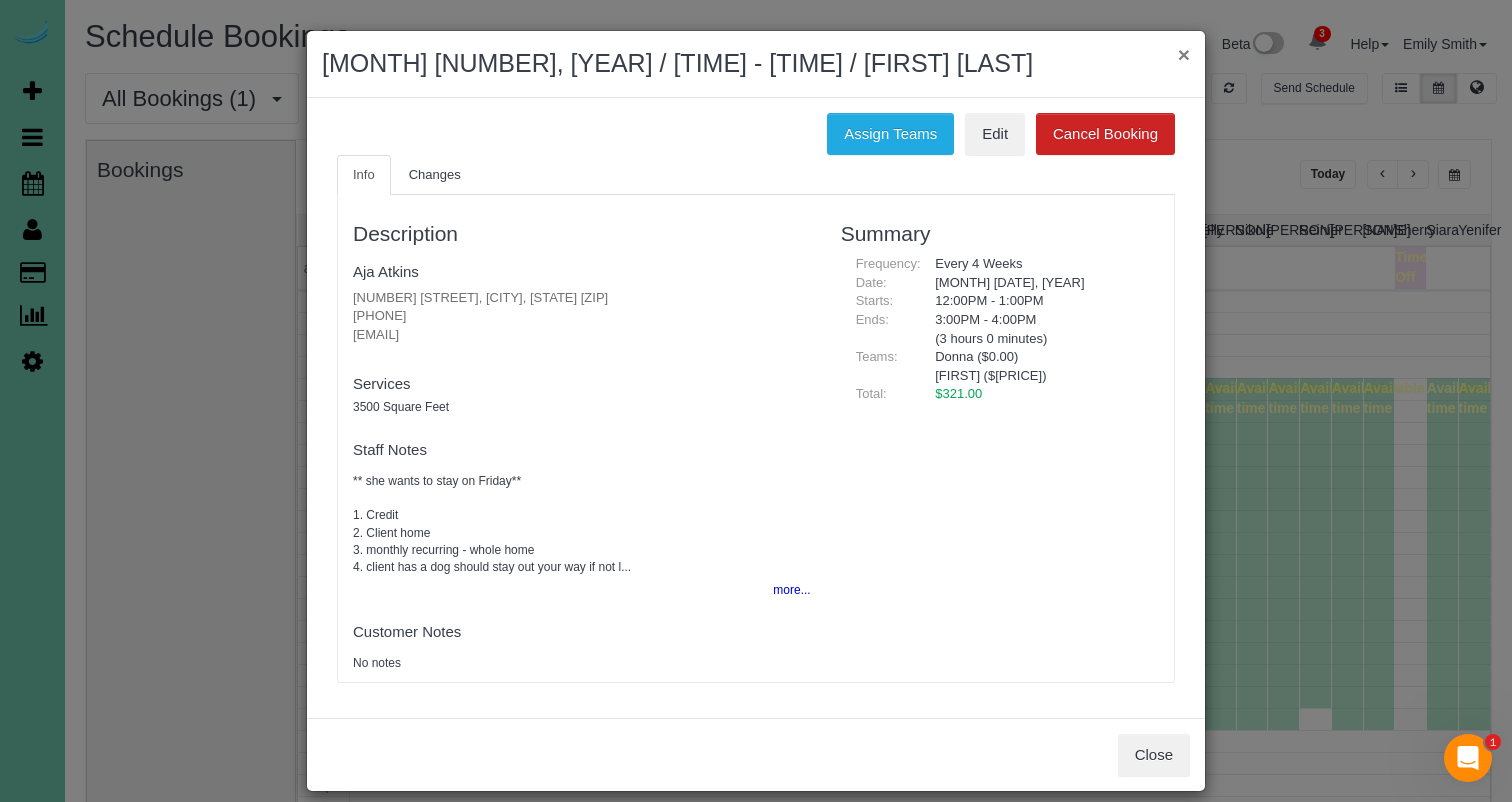 click on "[DATE] [TIME] - [TIME] / [FIRST] [LAST]" at bounding box center [756, 64] 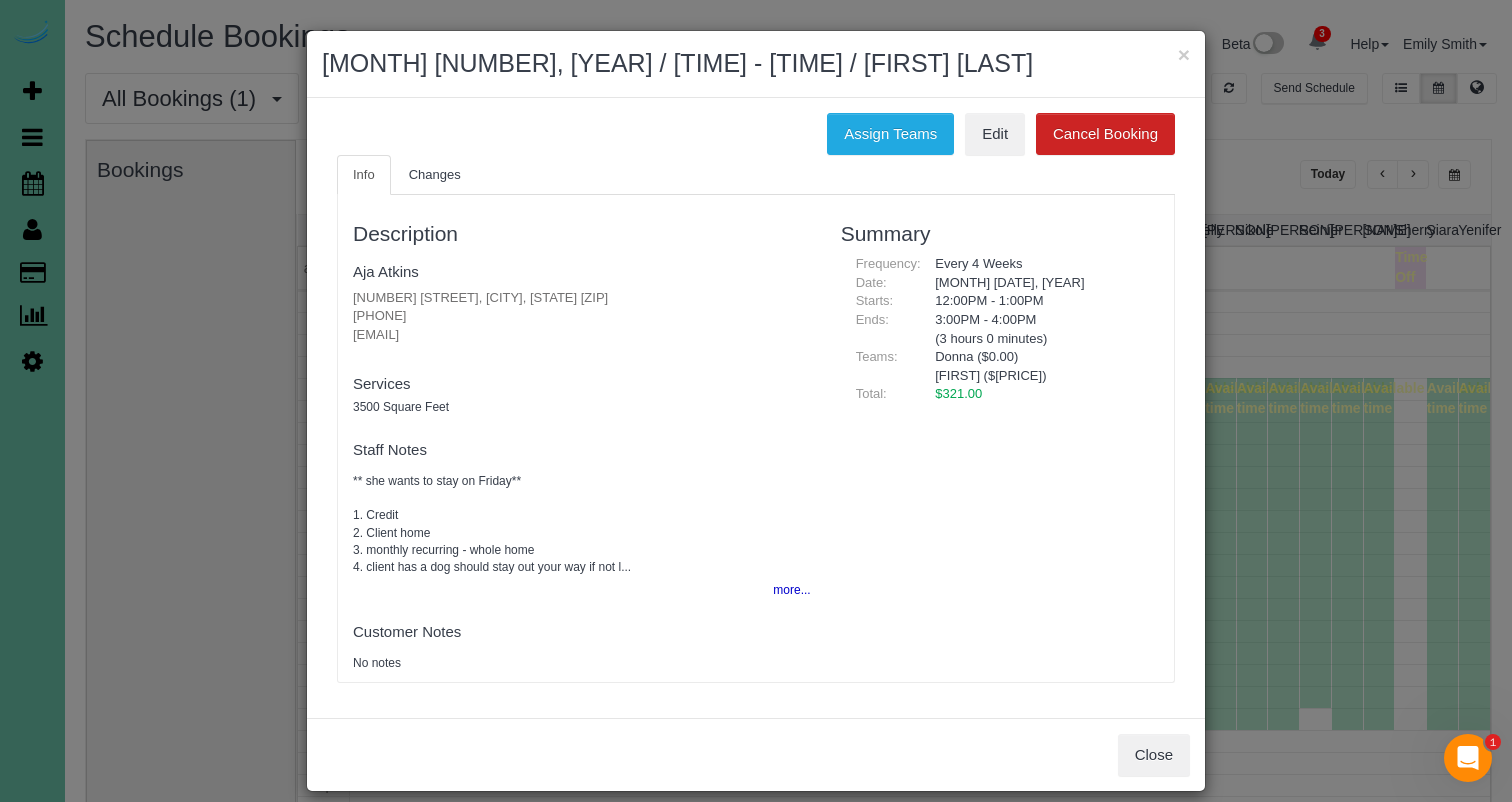 drag, startPoint x: 1181, startPoint y: 52, endPoint x: 1233, endPoint y: 57, distance: 52.23983 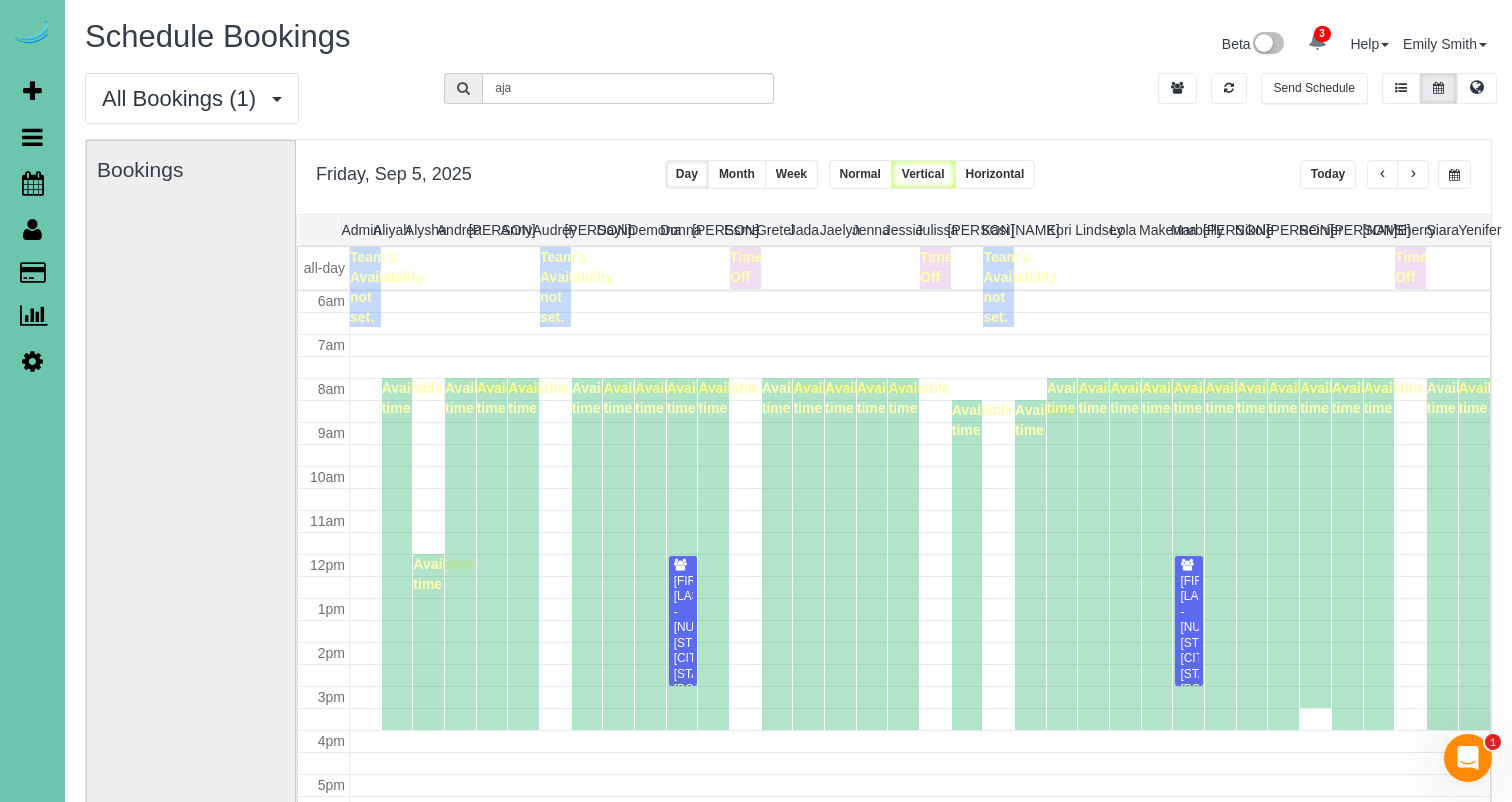 click at bounding box center (1454, 175) 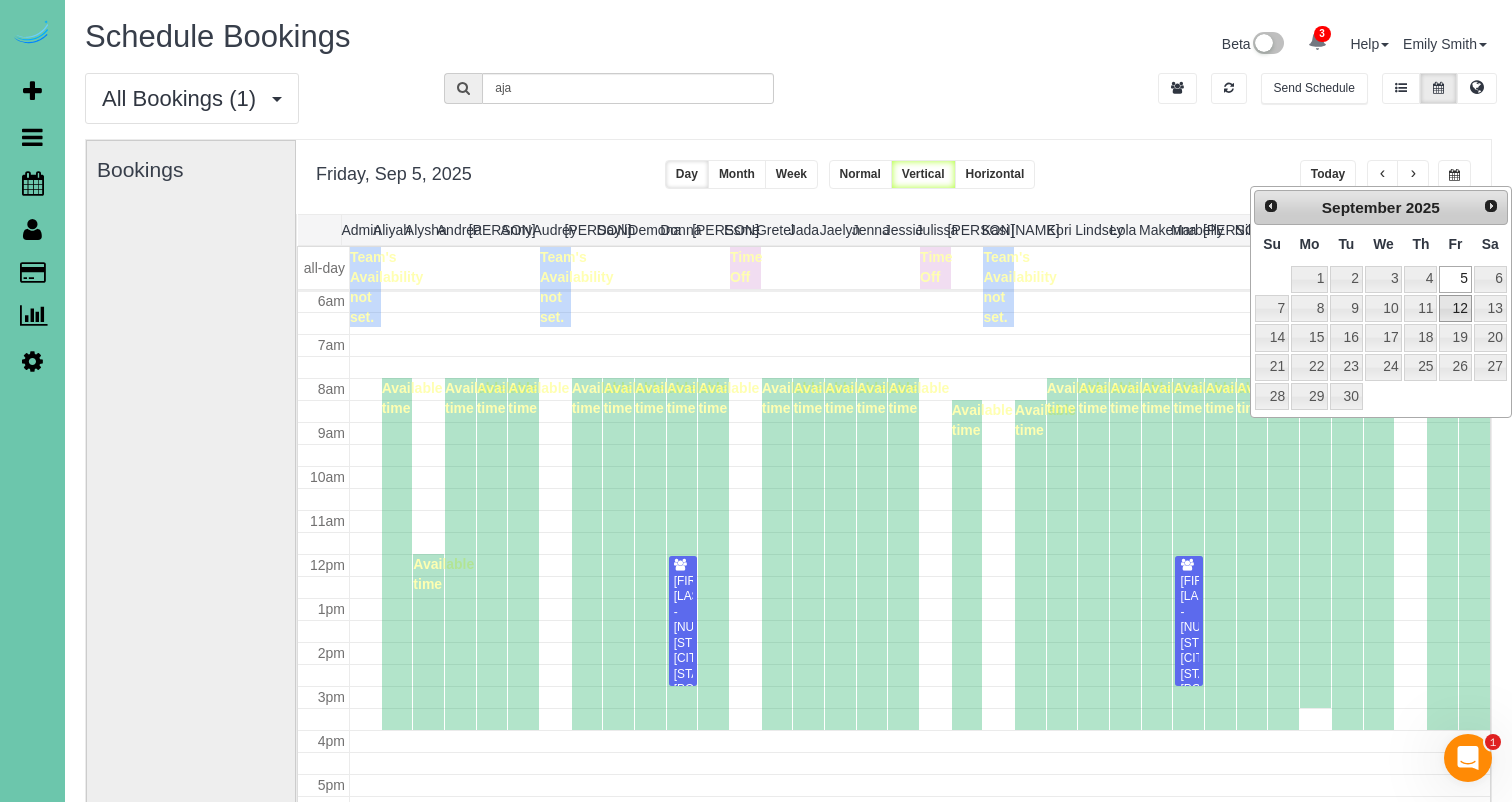 click on "12" at bounding box center (1455, 308) 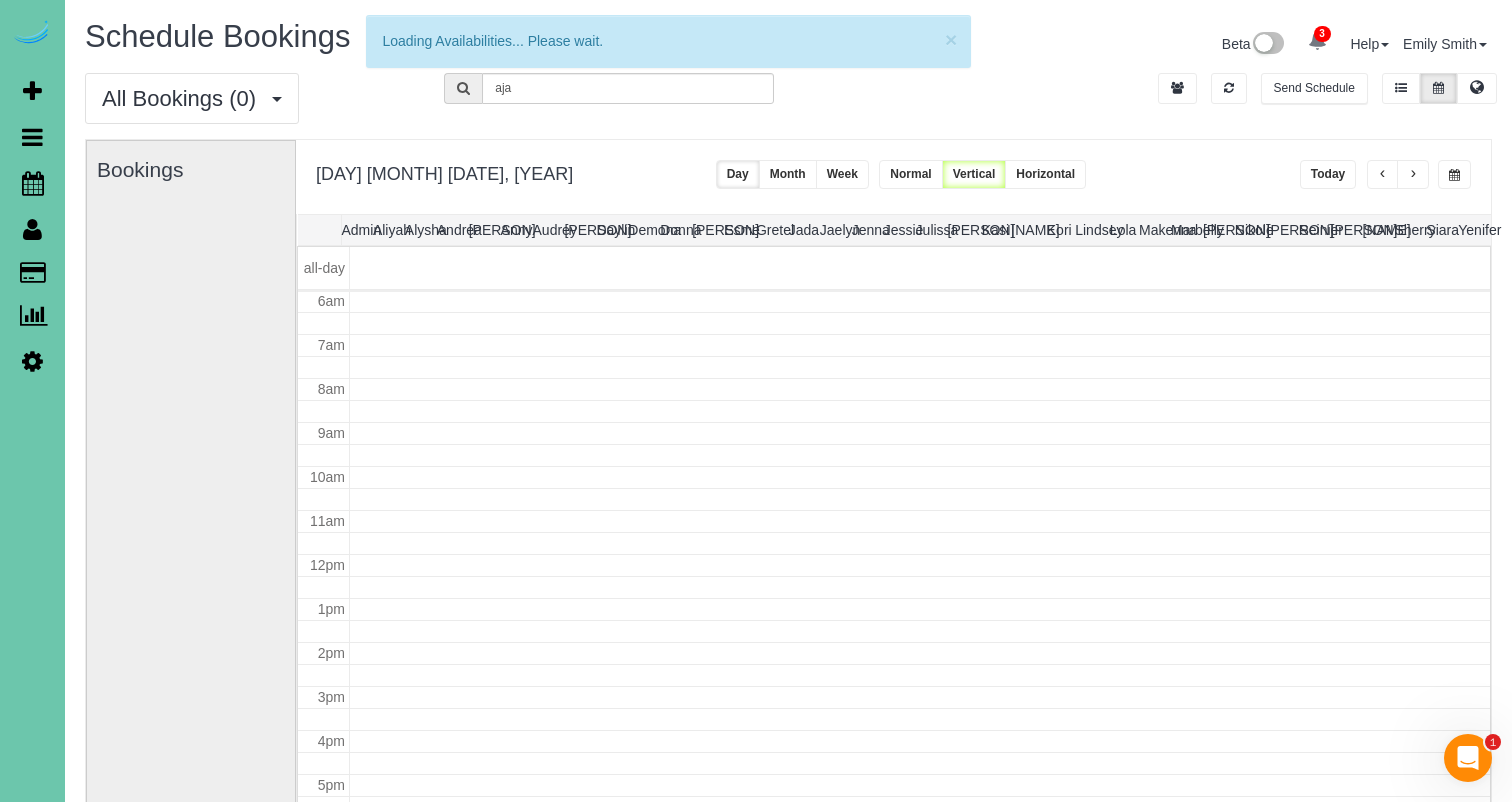 scroll, scrollTop: 265, scrollLeft: 0, axis: vertical 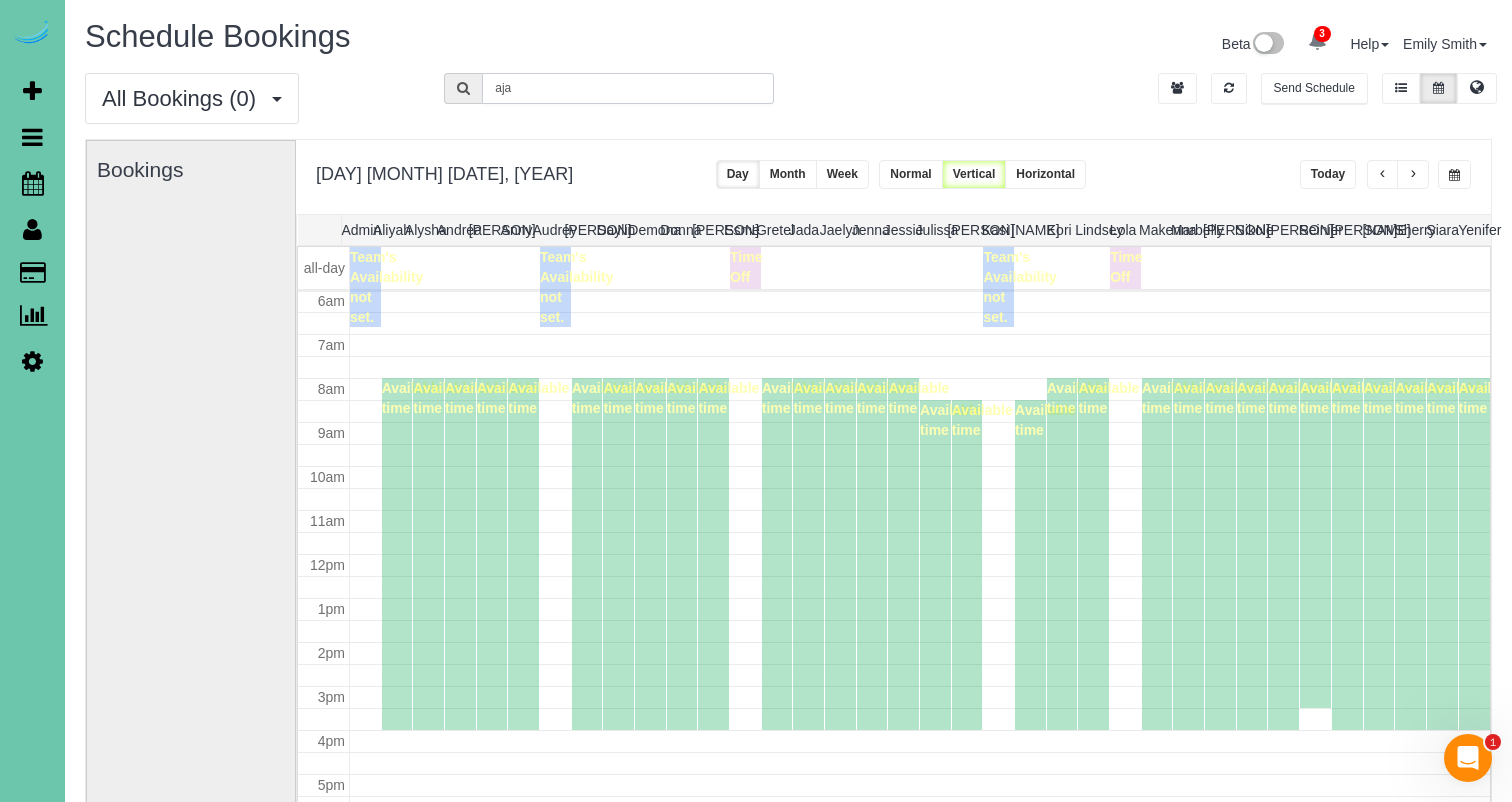 drag, startPoint x: 510, startPoint y: 85, endPoint x: 435, endPoint y: 70, distance: 76.48529 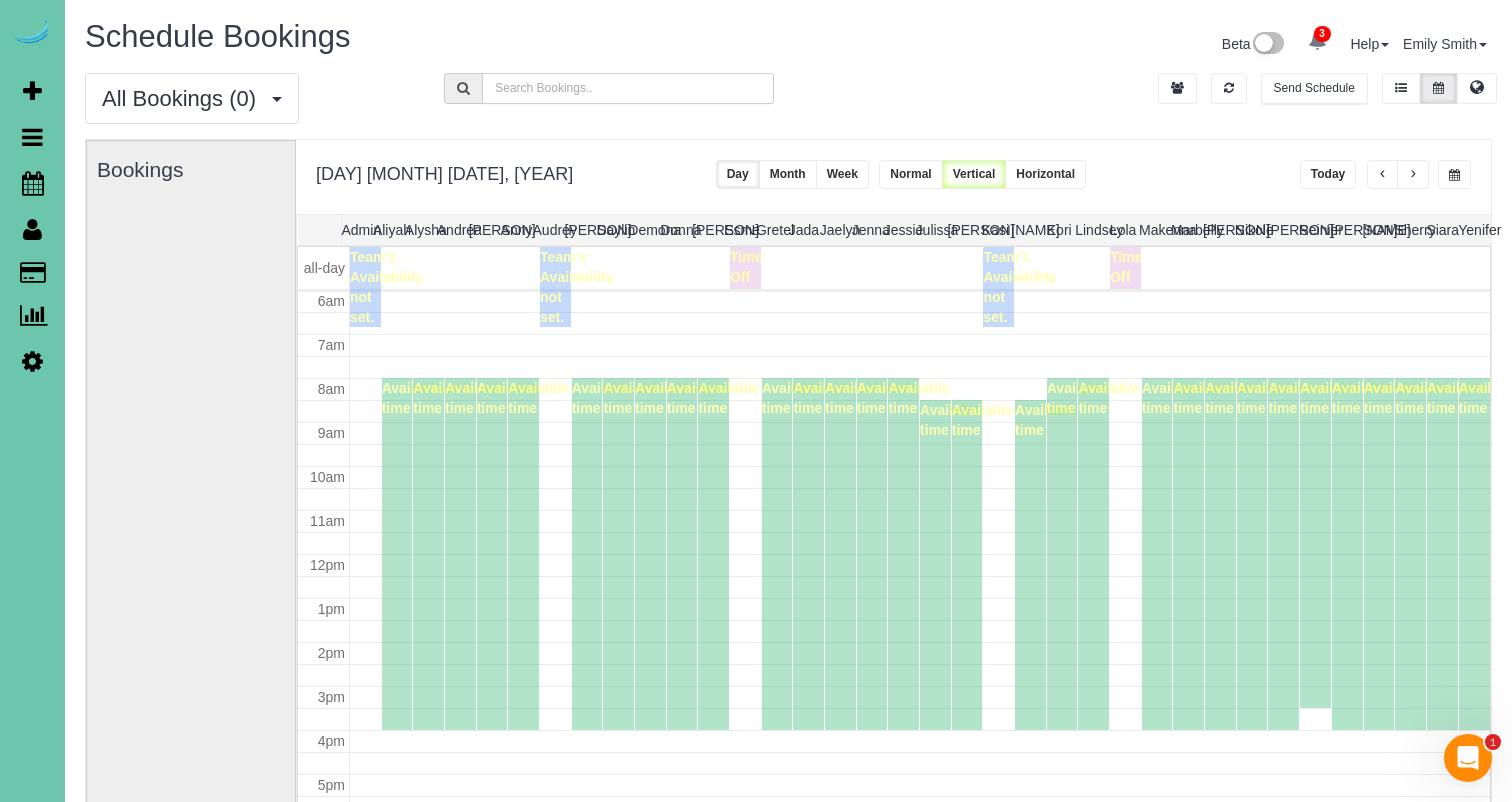 type 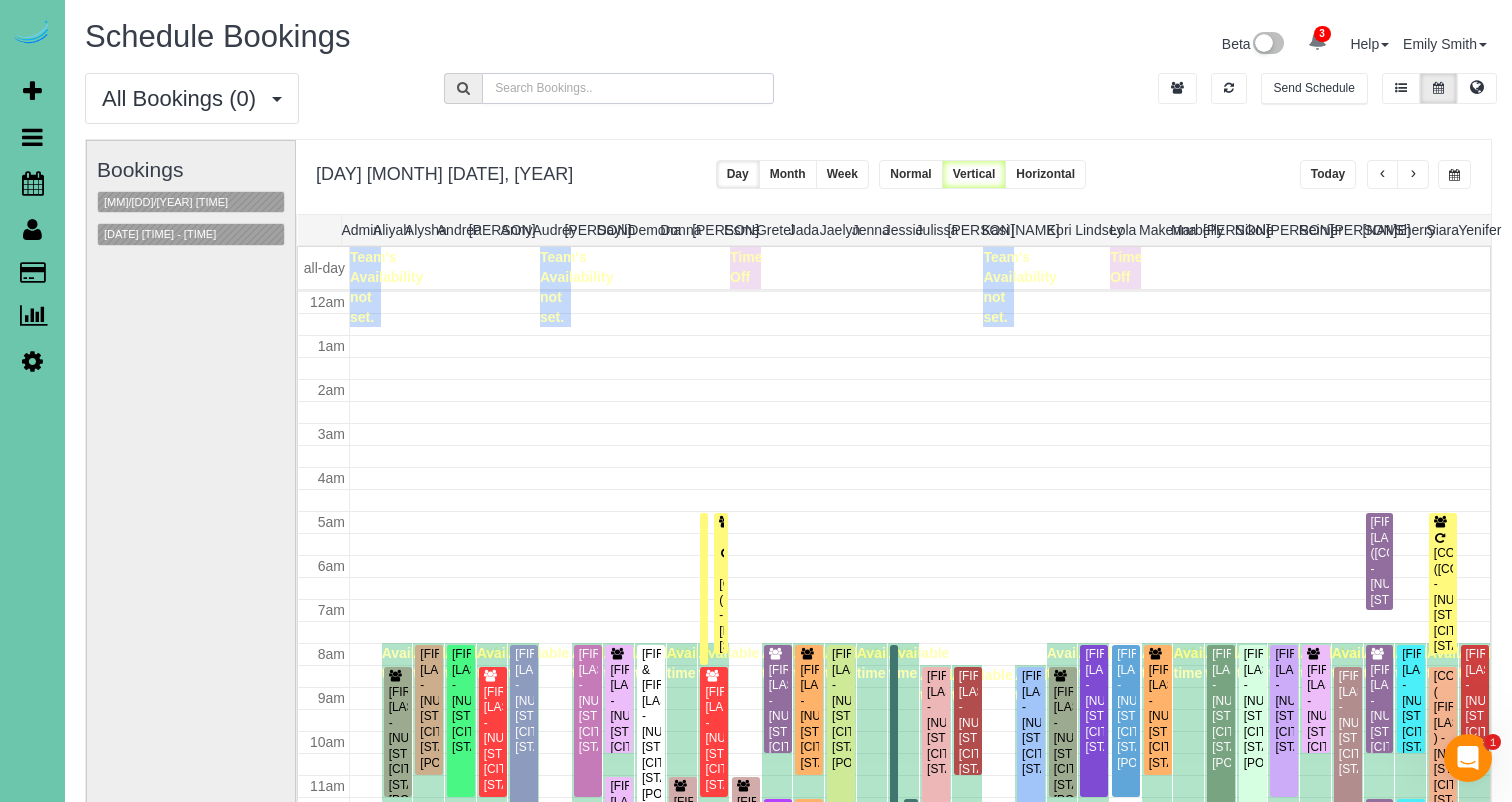 scroll, scrollTop: 265, scrollLeft: 0, axis: vertical 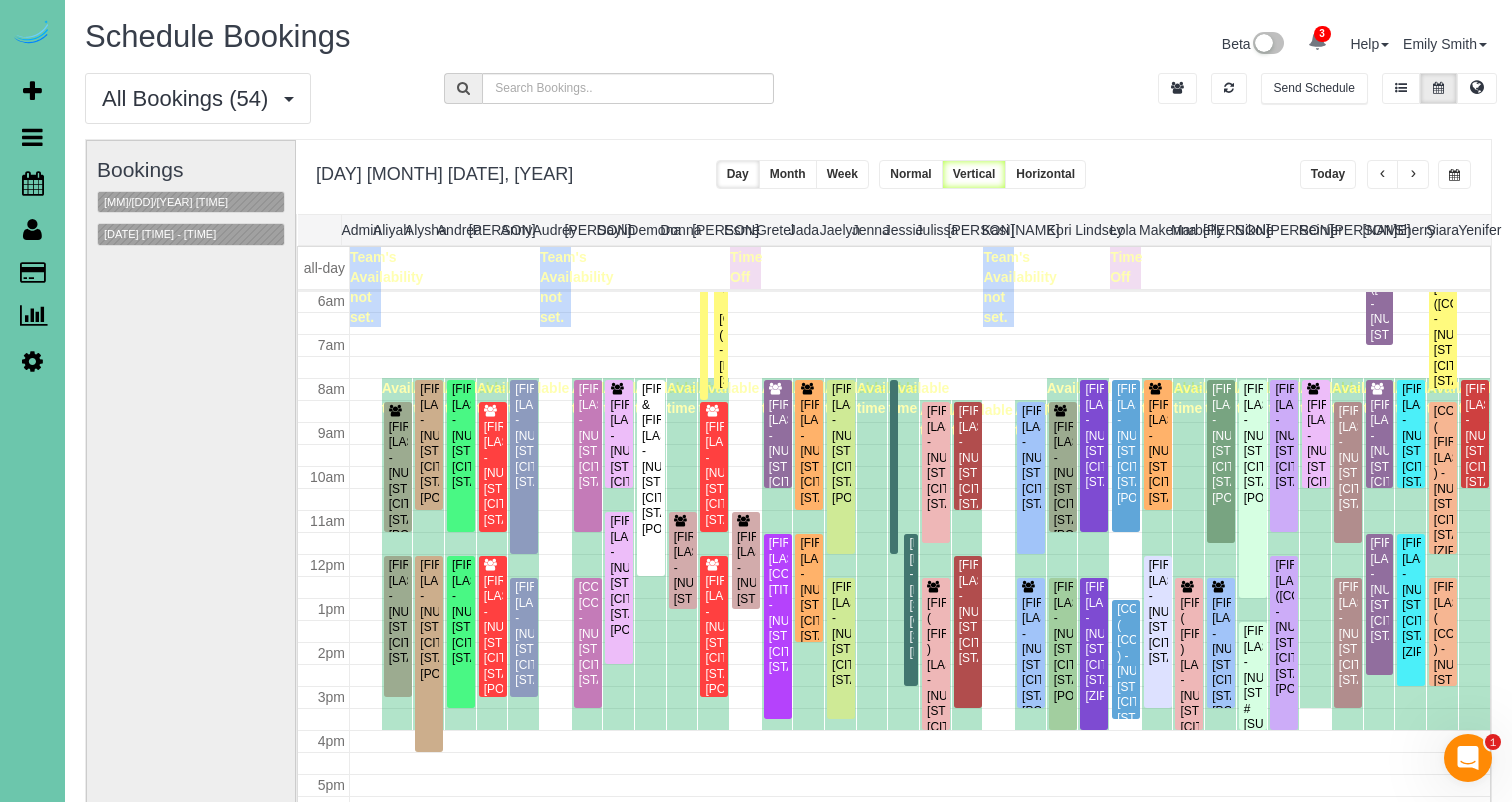 click at bounding box center (1454, 175) 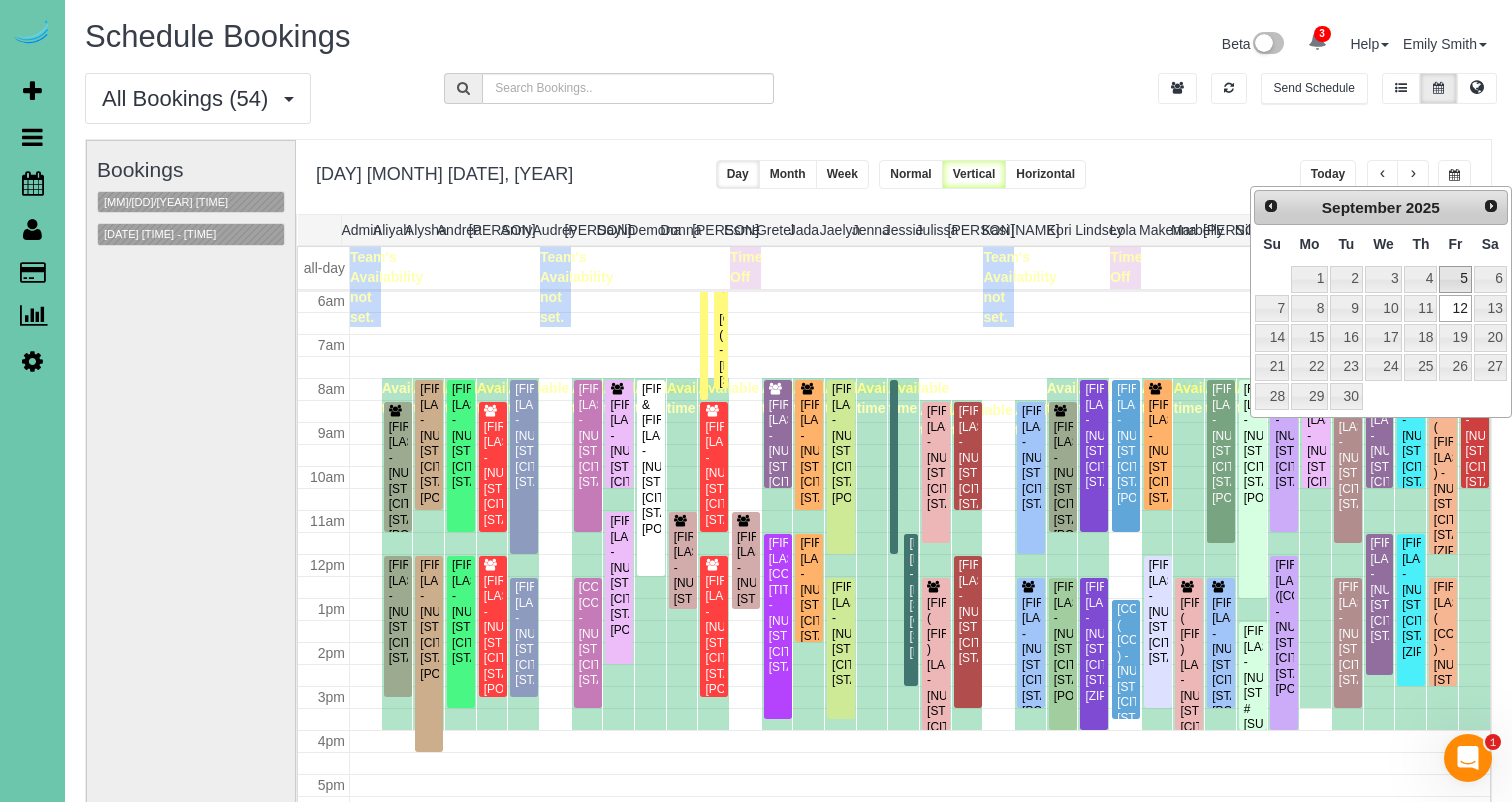 click on "5" at bounding box center [1455, 279] 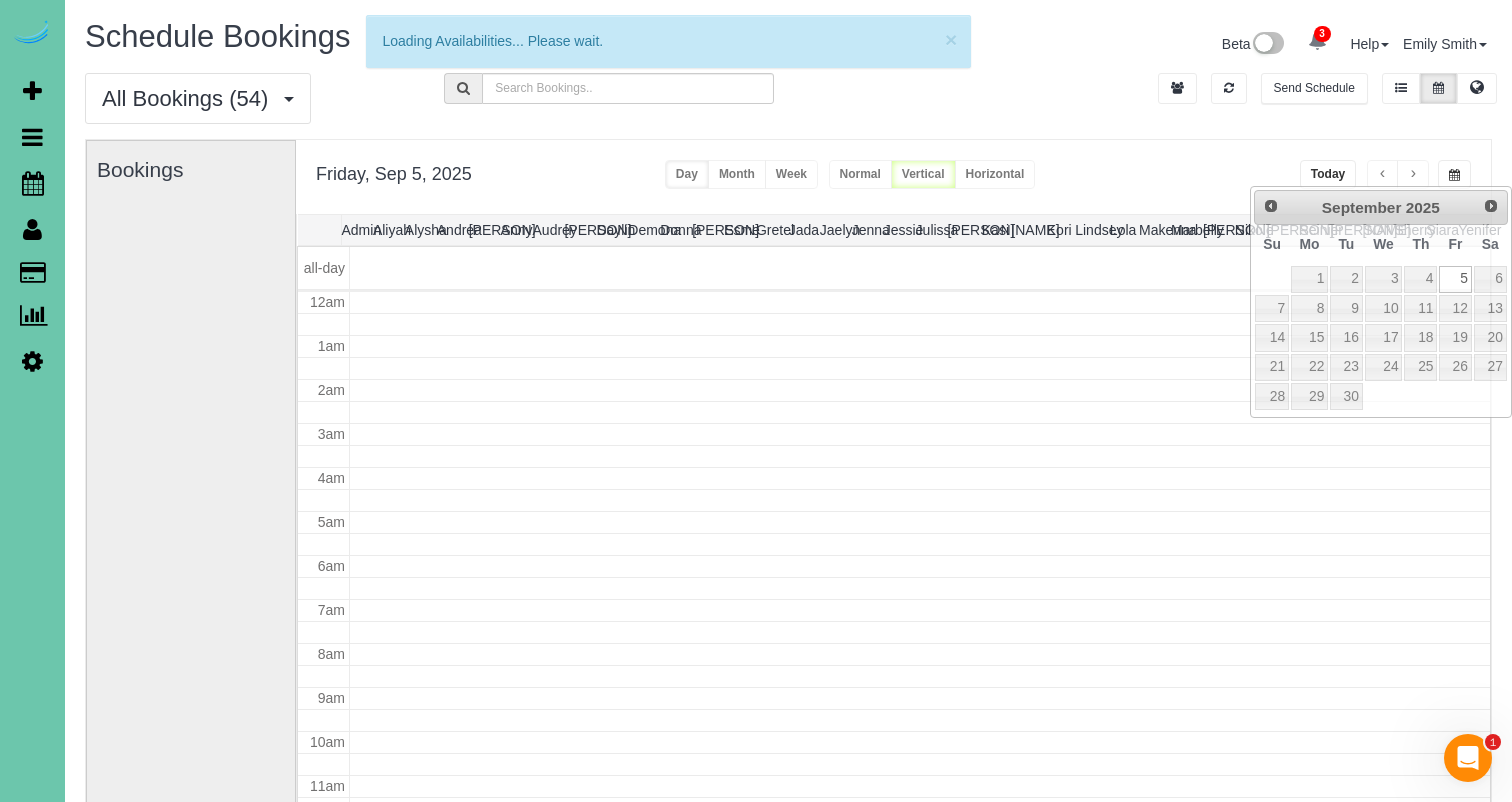 scroll, scrollTop: 265, scrollLeft: 0, axis: vertical 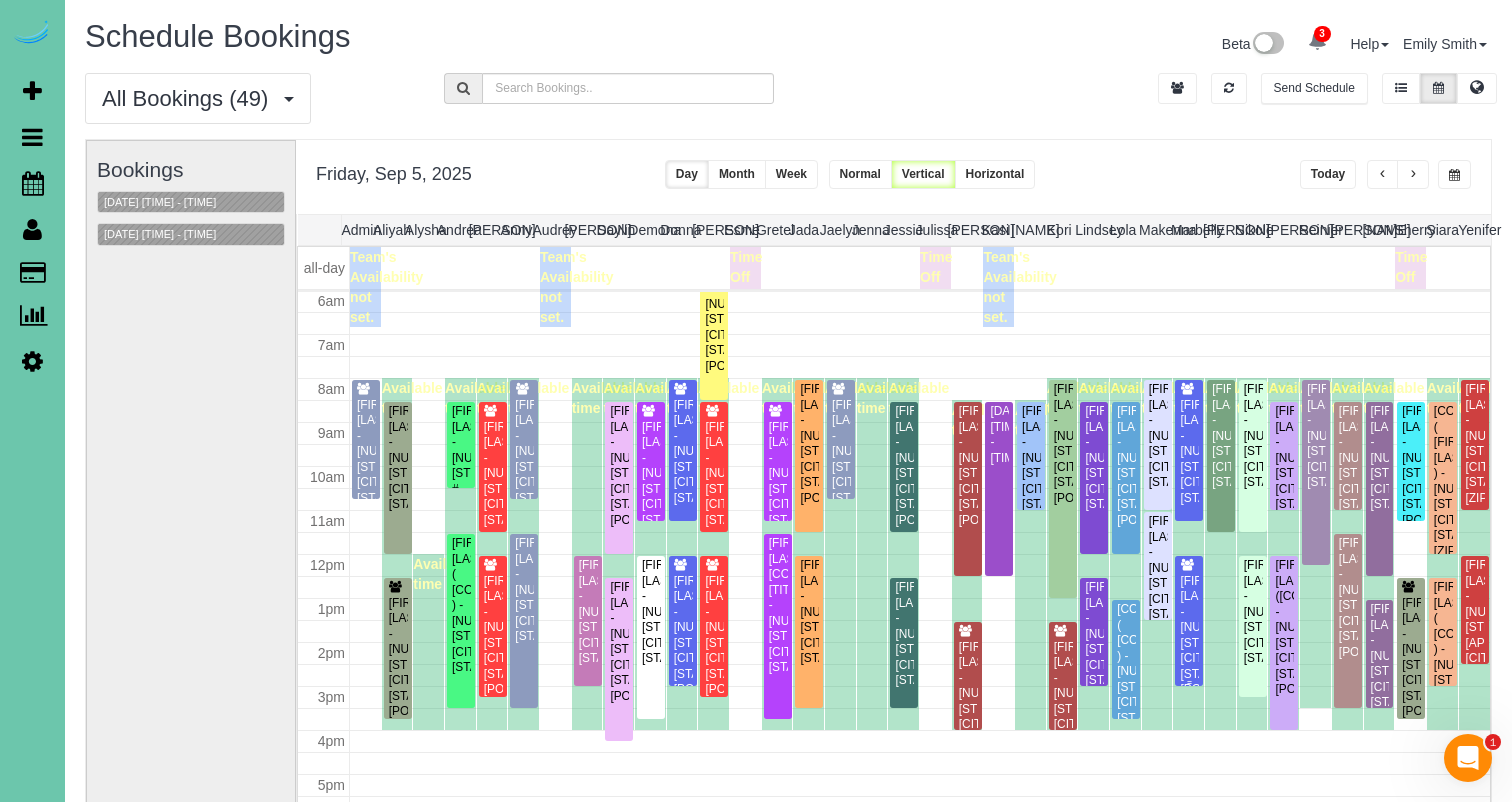 click on "[FIRST] [LAST] - [NUMBER] [STREET], [CITY], [STATE] [POSTAL_CODE]" at bounding box center [1189, 636] 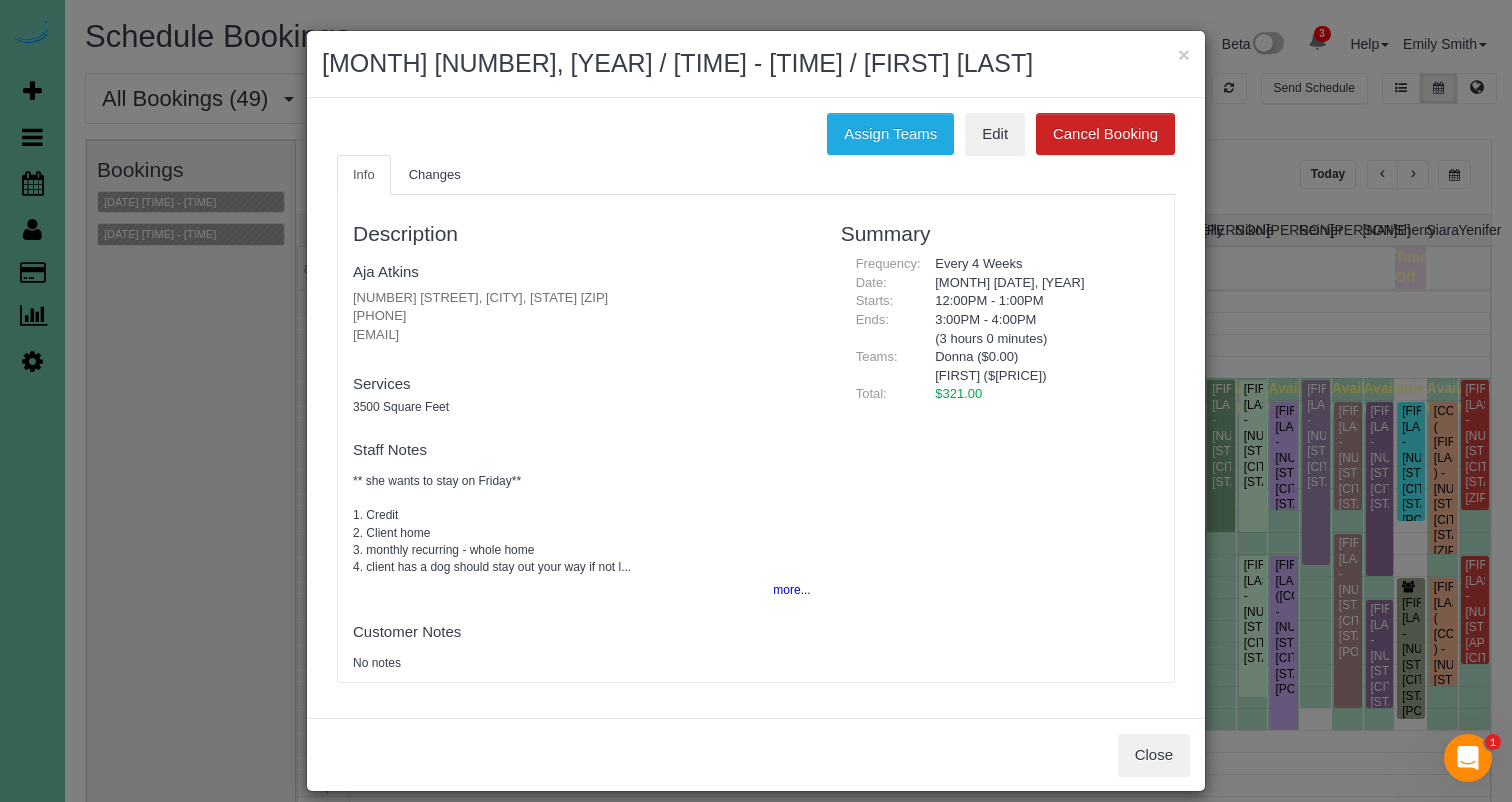 drag, startPoint x: 890, startPoint y: 149, endPoint x: 818, endPoint y: 147, distance: 72.02777 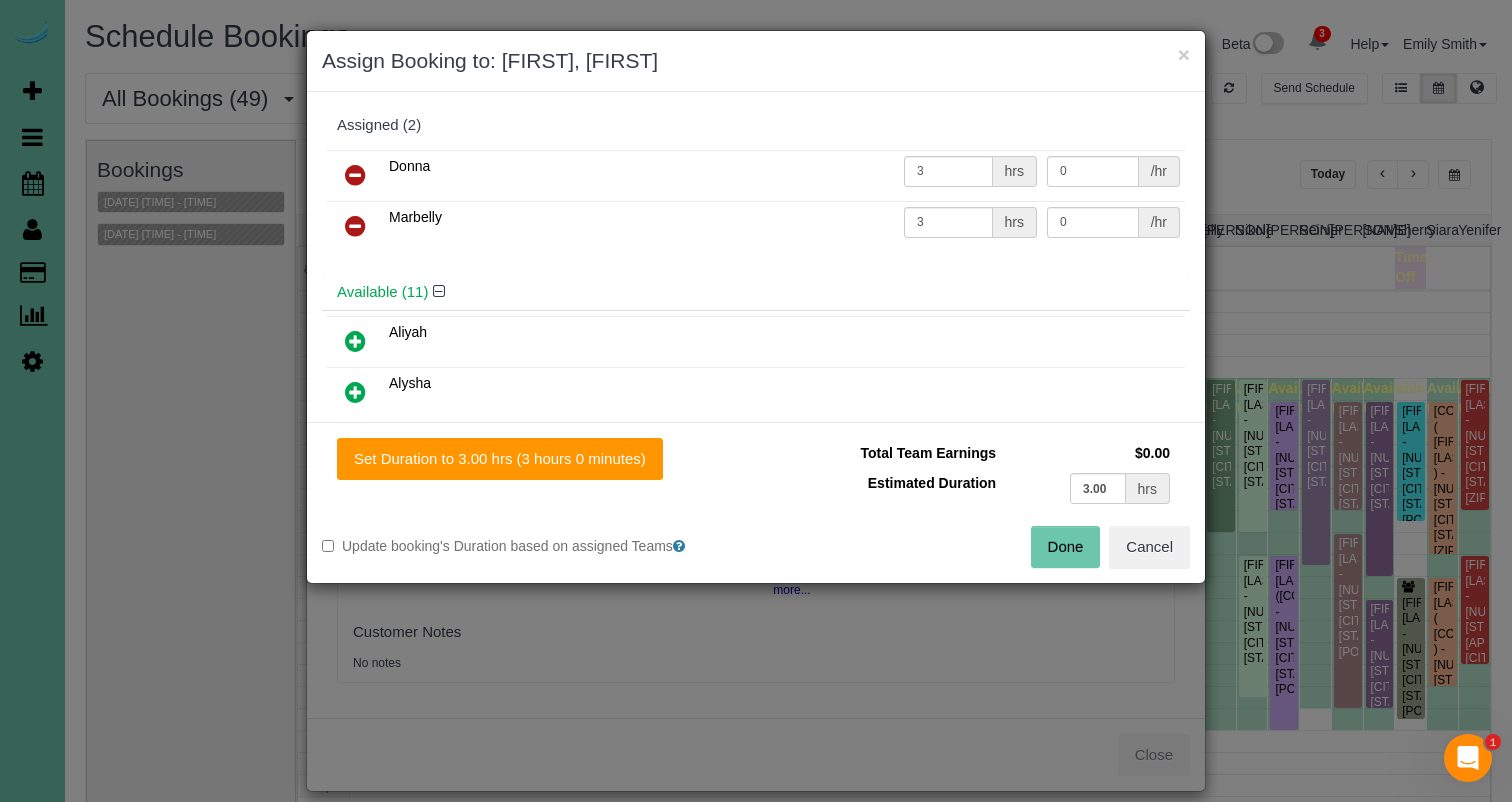 click at bounding box center [355, 175] 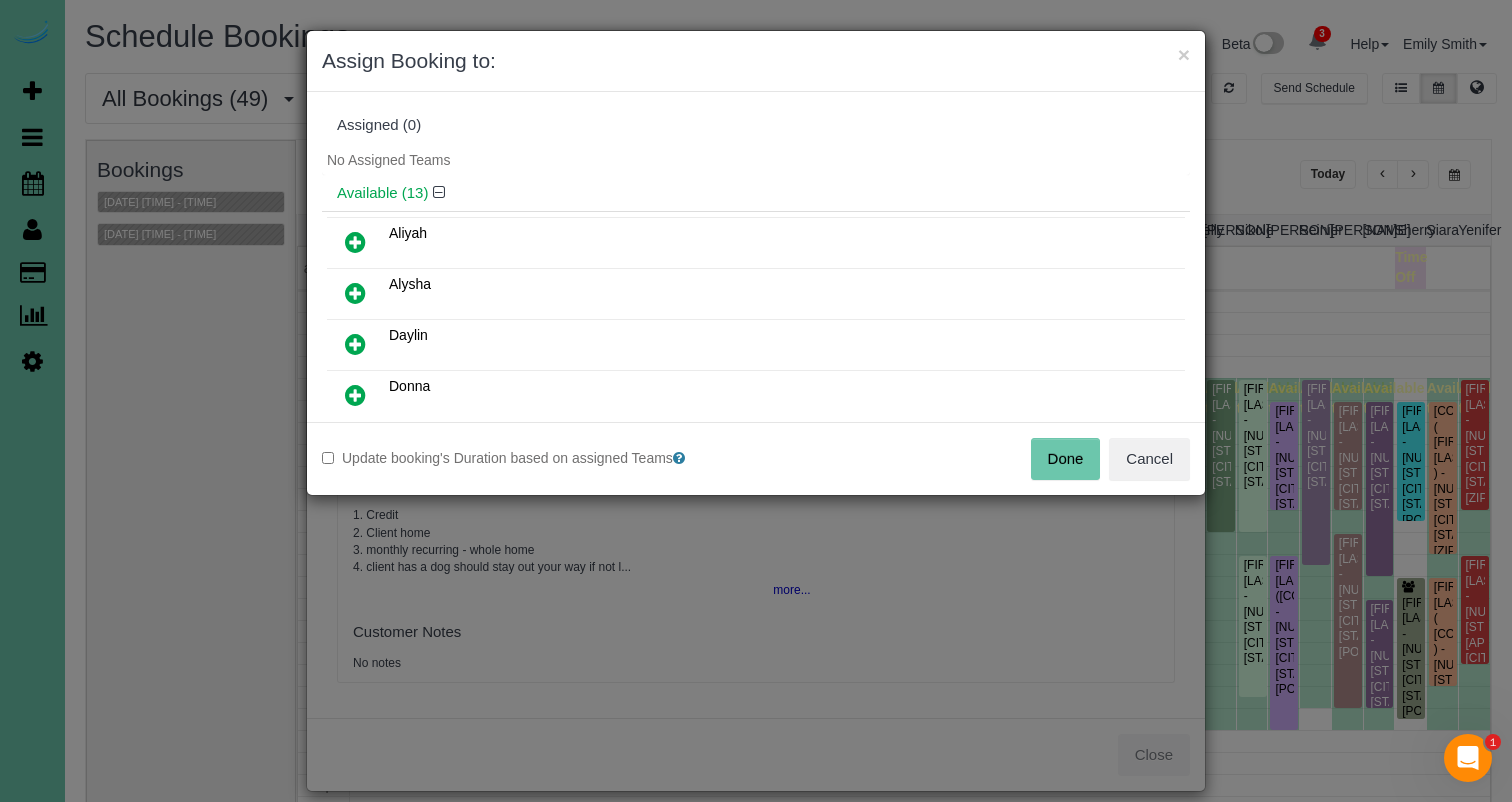 click on "Done" at bounding box center (1066, 459) 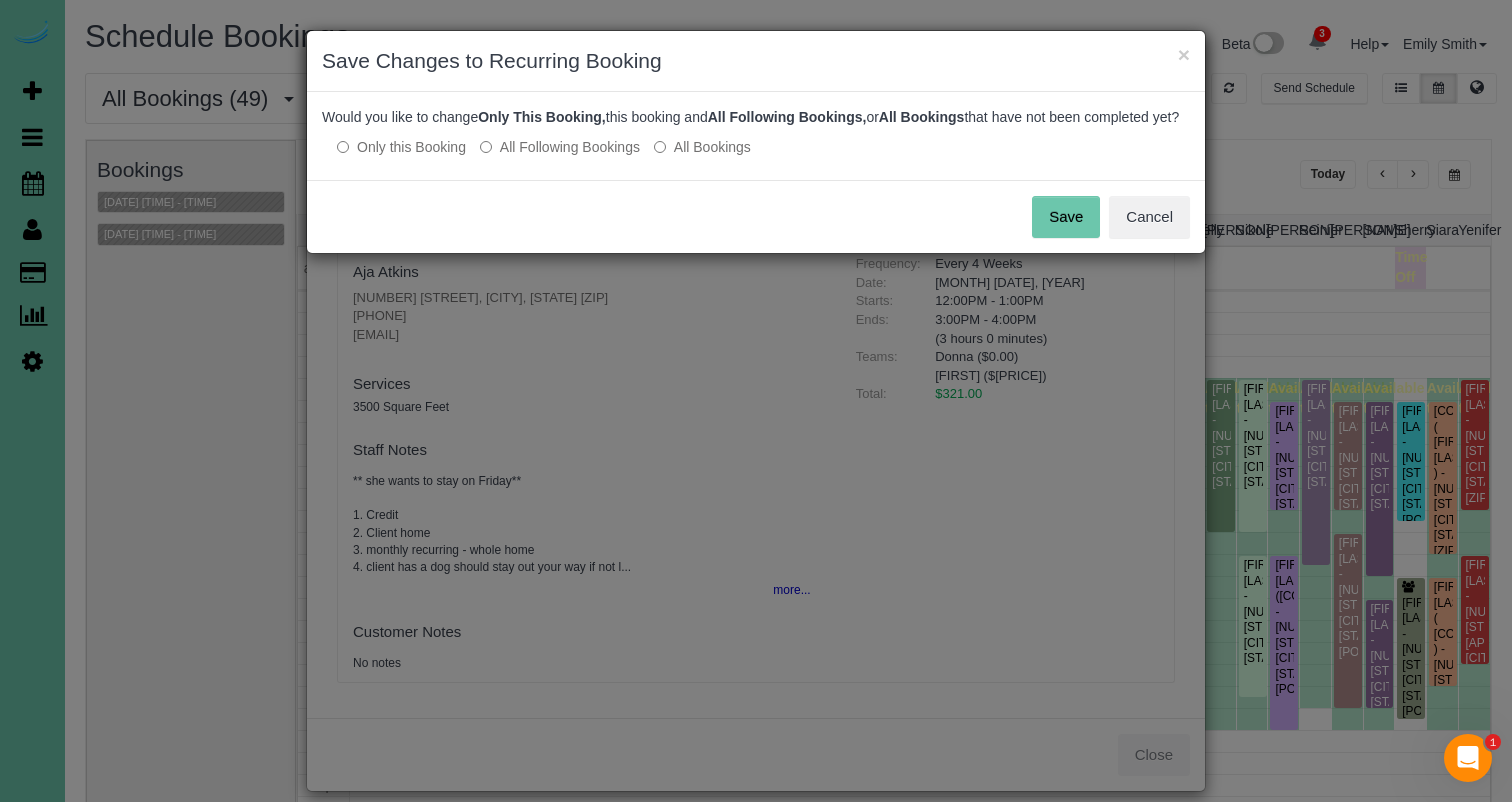 click on "Save" at bounding box center (1066, 217) 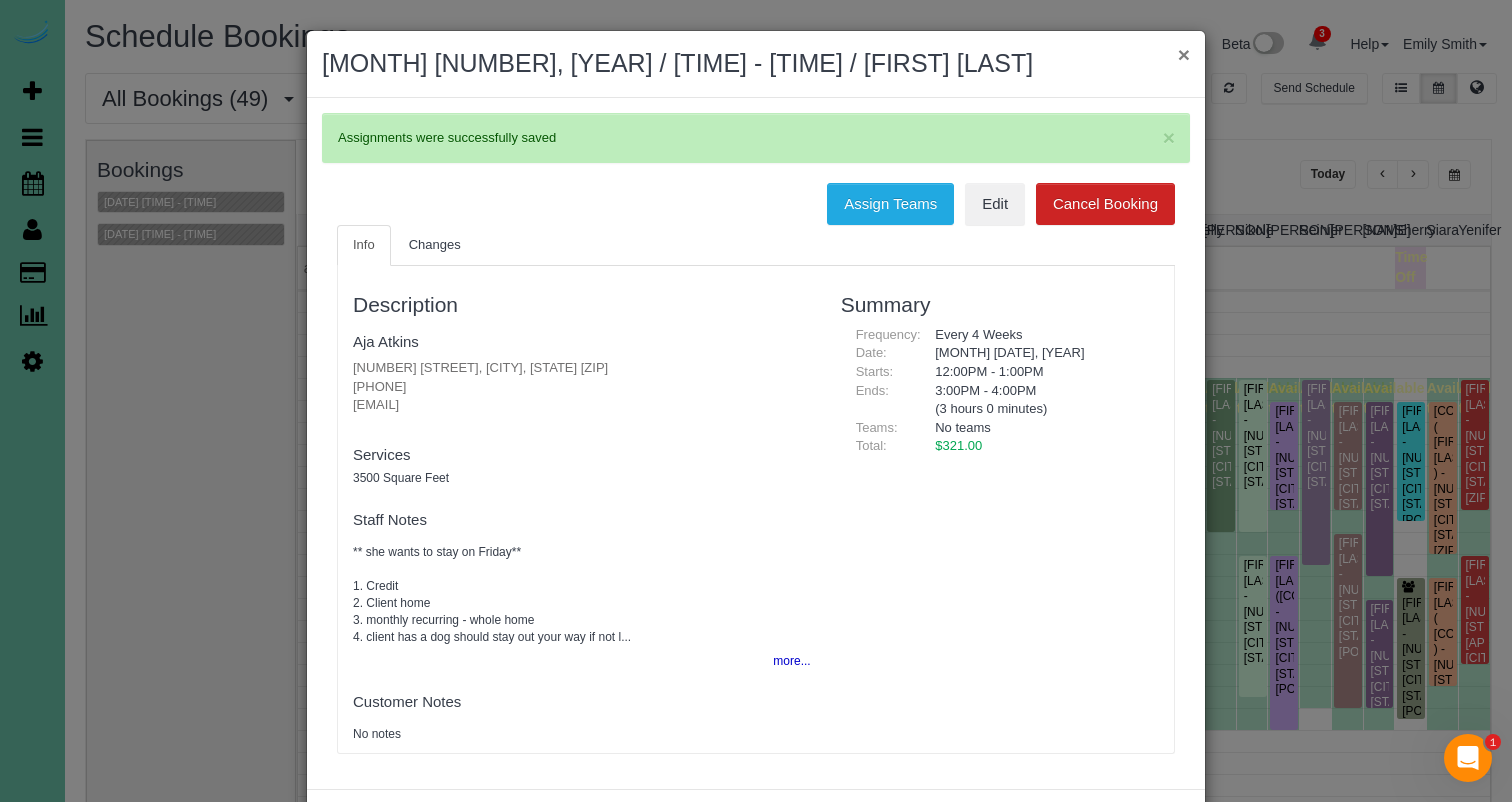 click on "×" at bounding box center [1184, 54] 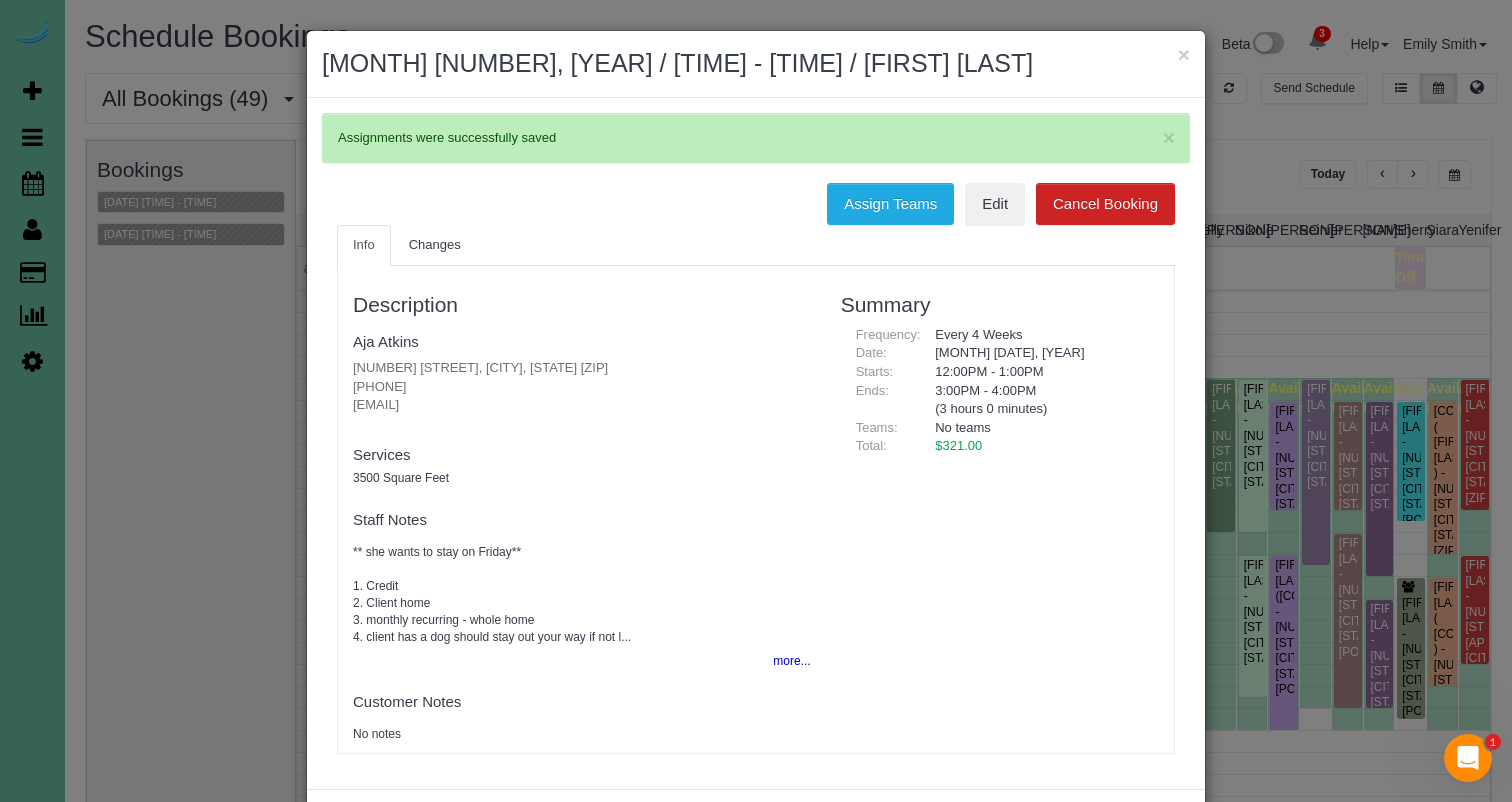 scroll, scrollTop: 265, scrollLeft: 0, axis: vertical 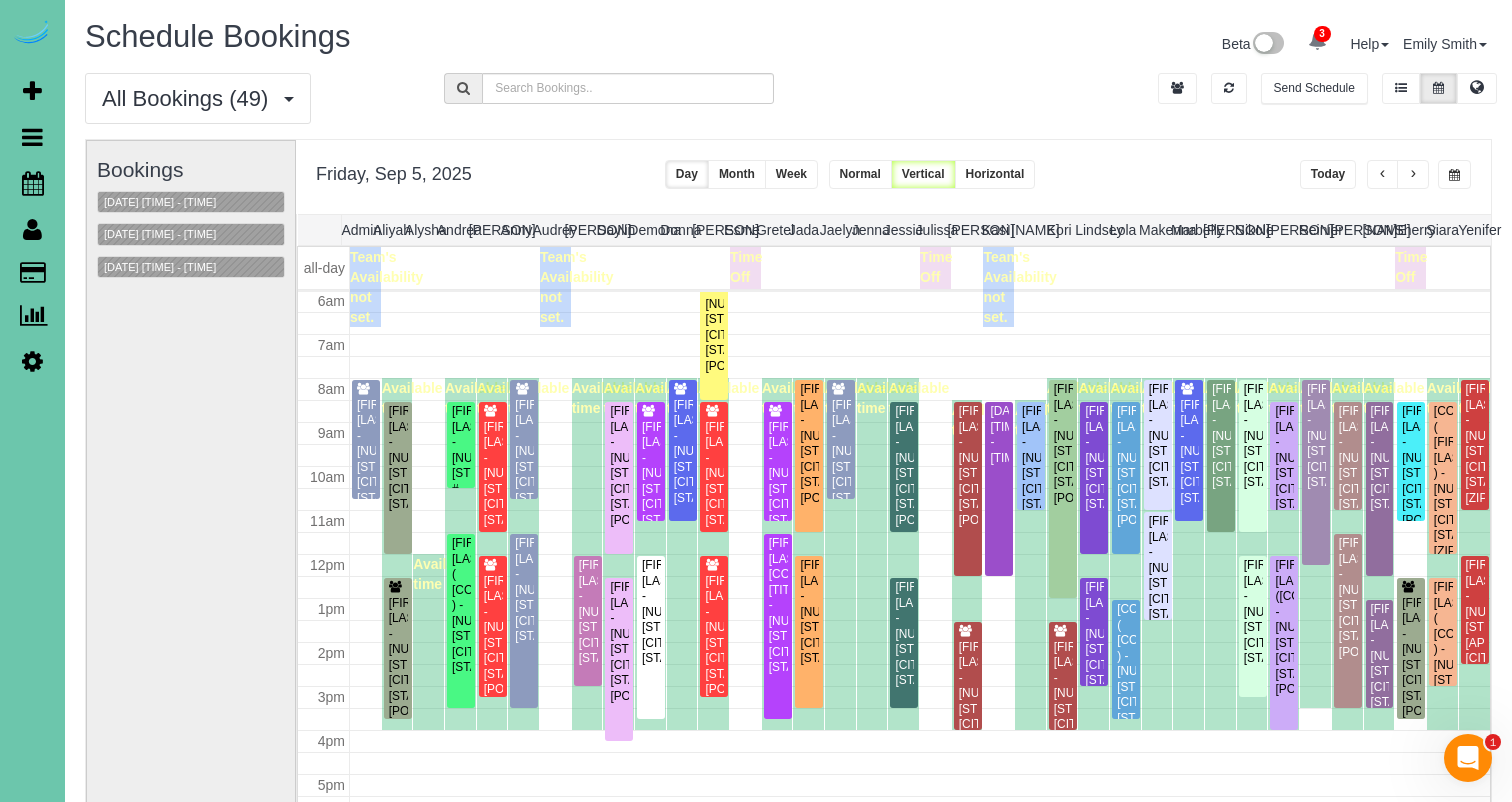 click at bounding box center (1454, 174) 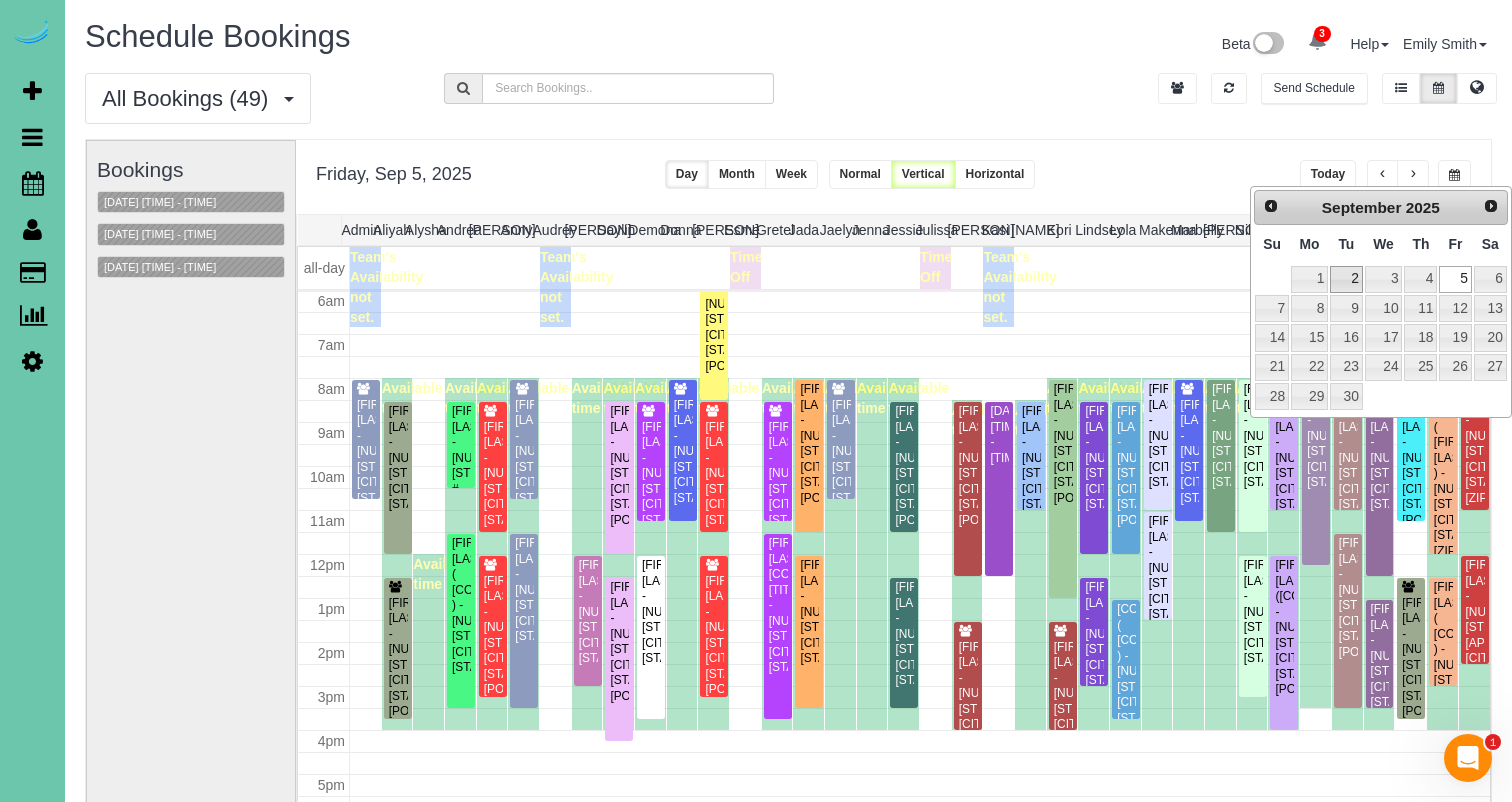 click on "2" at bounding box center [1346, 279] 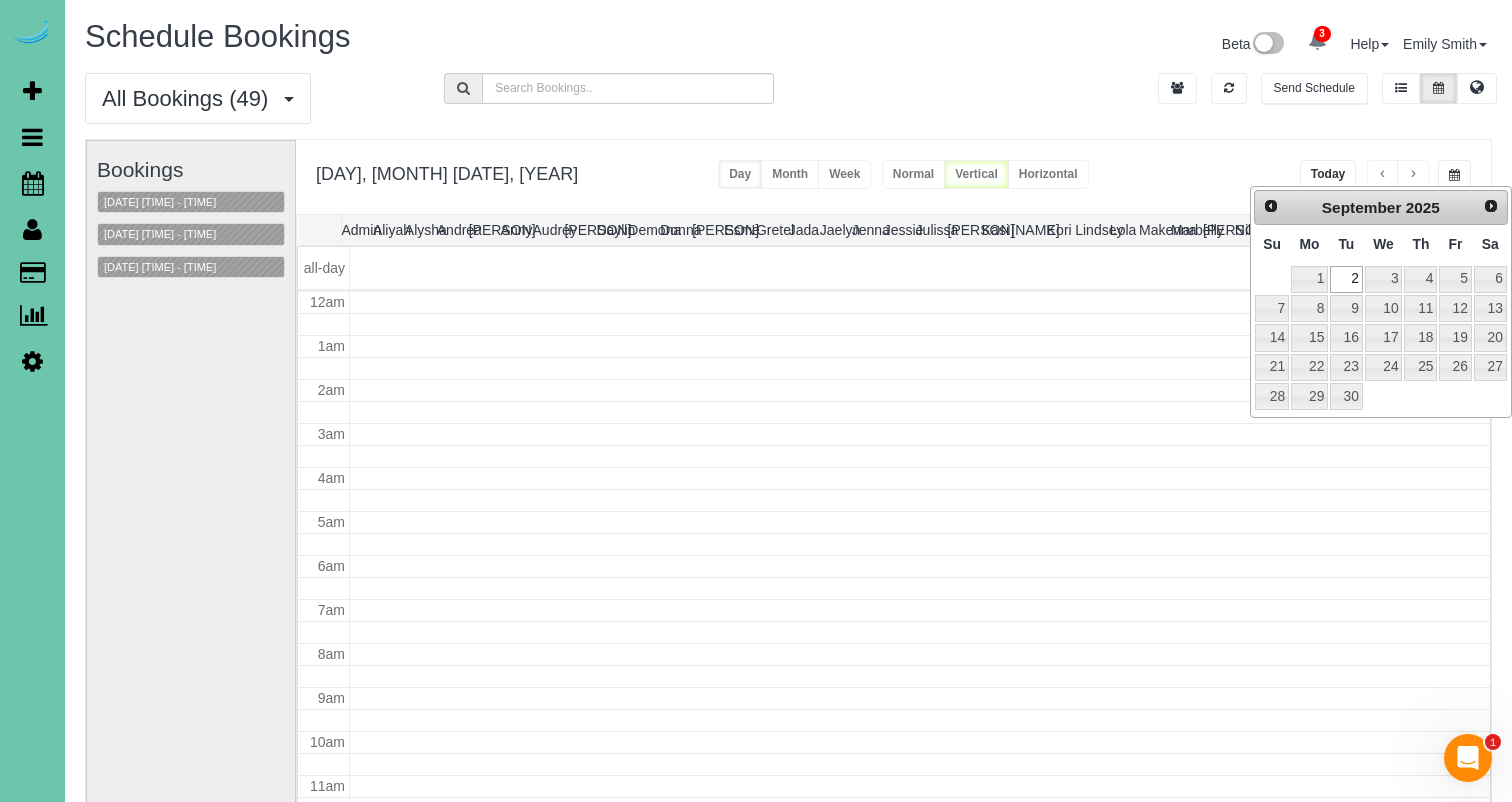 scroll, scrollTop: 265, scrollLeft: 0, axis: vertical 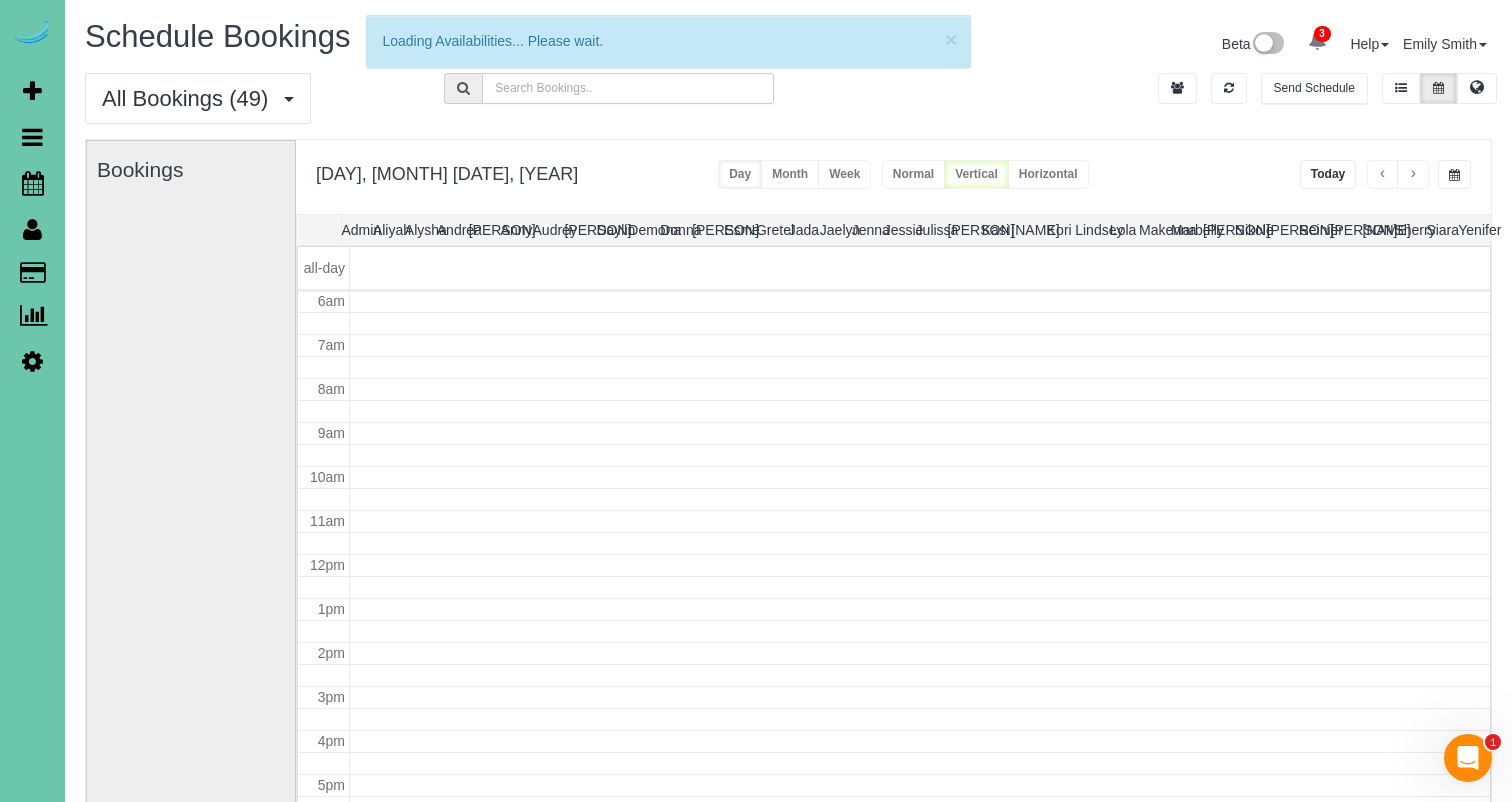click at bounding box center [627, 88] 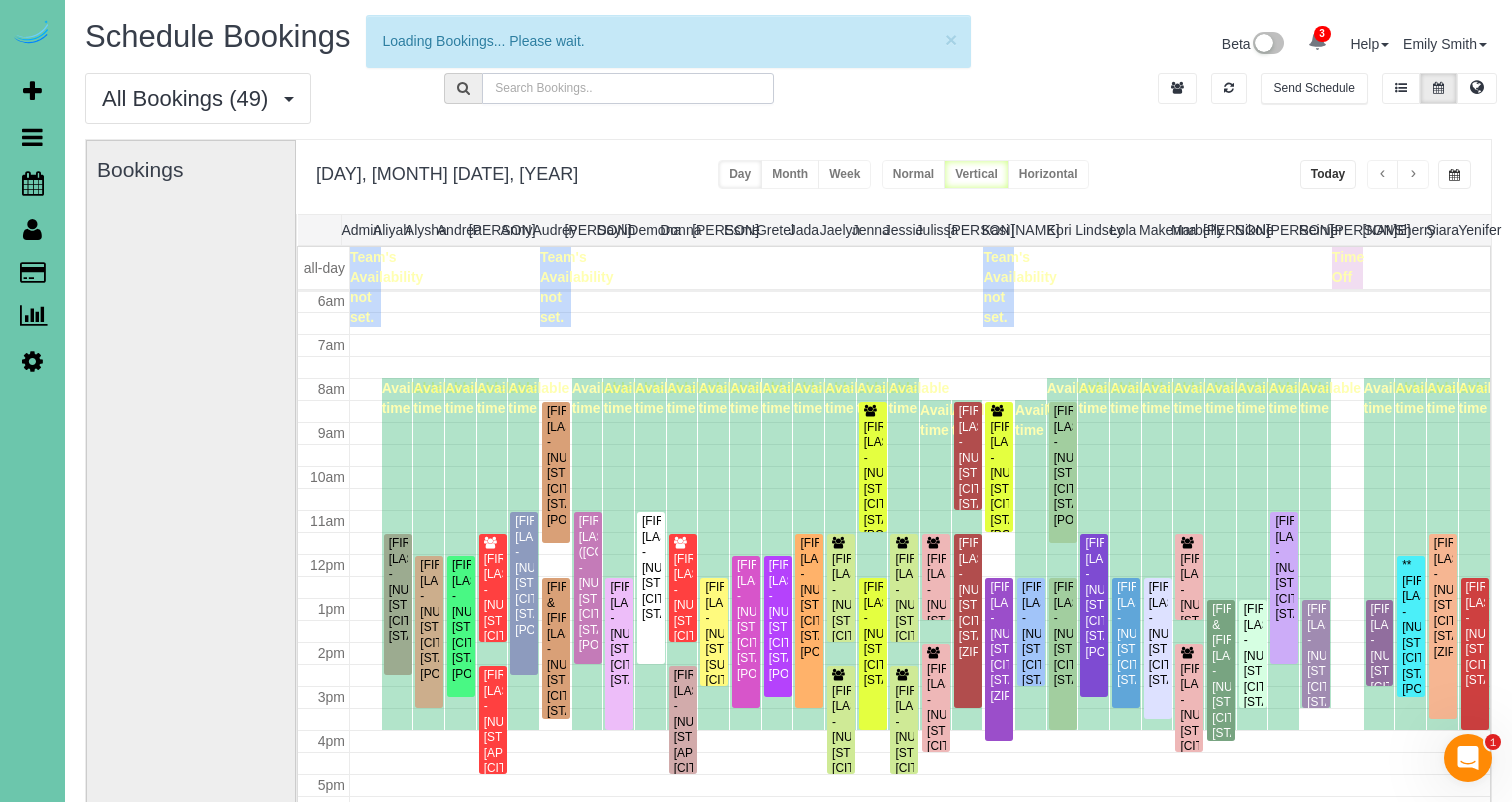 scroll, scrollTop: 265, scrollLeft: 0, axis: vertical 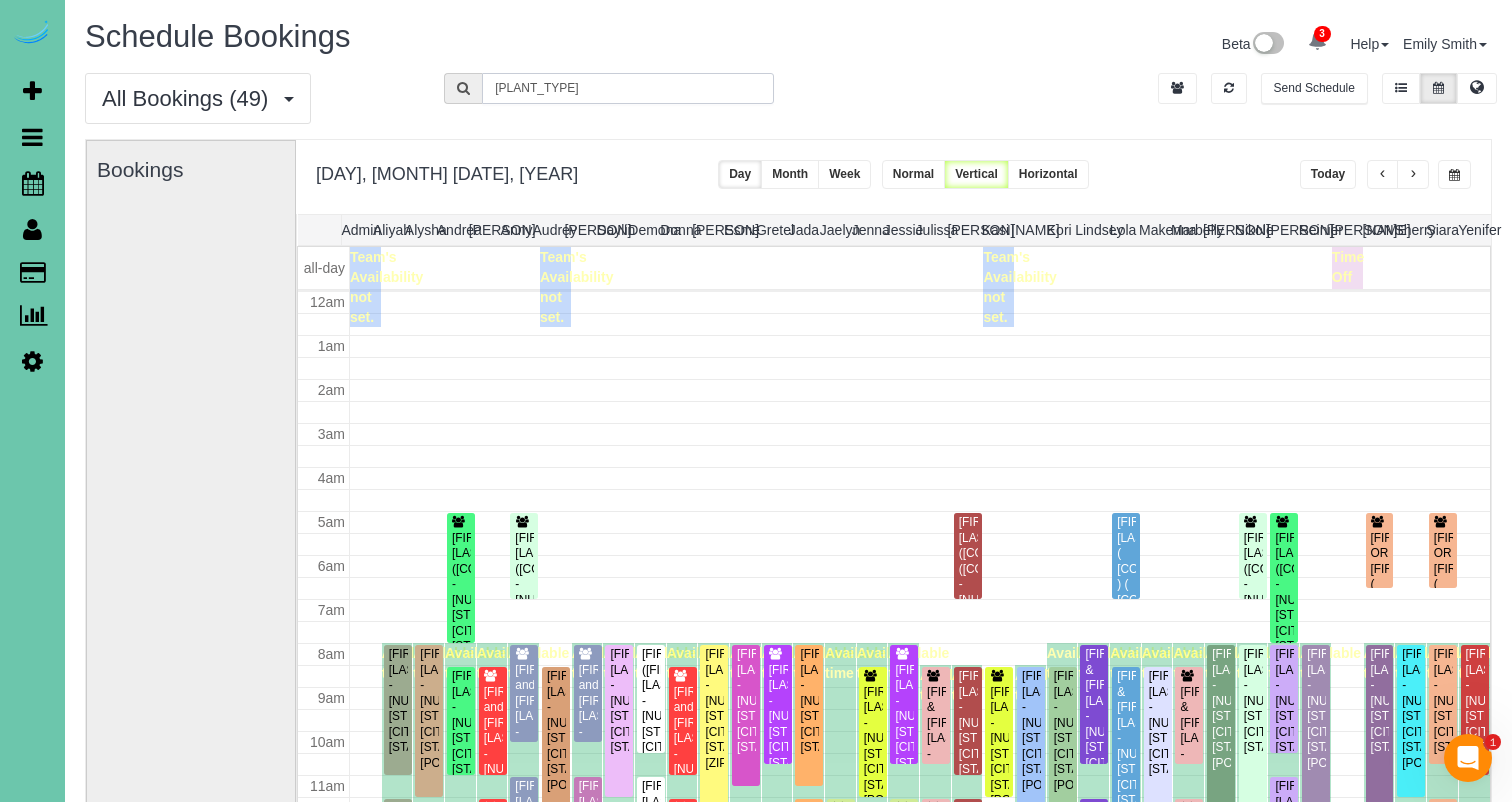 type on "[PLANT_TYPE]" 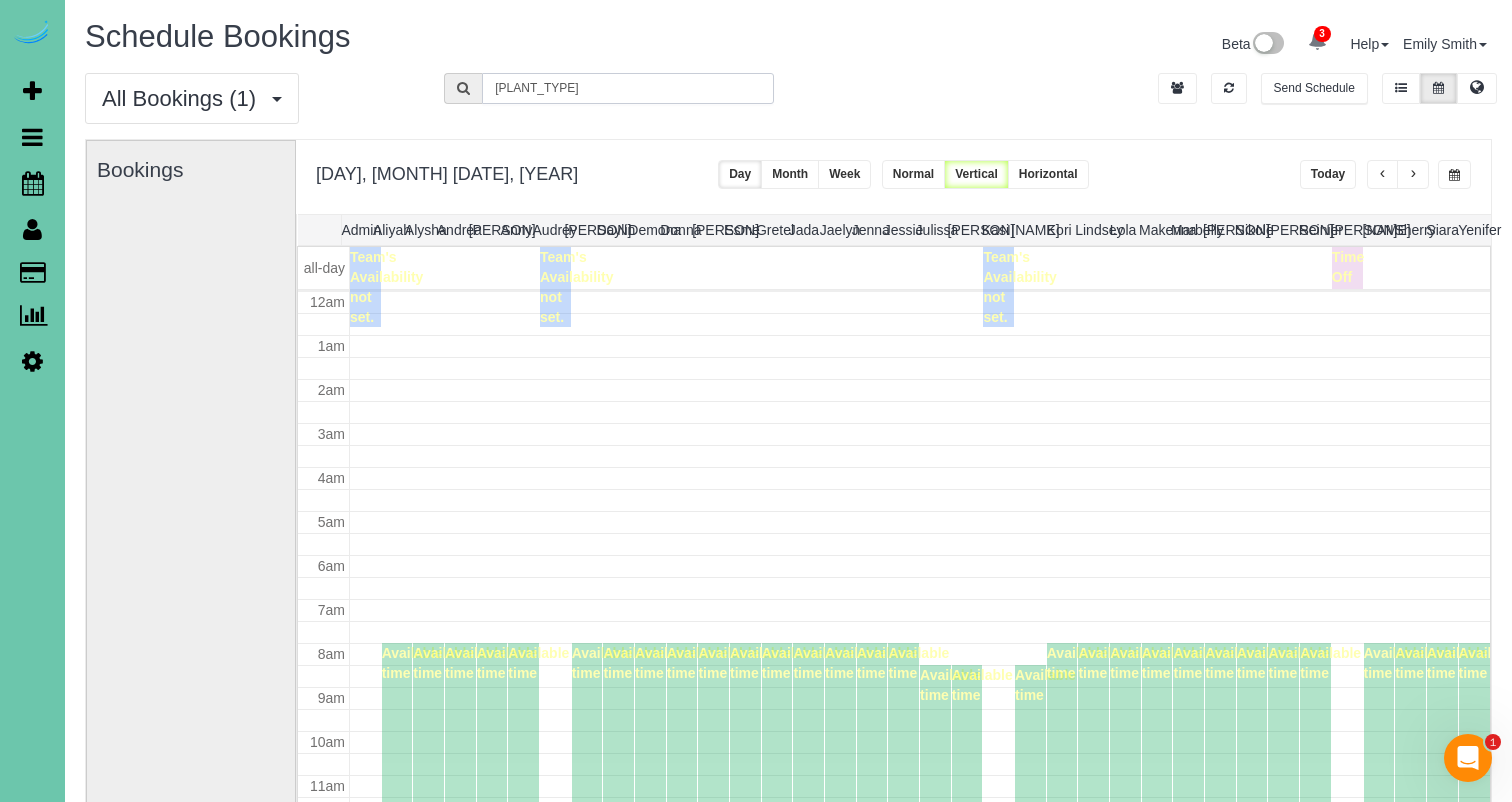 scroll, scrollTop: 265, scrollLeft: 0, axis: vertical 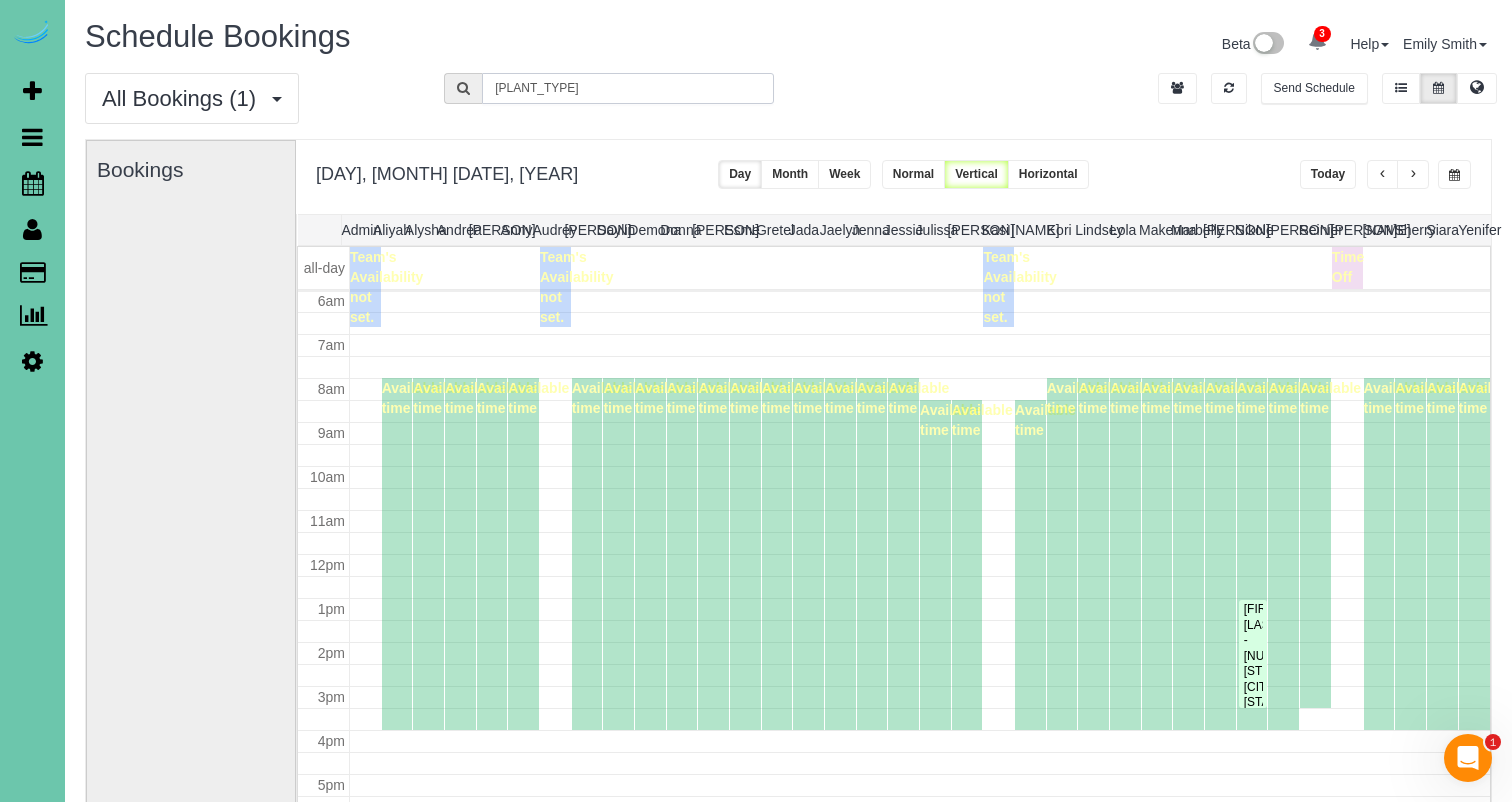 drag, startPoint x: 529, startPoint y: 85, endPoint x: 418, endPoint y: 76, distance: 111.364265 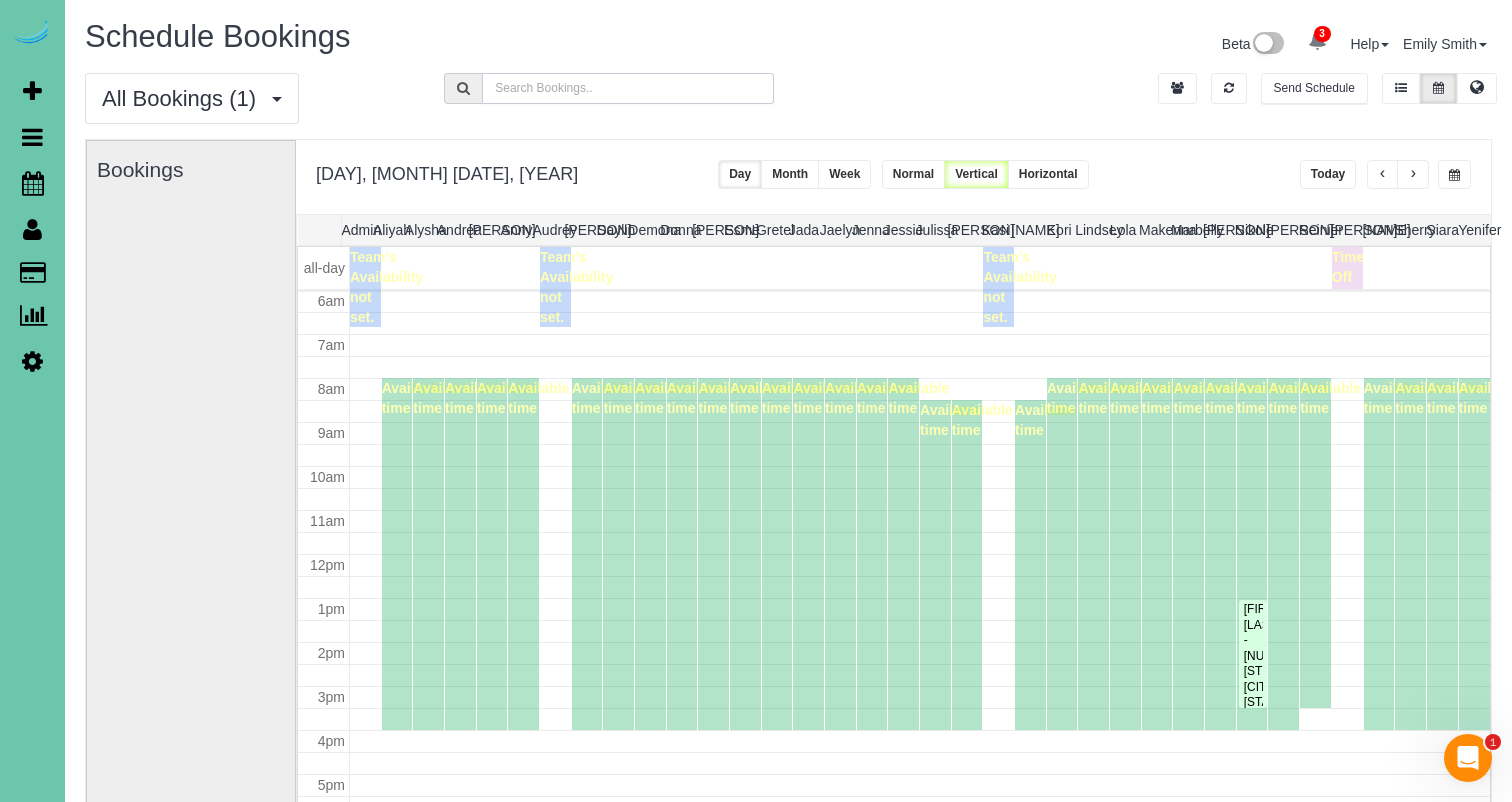 type 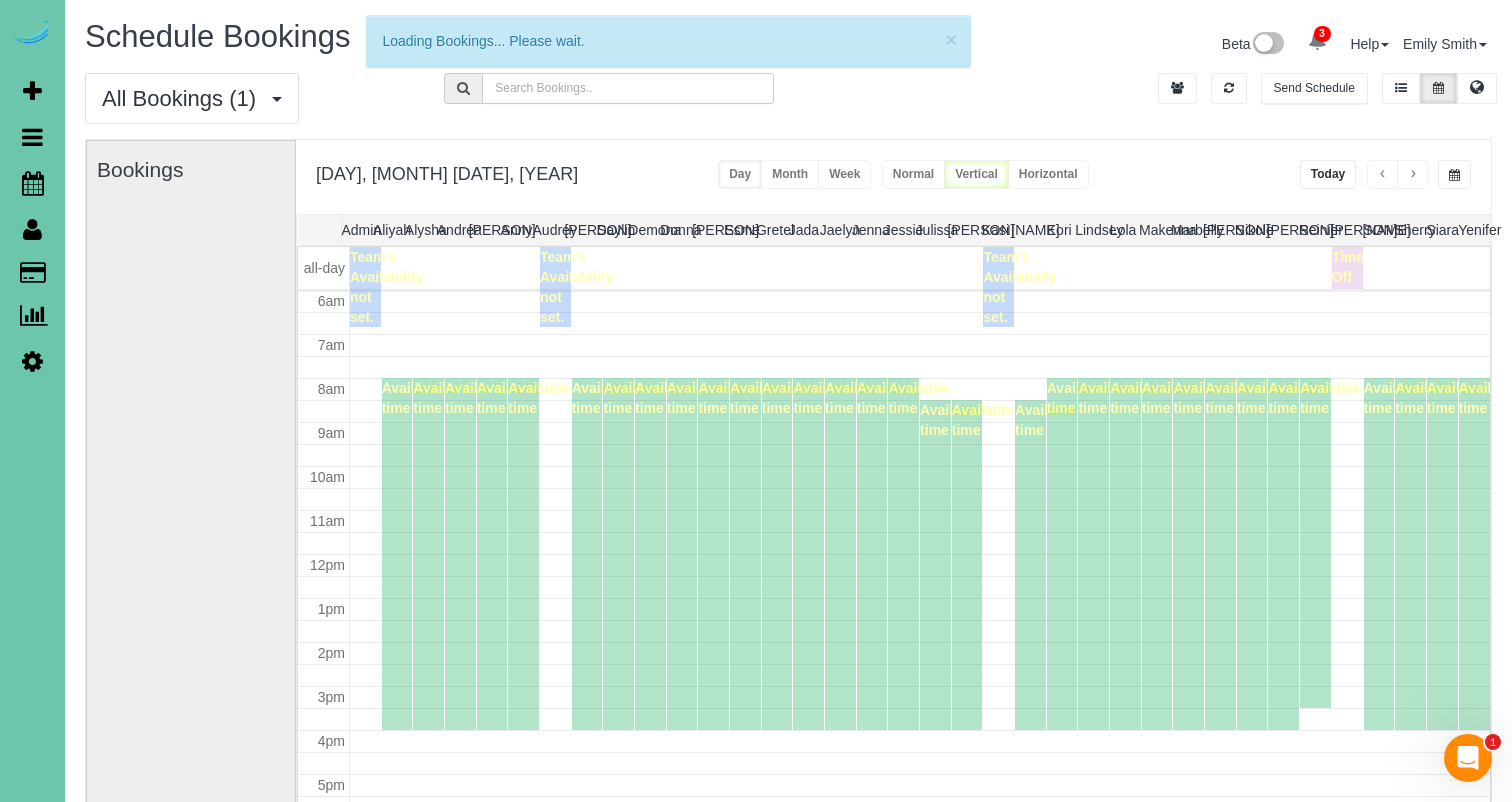 scroll, scrollTop: 265, scrollLeft: 0, axis: vertical 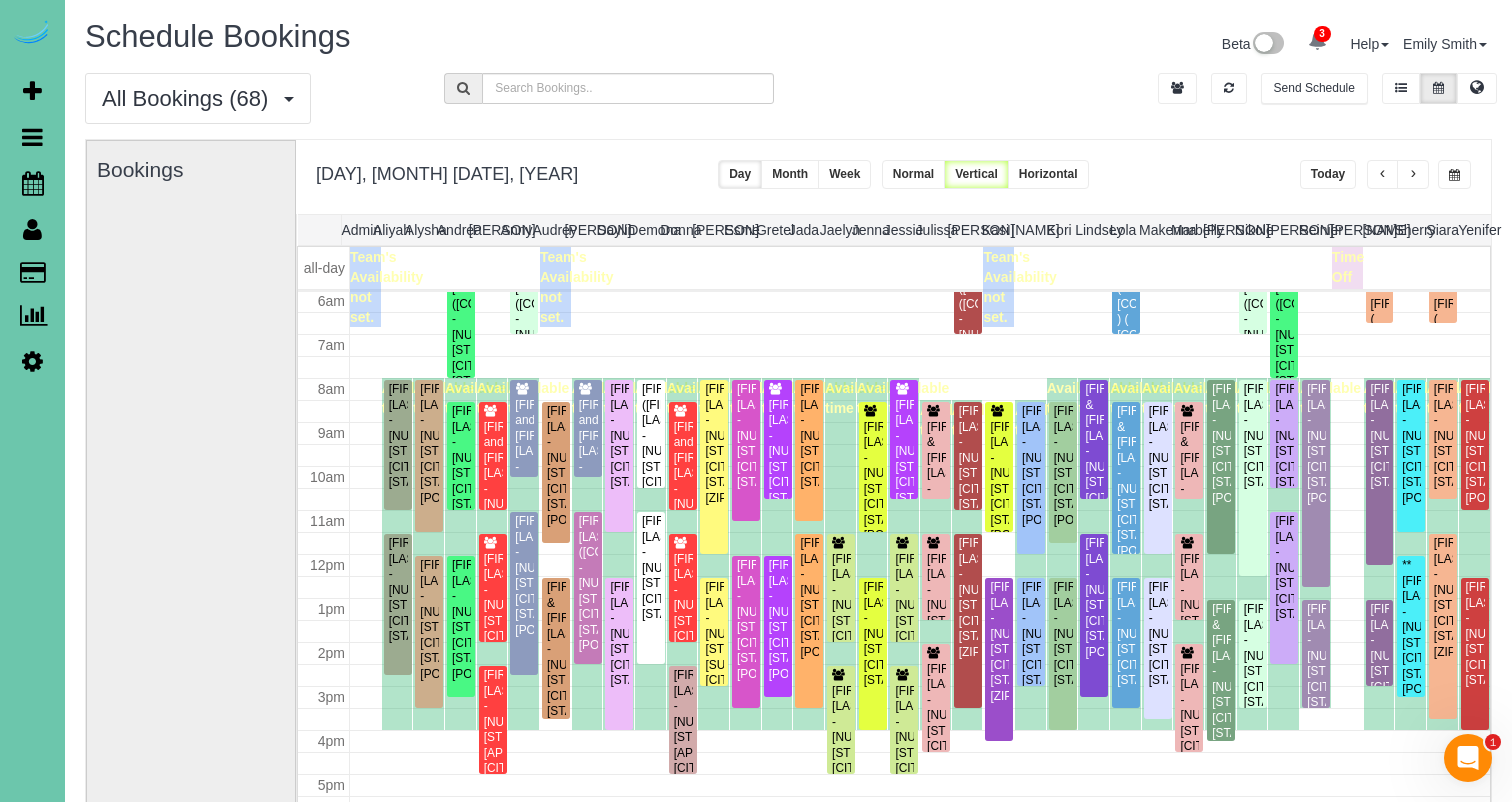 click at bounding box center [32, 361] 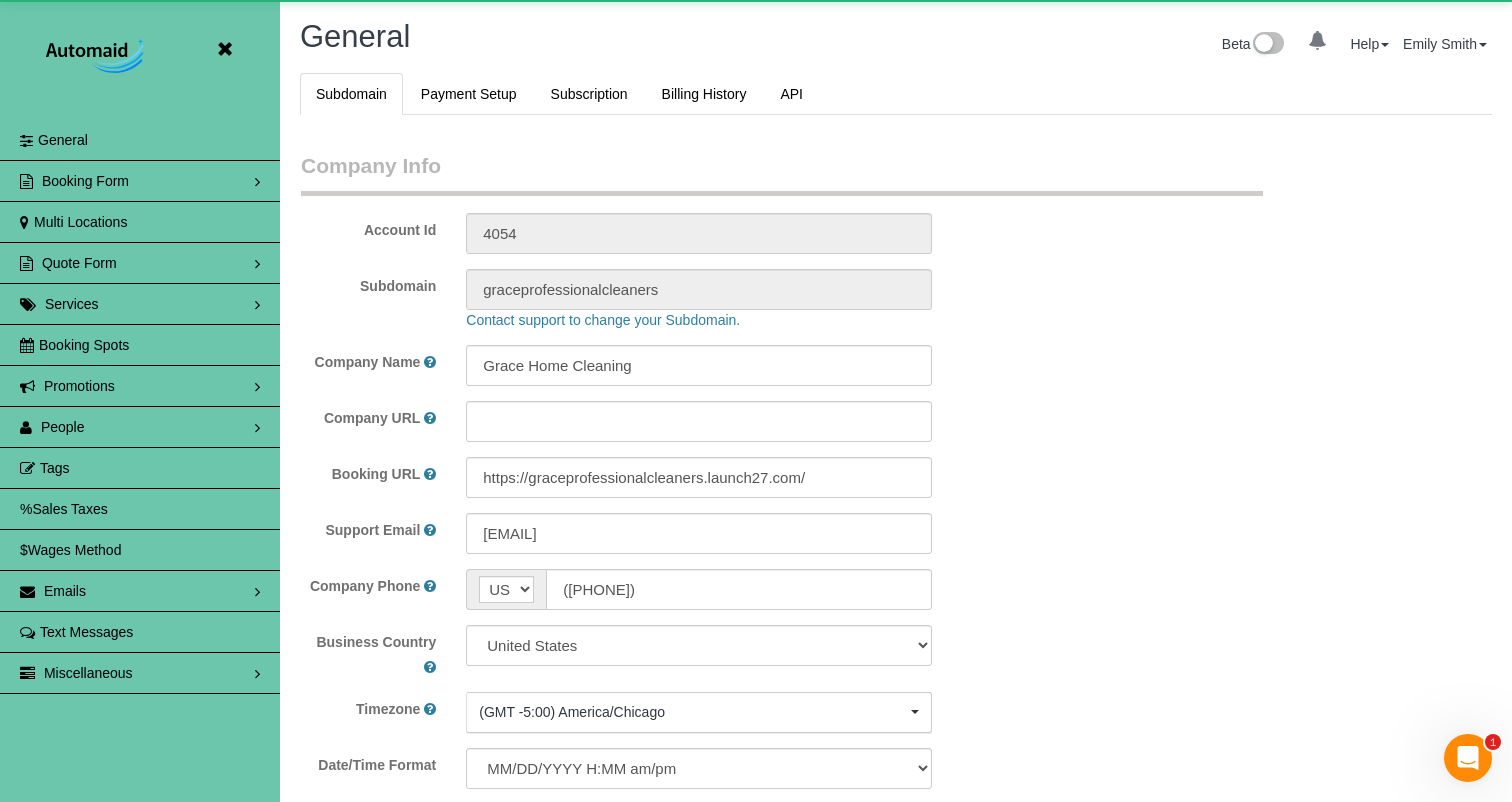 scroll, scrollTop: 95669, scrollLeft: 98488, axis: both 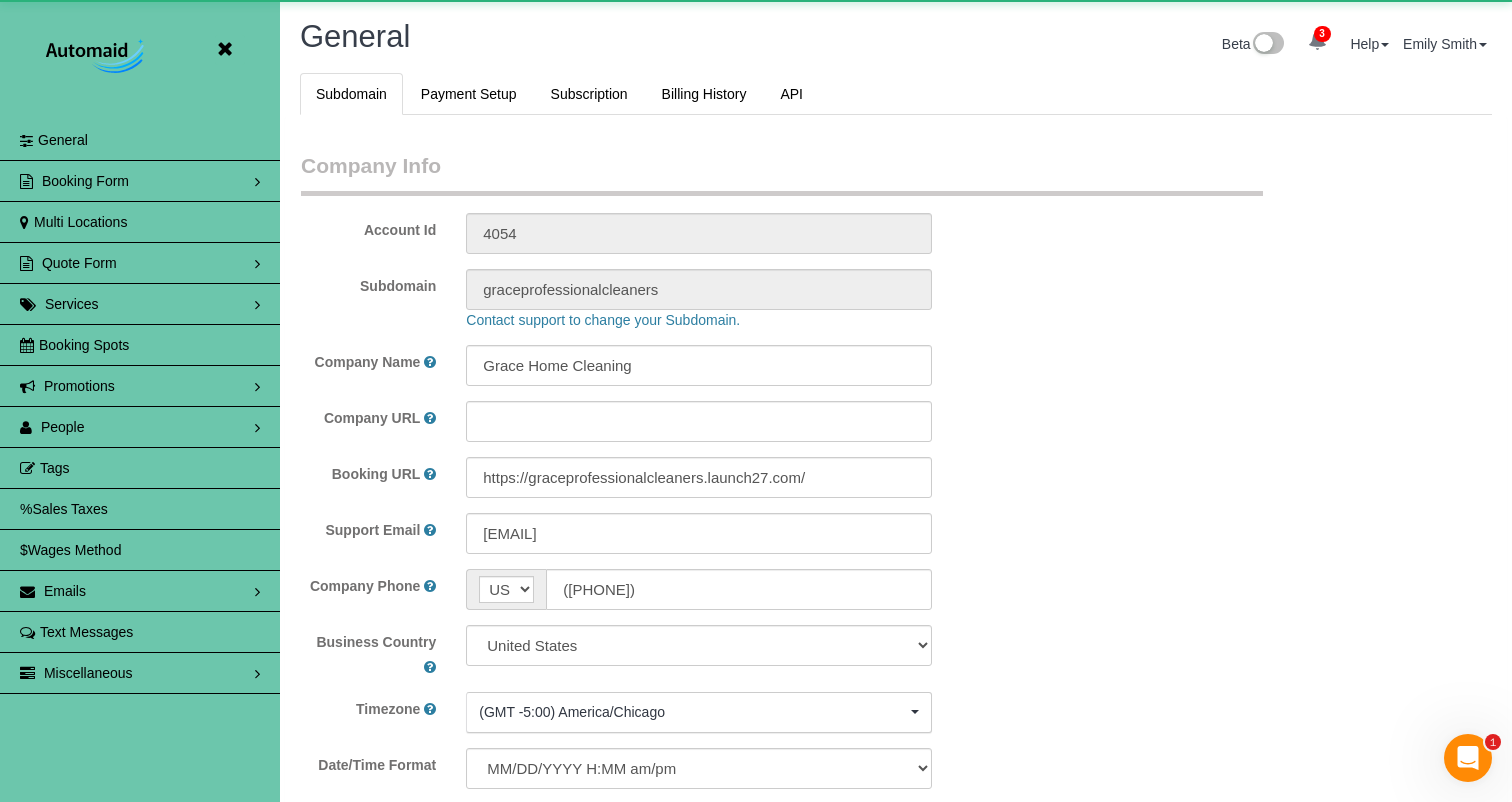 click on "People" at bounding box center (140, 427) 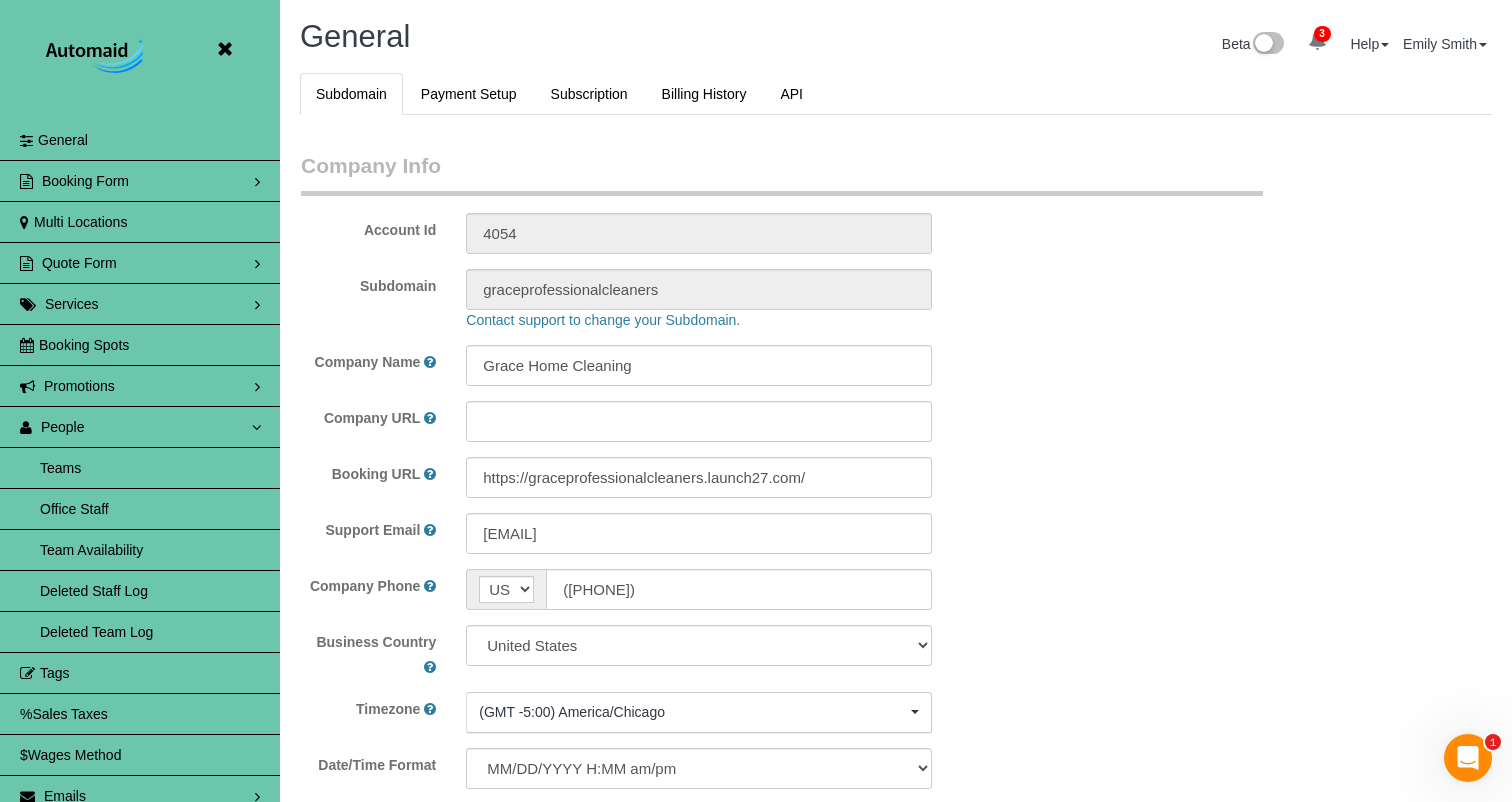 click on "Team Availability" at bounding box center (140, 550) 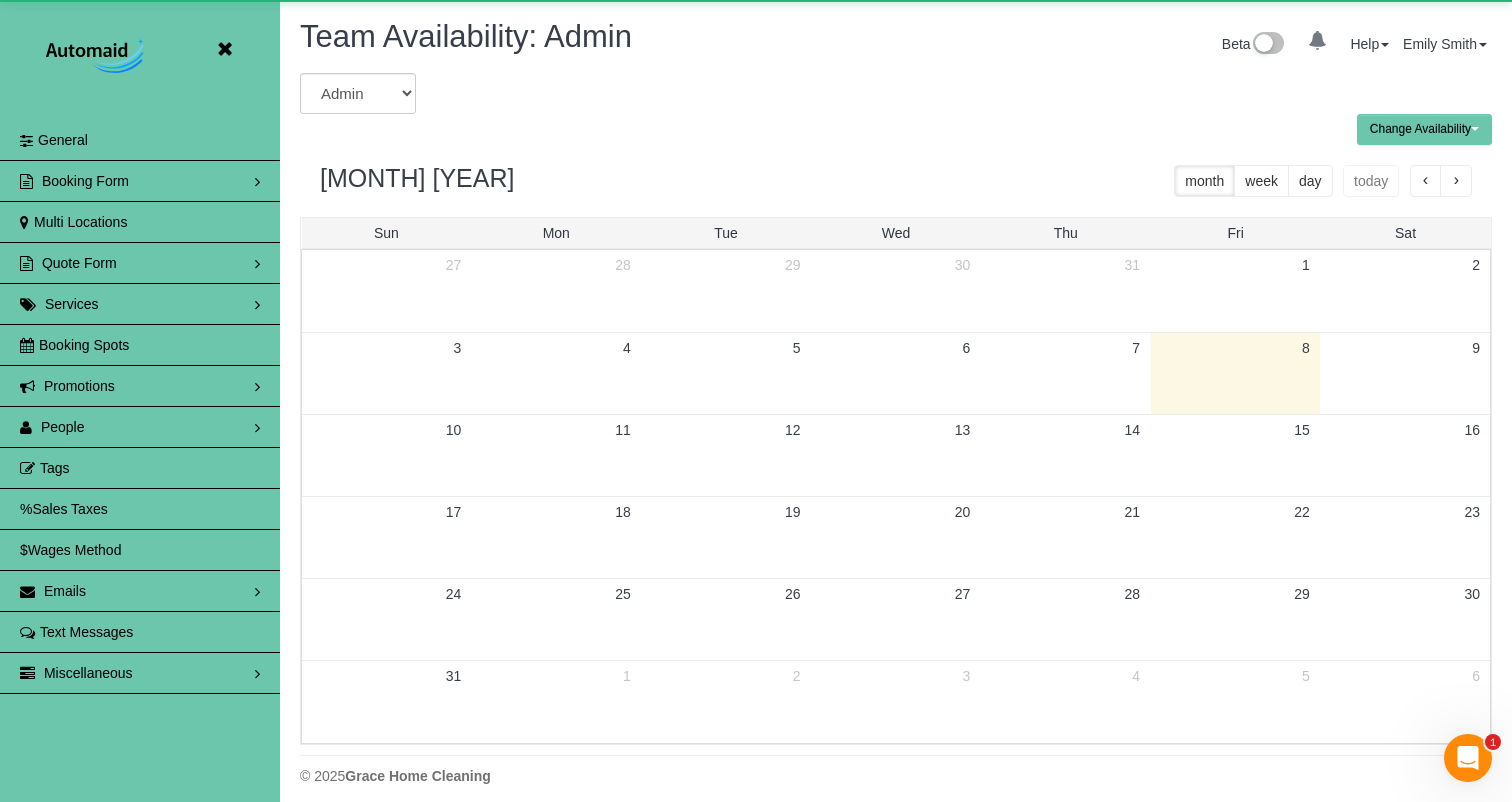 scroll, scrollTop: 99185, scrollLeft: 98488, axis: both 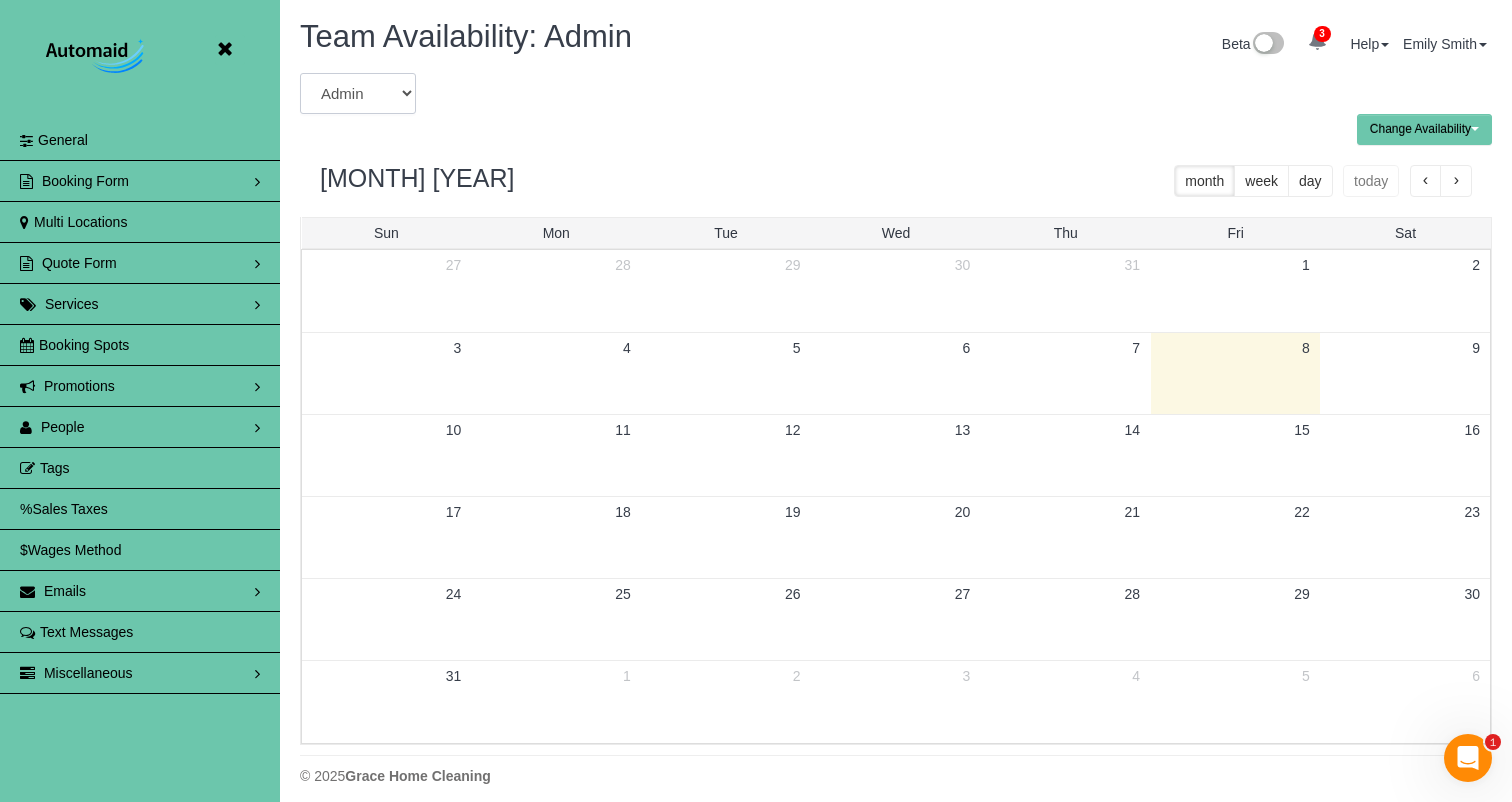 select on "number:4362" 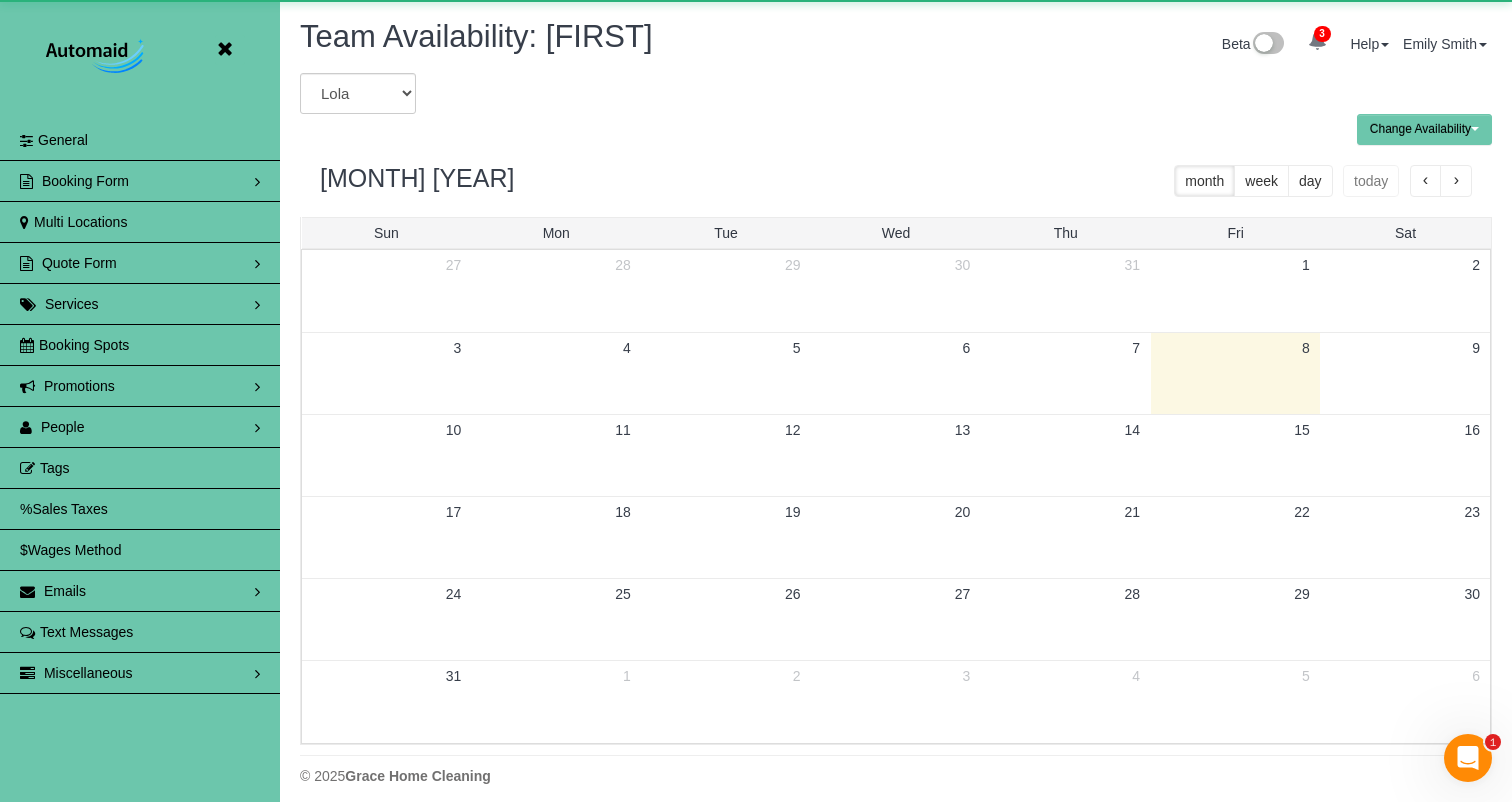 scroll, scrollTop: 99185, scrollLeft: 98488, axis: both 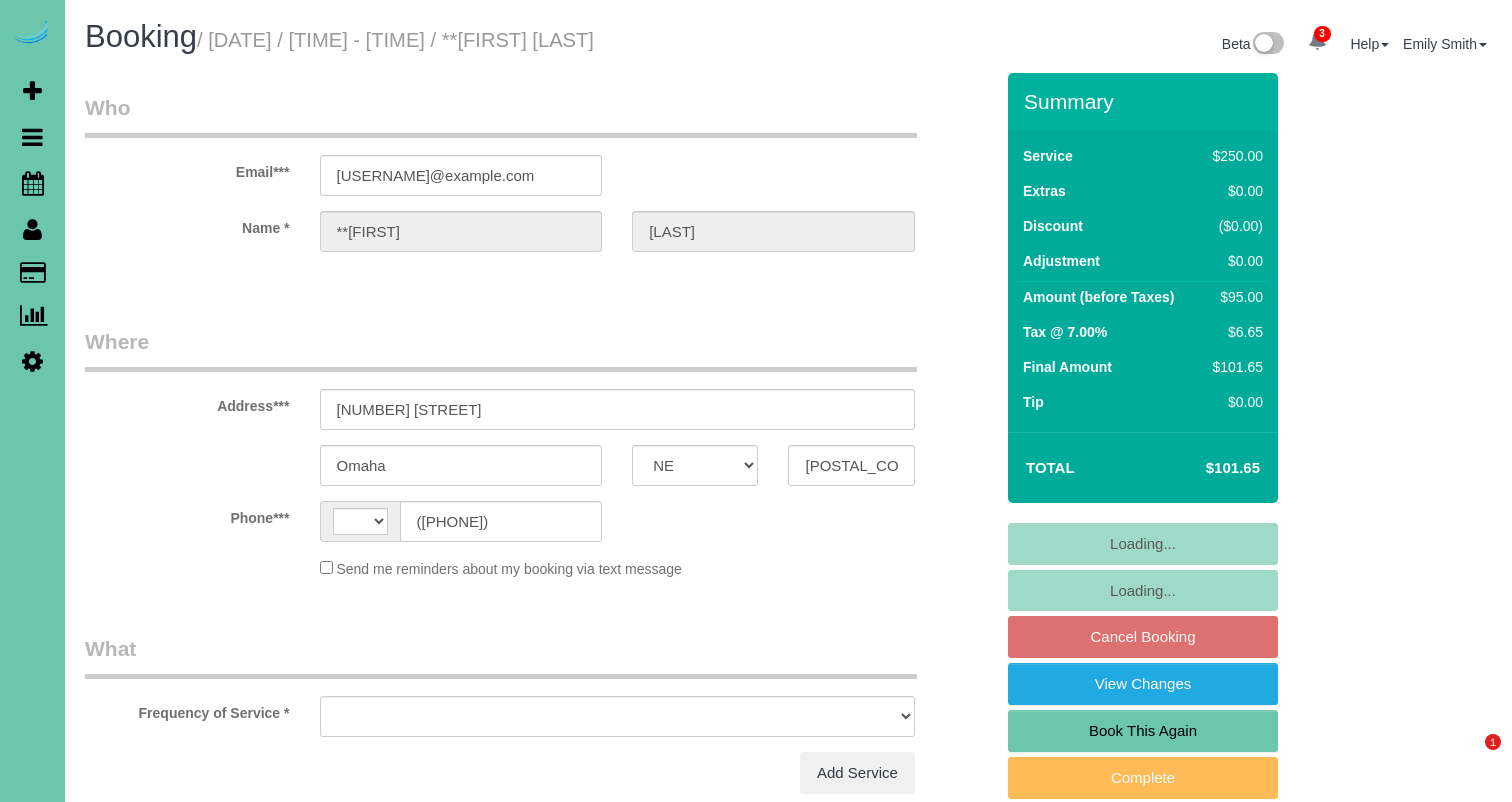 select on "NE" 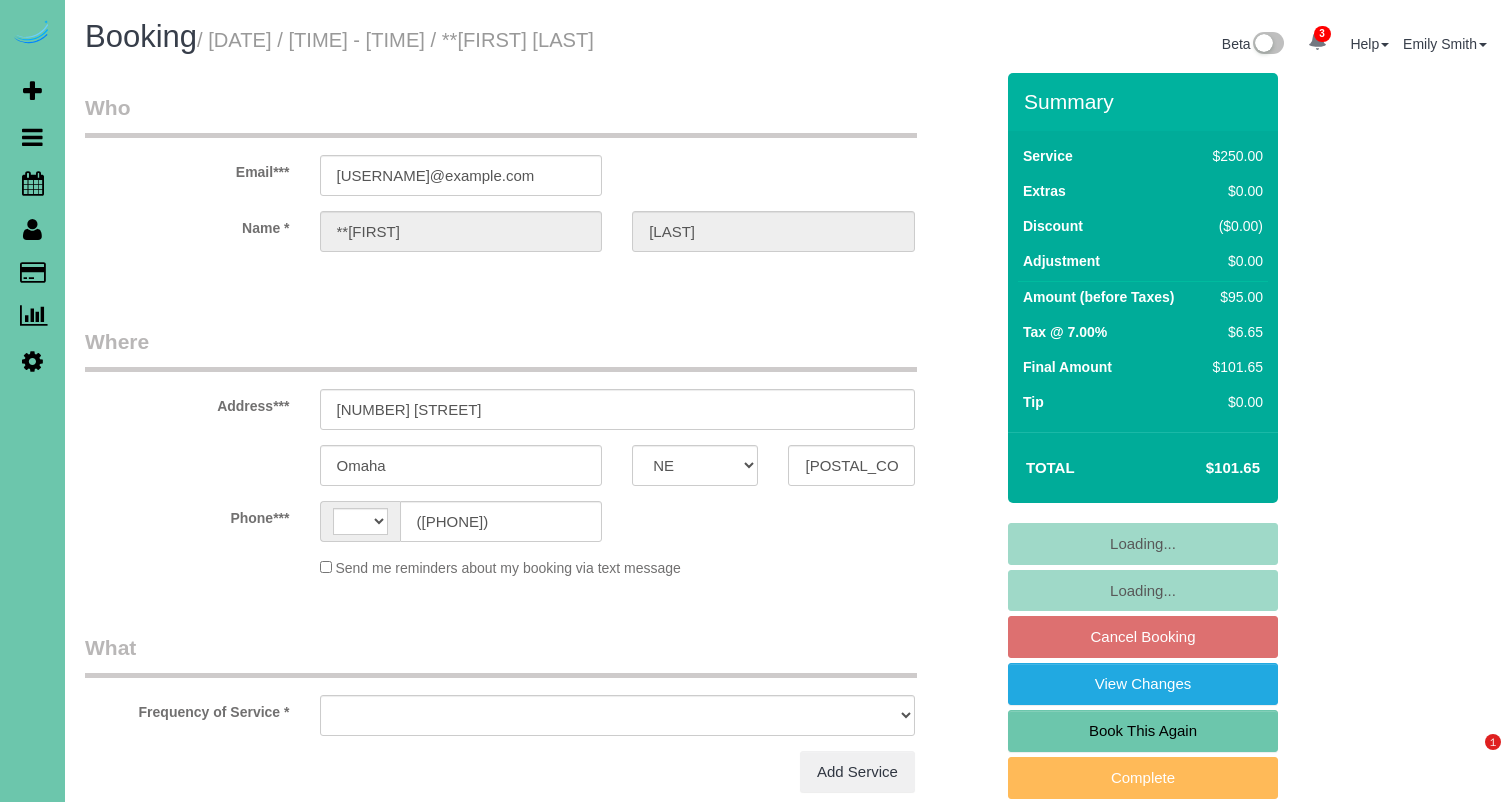 scroll, scrollTop: 0, scrollLeft: 0, axis: both 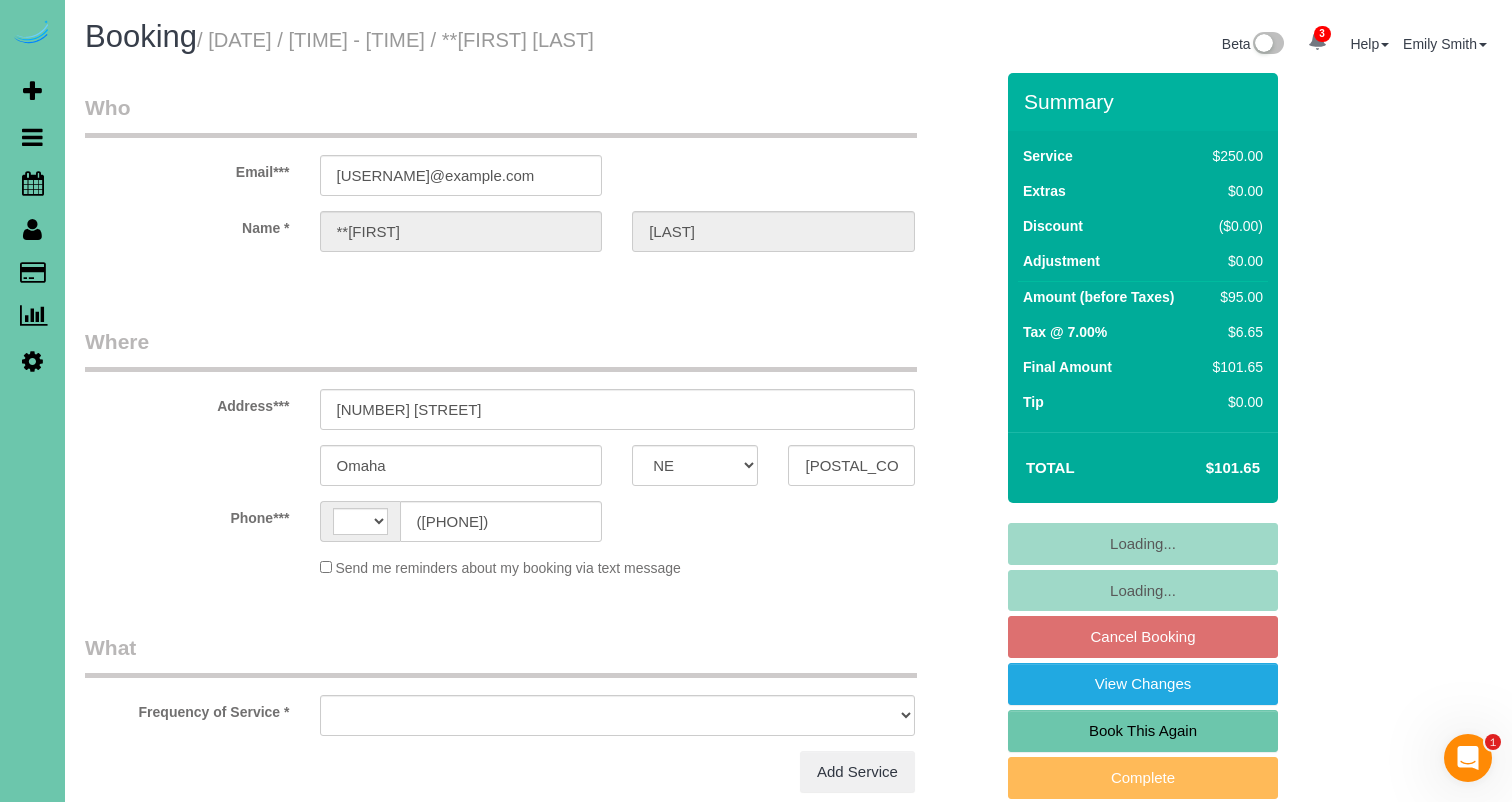 select on "string:US" 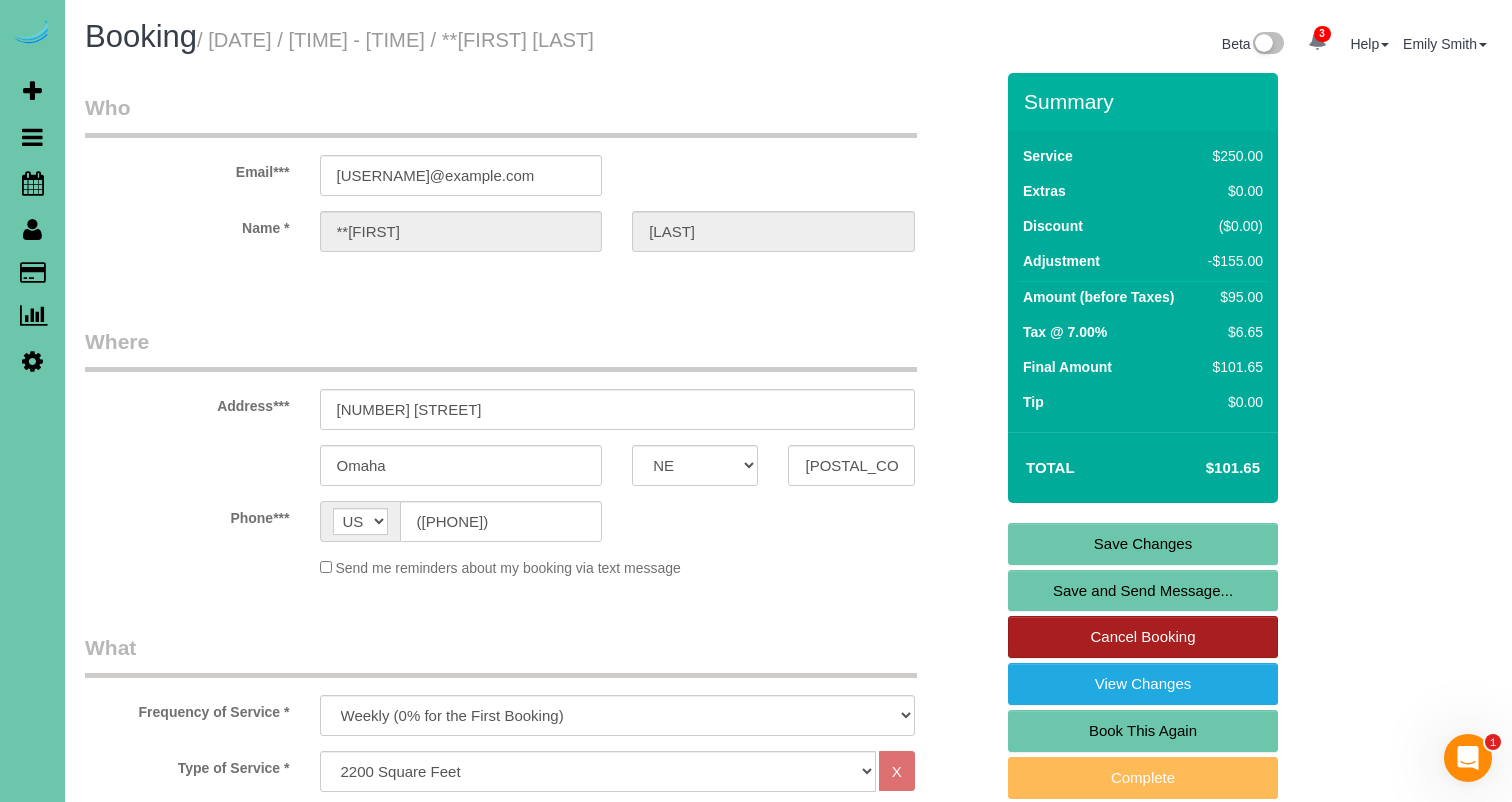 click on "Cancel Booking" at bounding box center [1143, 637] 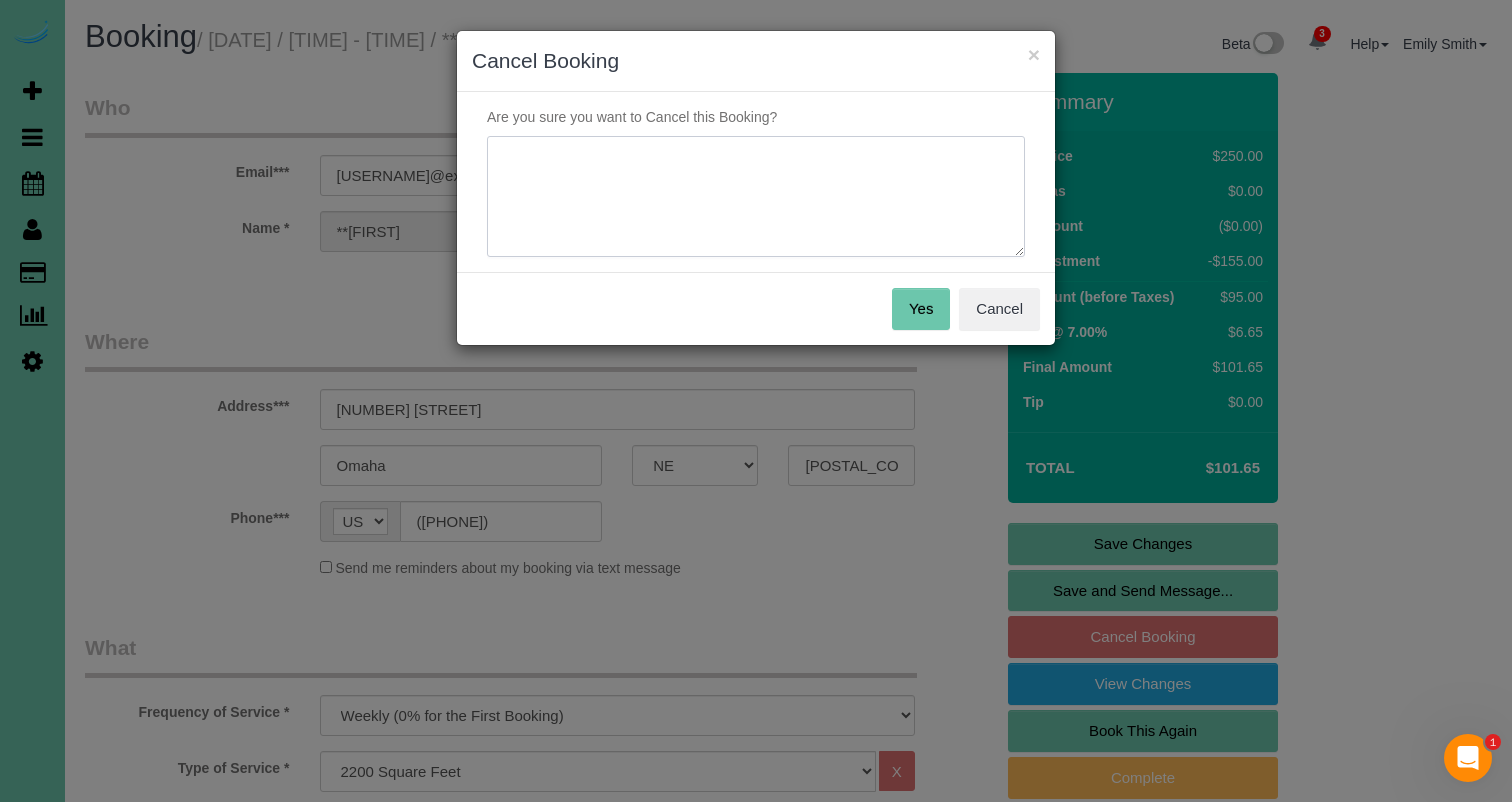 click at bounding box center [756, 197] 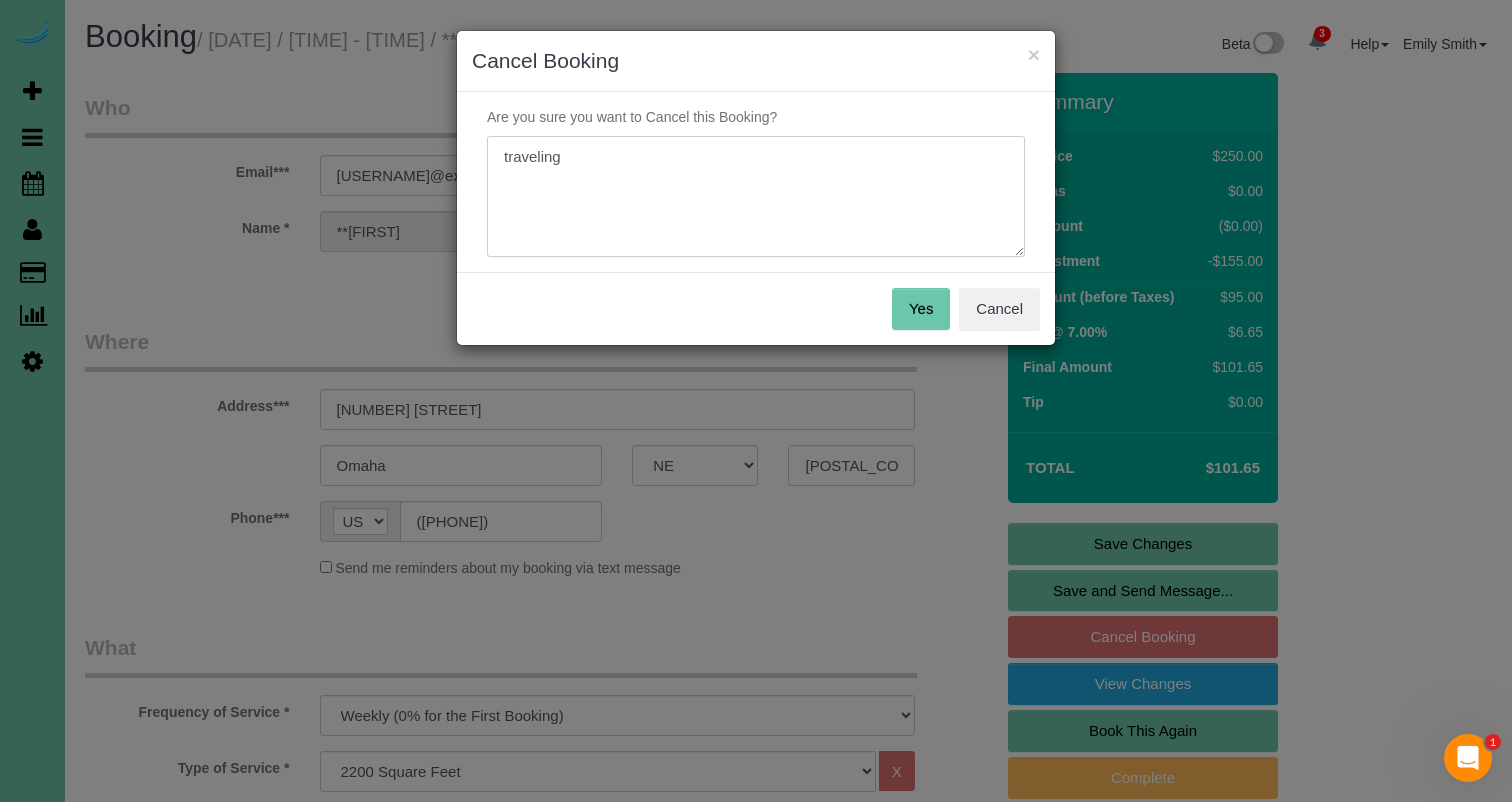 drag, startPoint x: 514, startPoint y: 150, endPoint x: 408, endPoint y: 143, distance: 106.23088 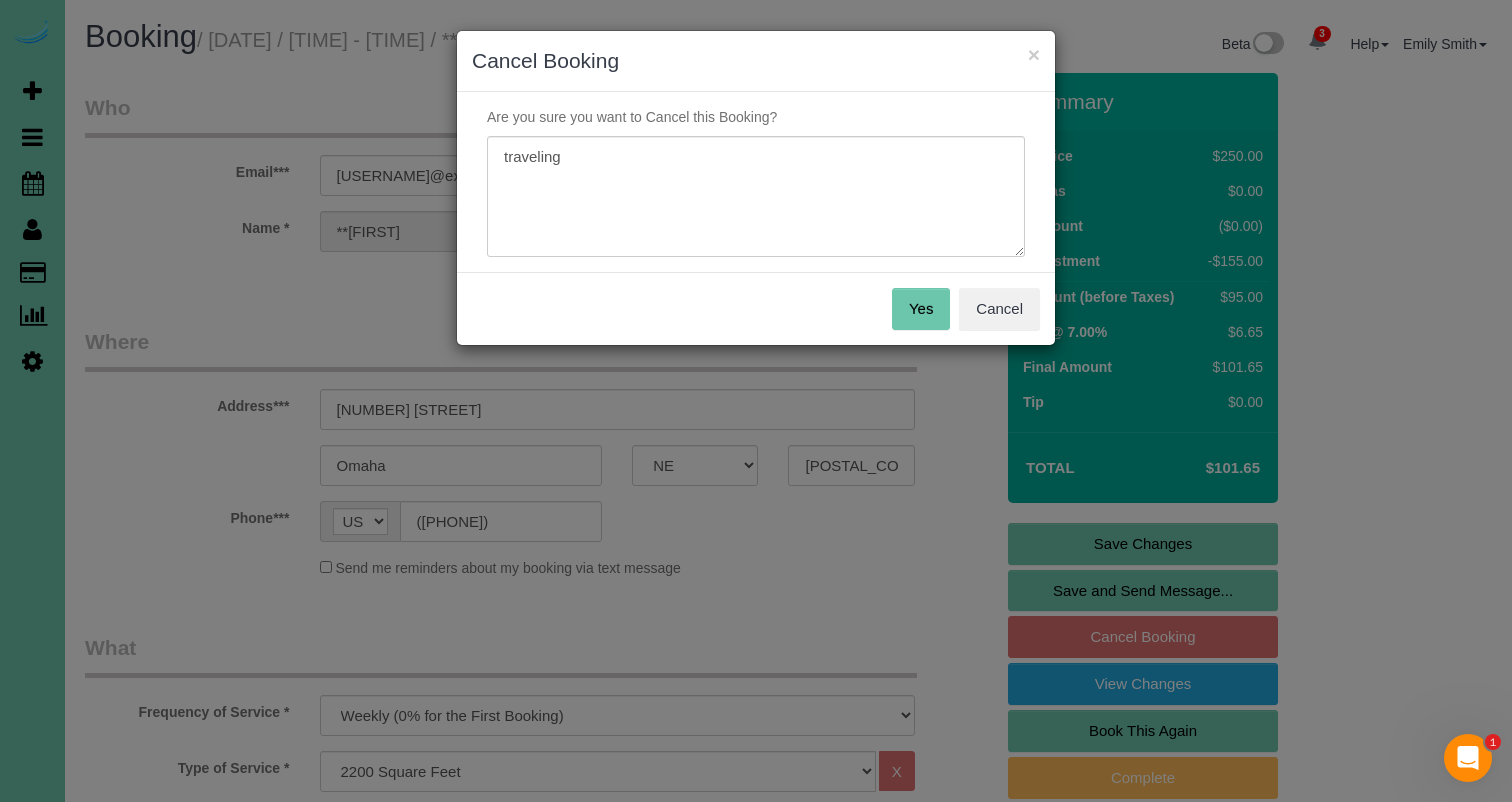 click on "Yes" at bounding box center [921, 309] 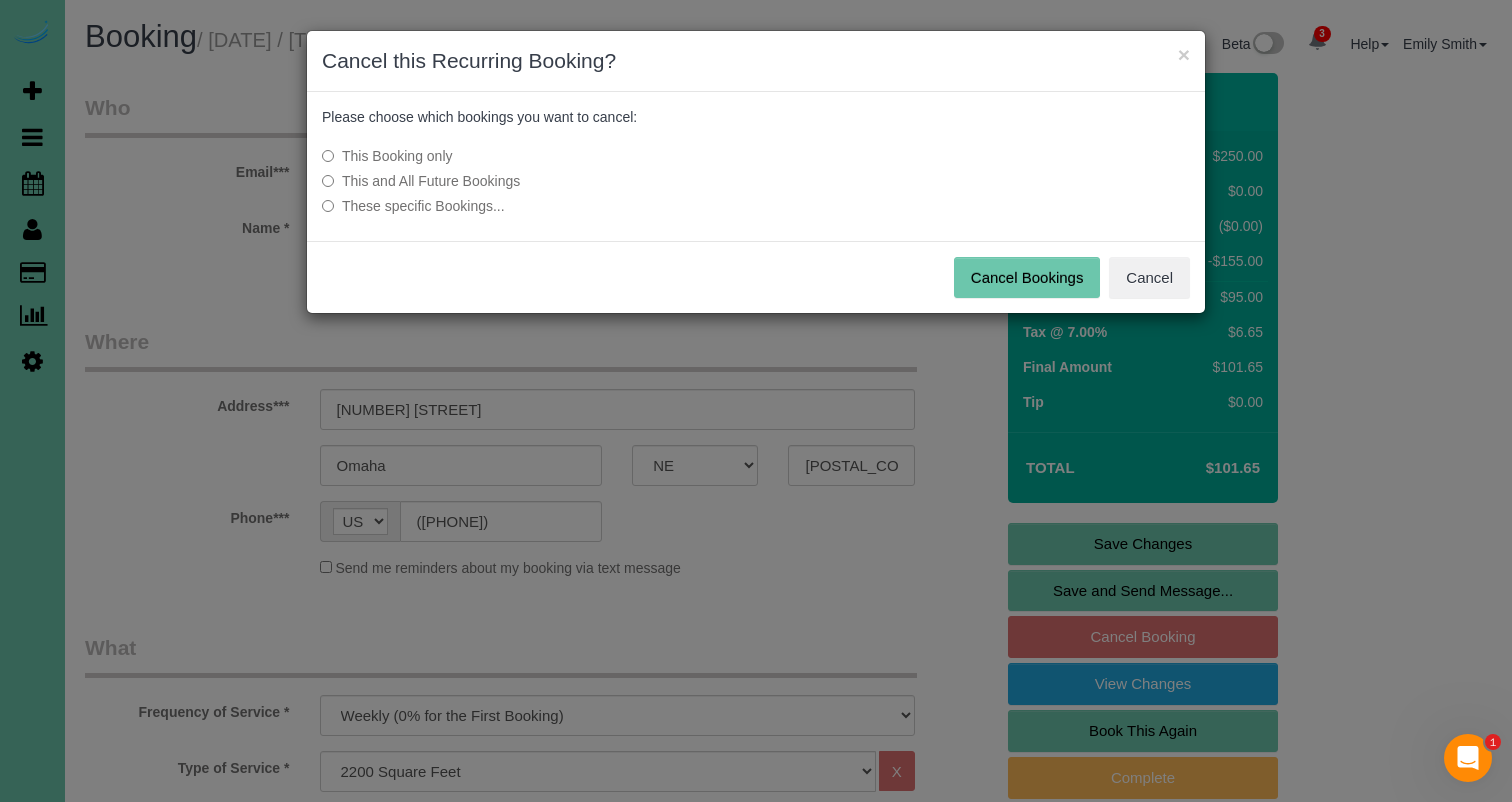 click on "Cancel Bookings" at bounding box center (1027, 278) 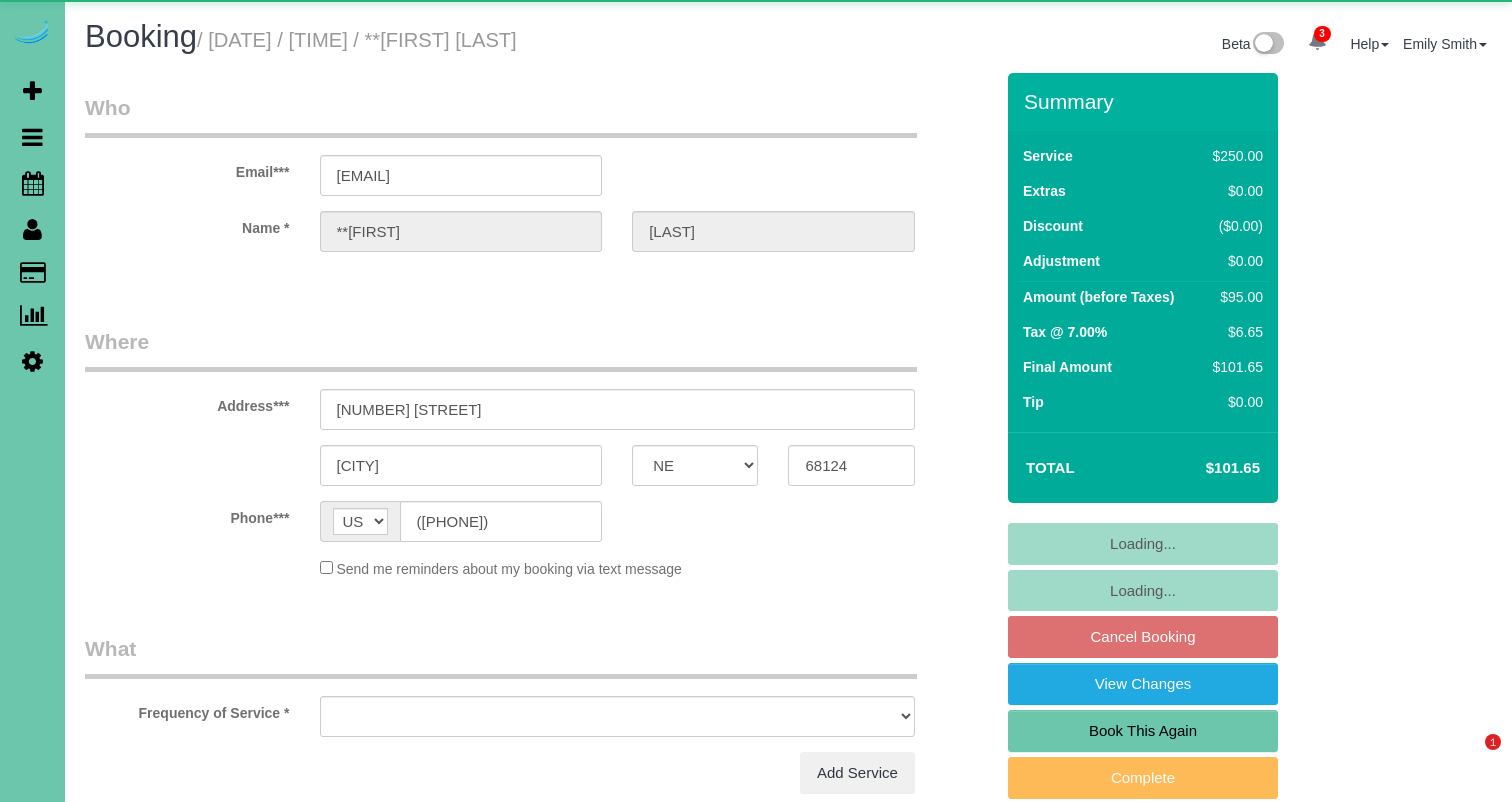 select on "NE" 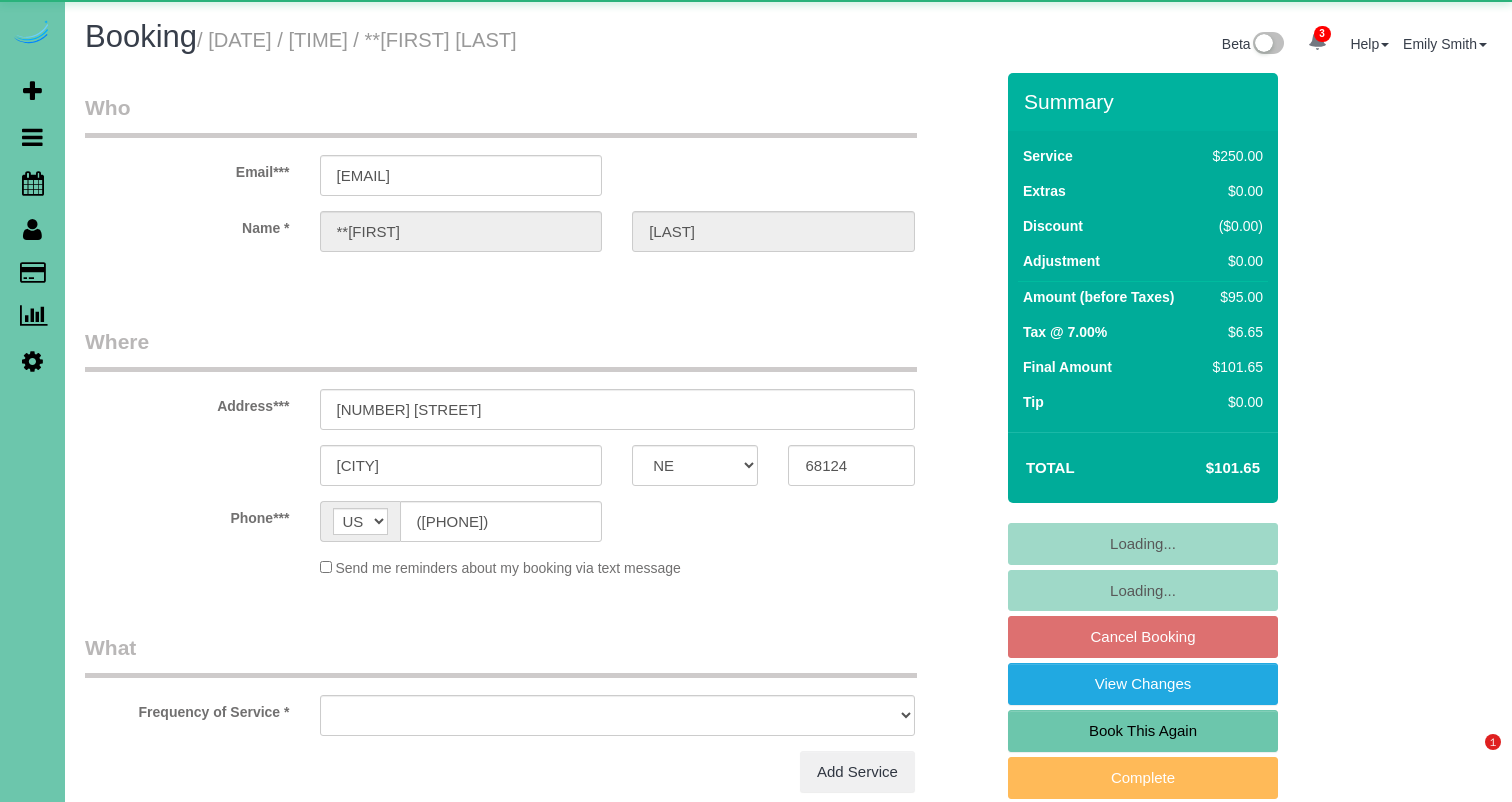scroll, scrollTop: 0, scrollLeft: 0, axis: both 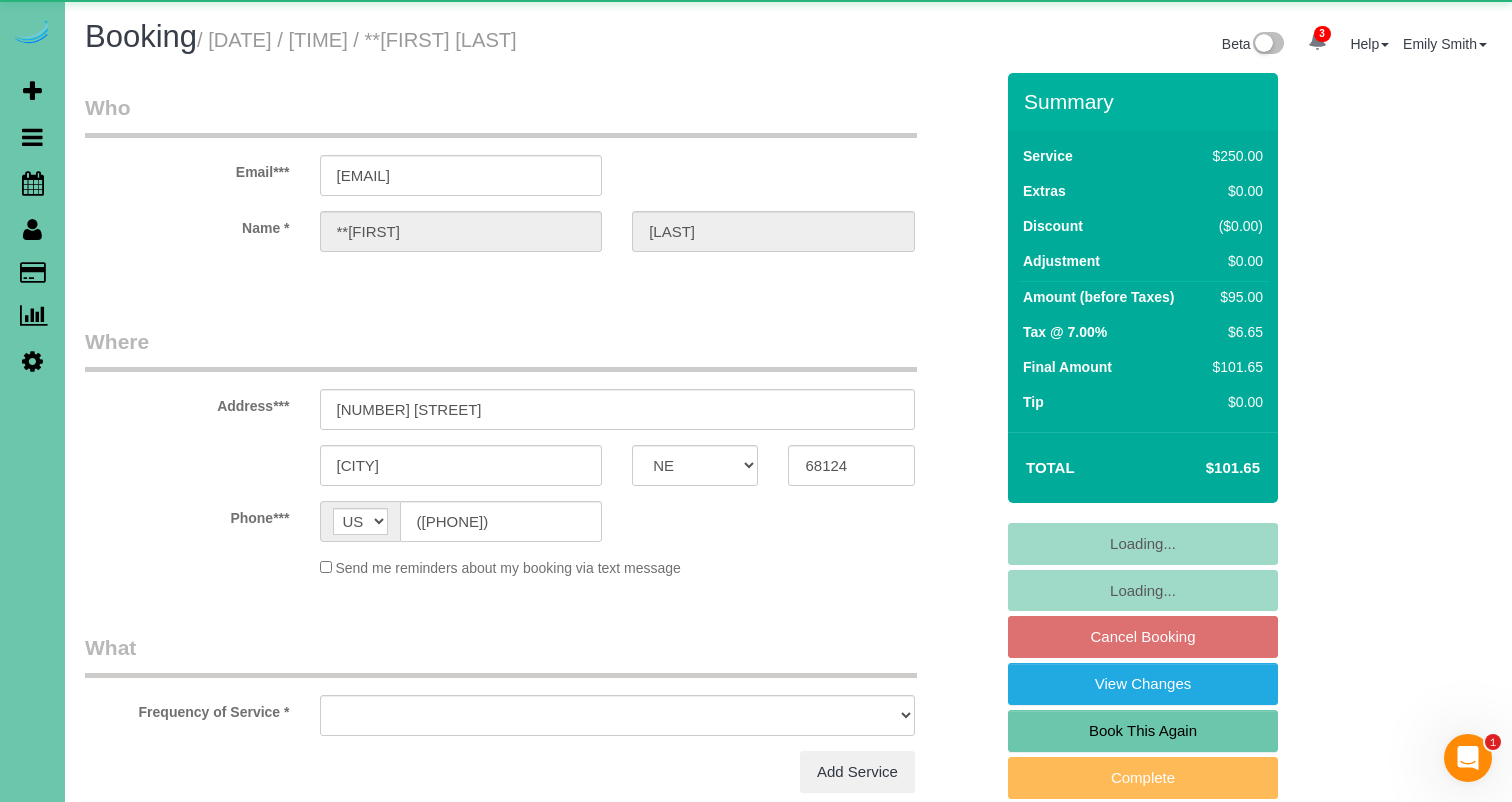 select on "object:638" 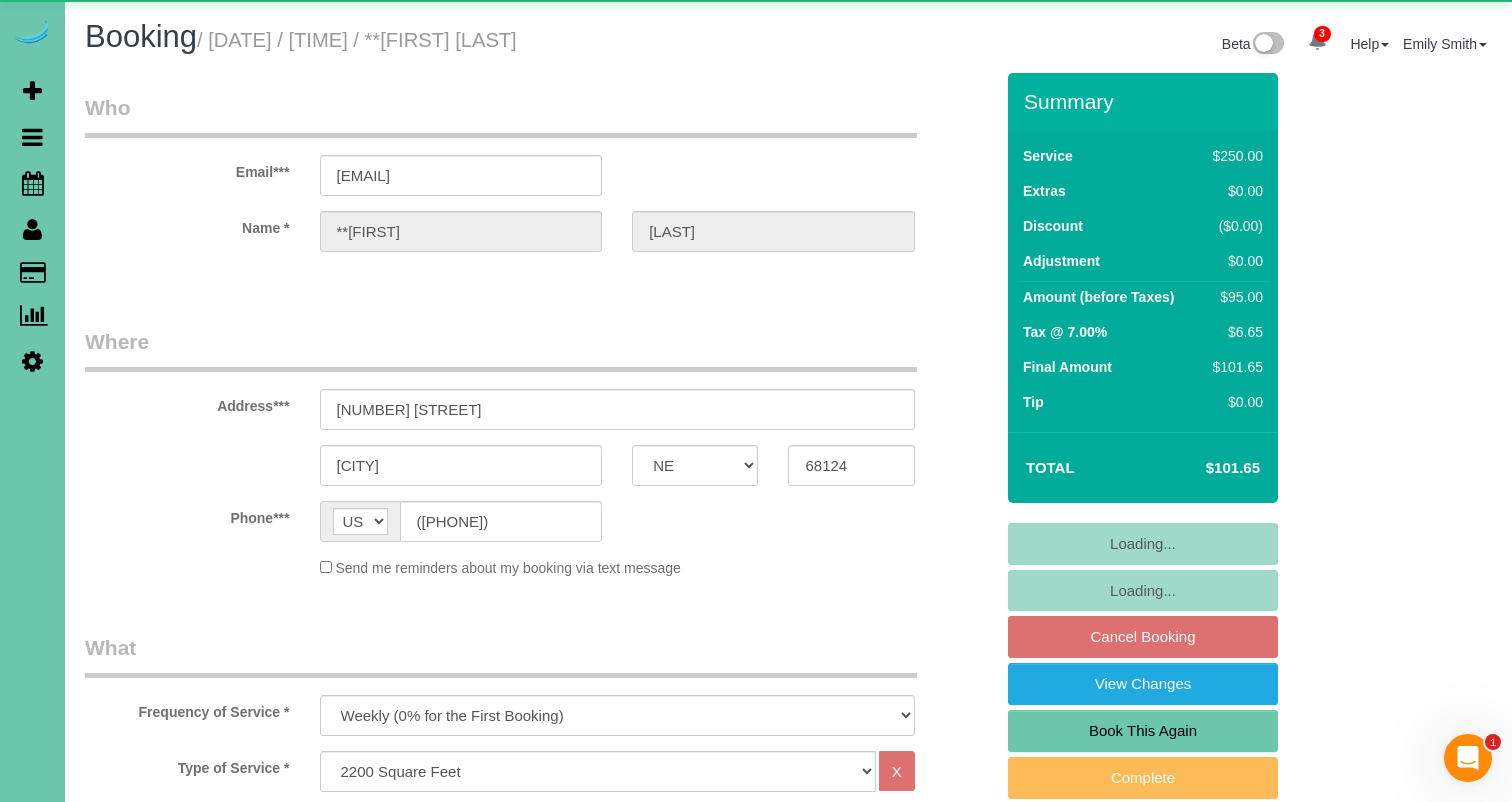 select on "object:928" 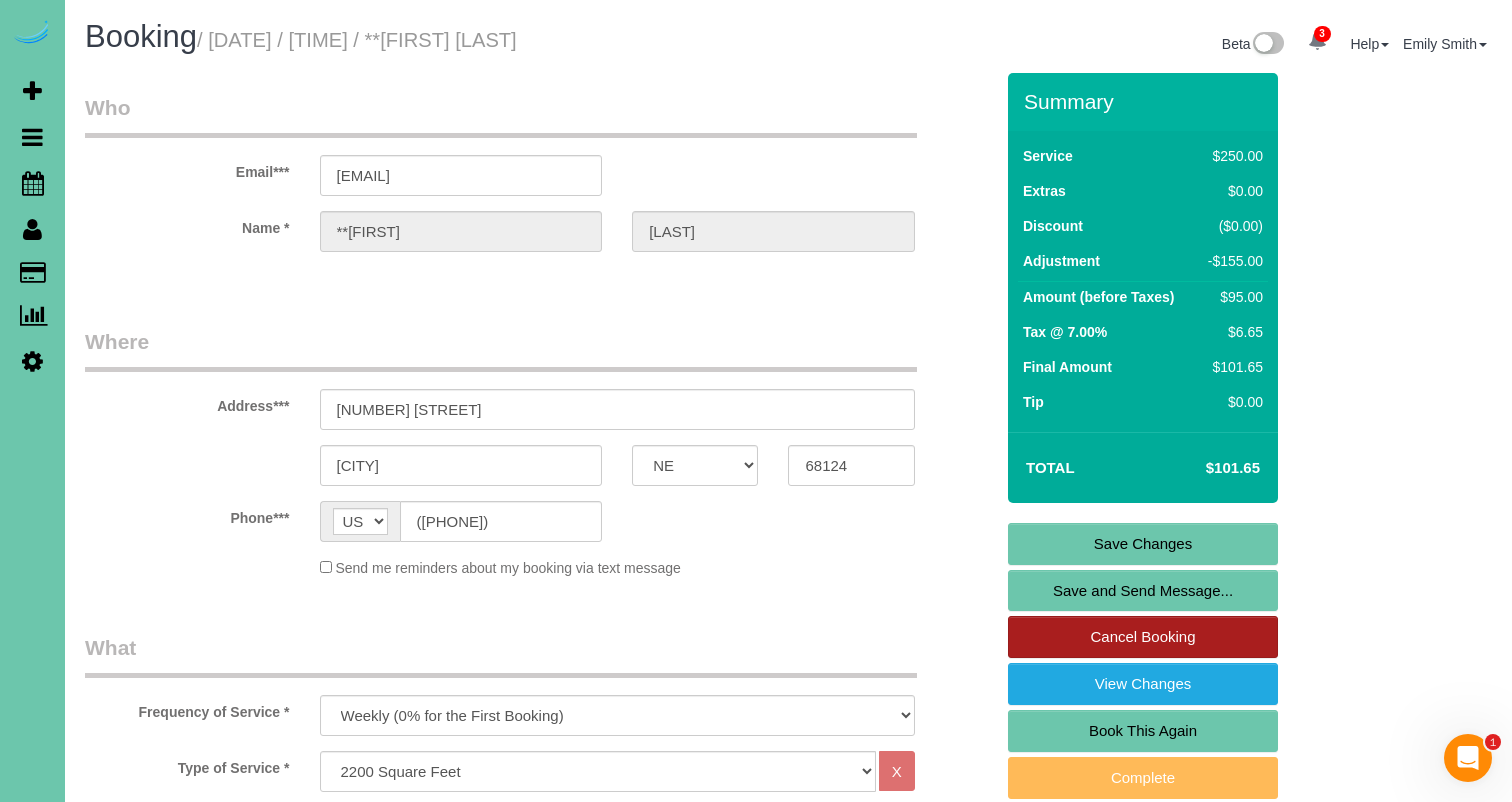 click on "Cancel Booking" at bounding box center (1143, 637) 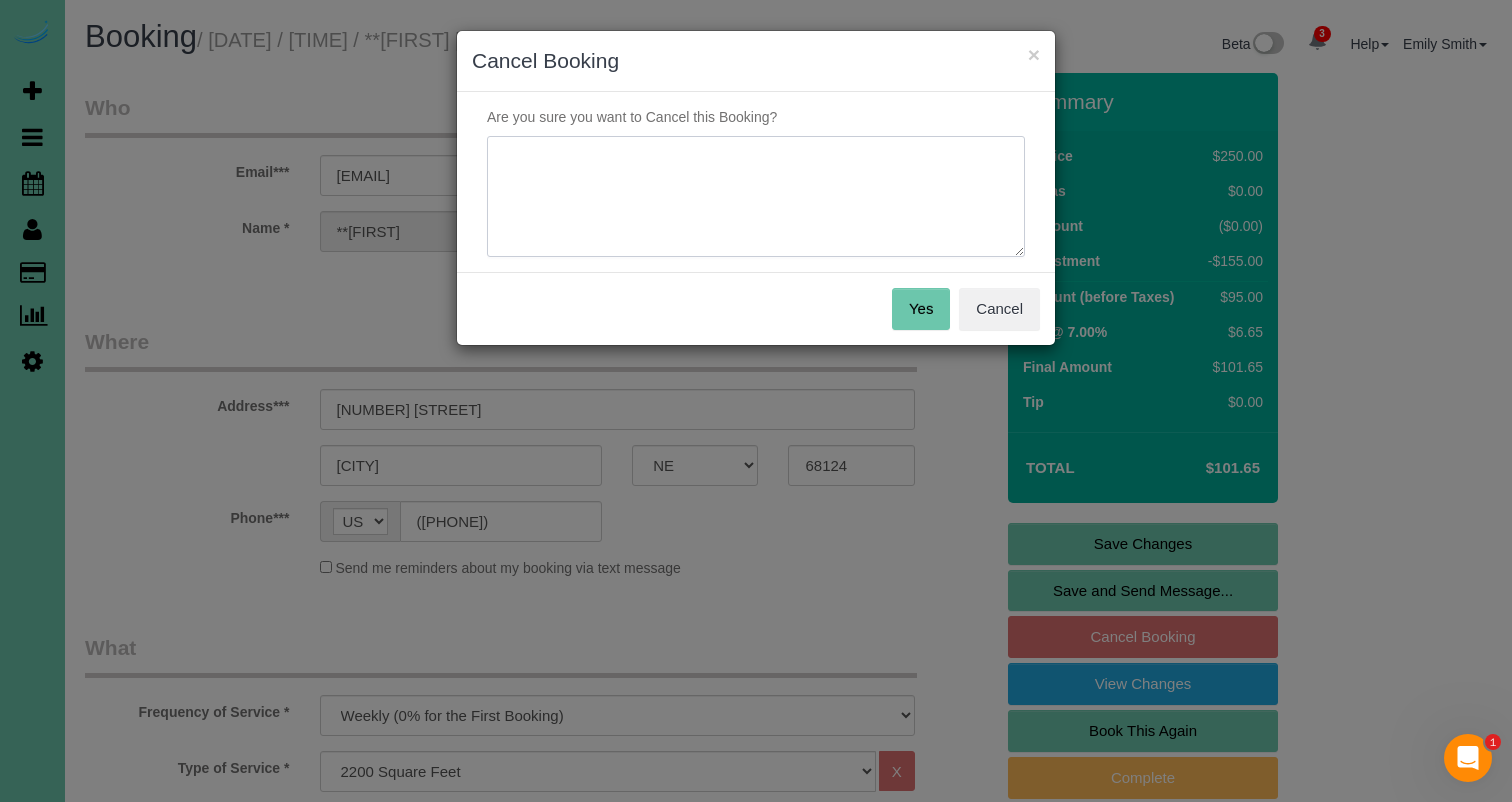 click at bounding box center [756, 197] 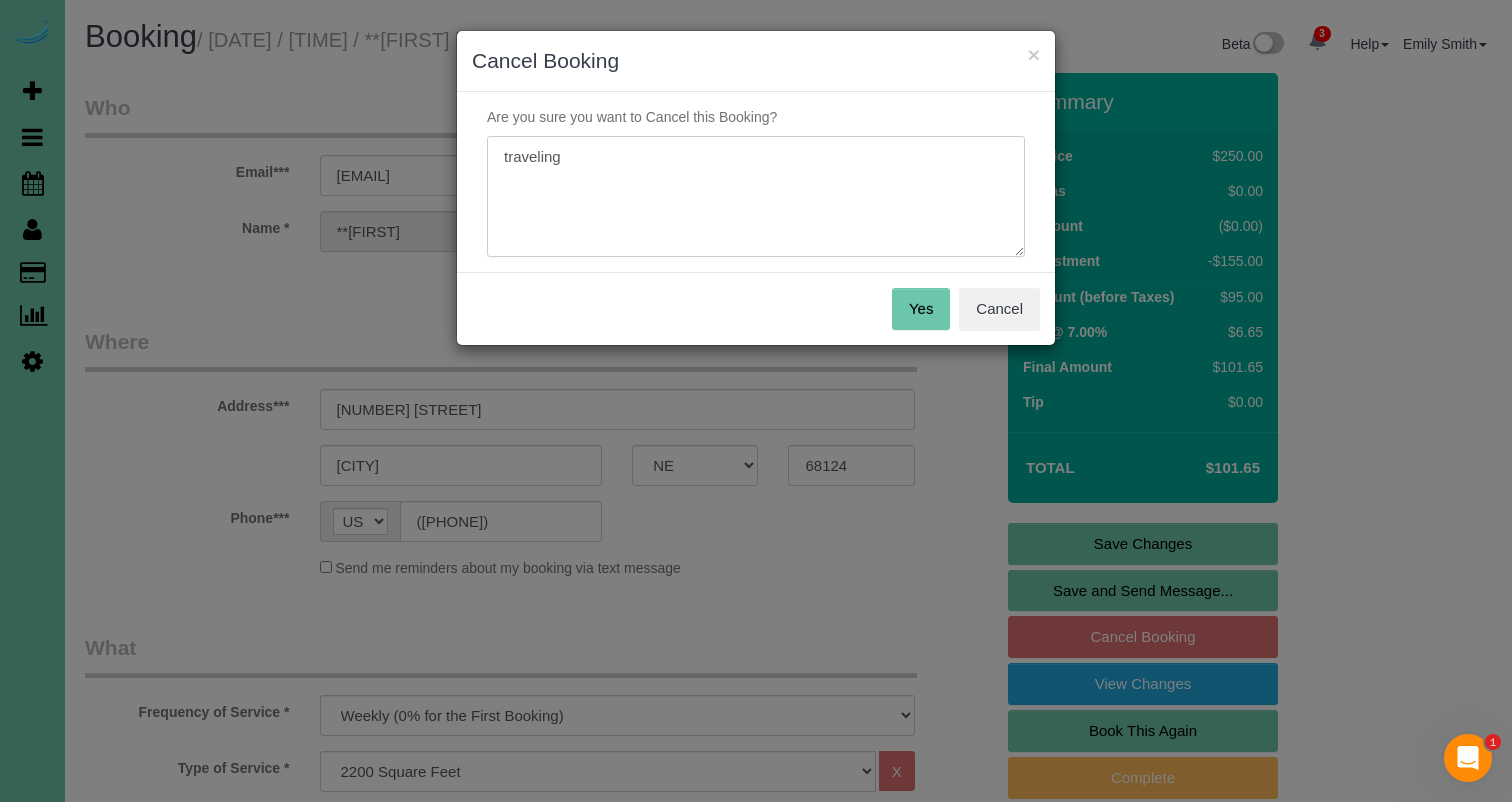 type on "traveling" 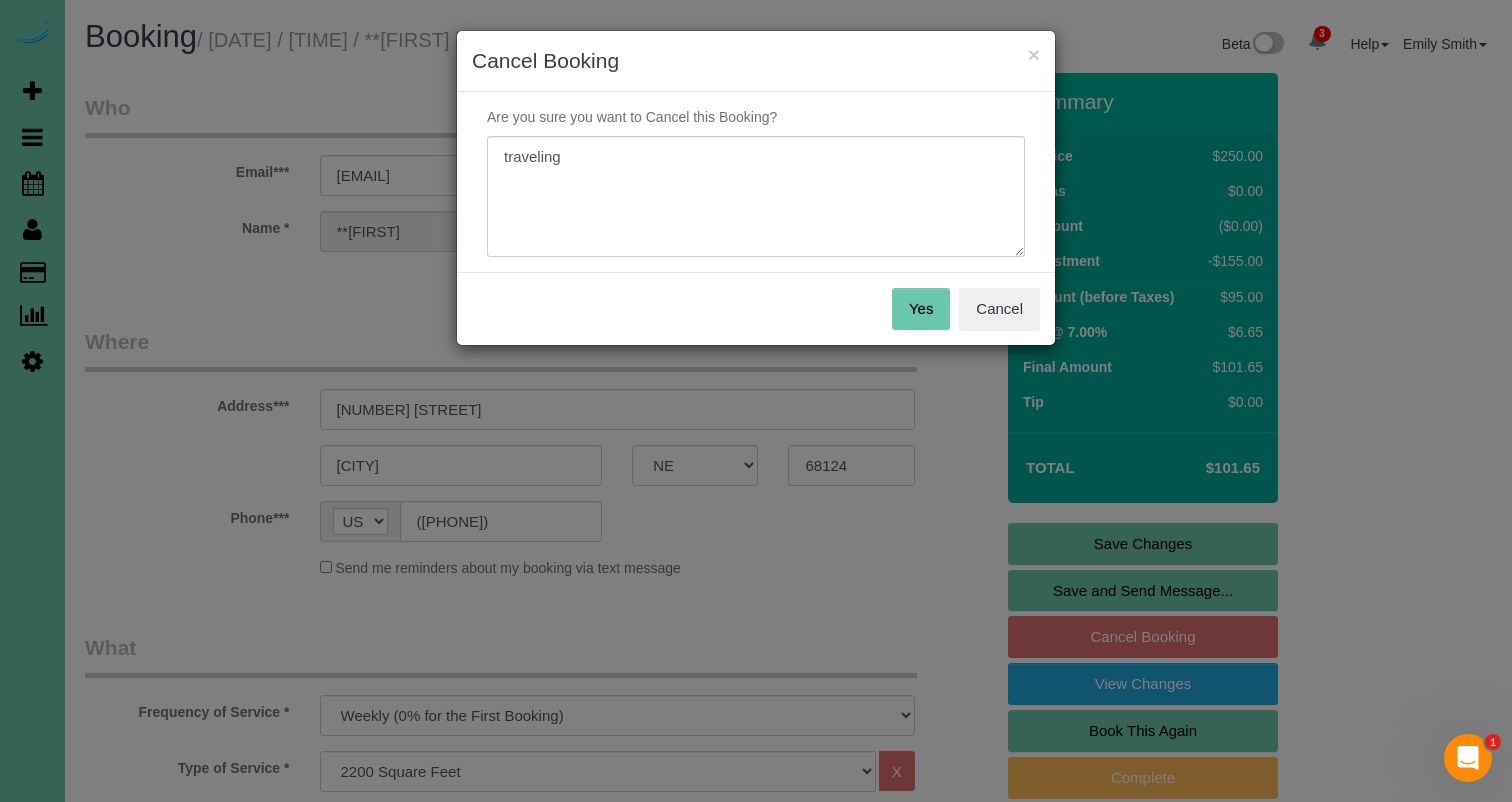 drag, startPoint x: 908, startPoint y: 304, endPoint x: 893, endPoint y: 306, distance: 15.132746 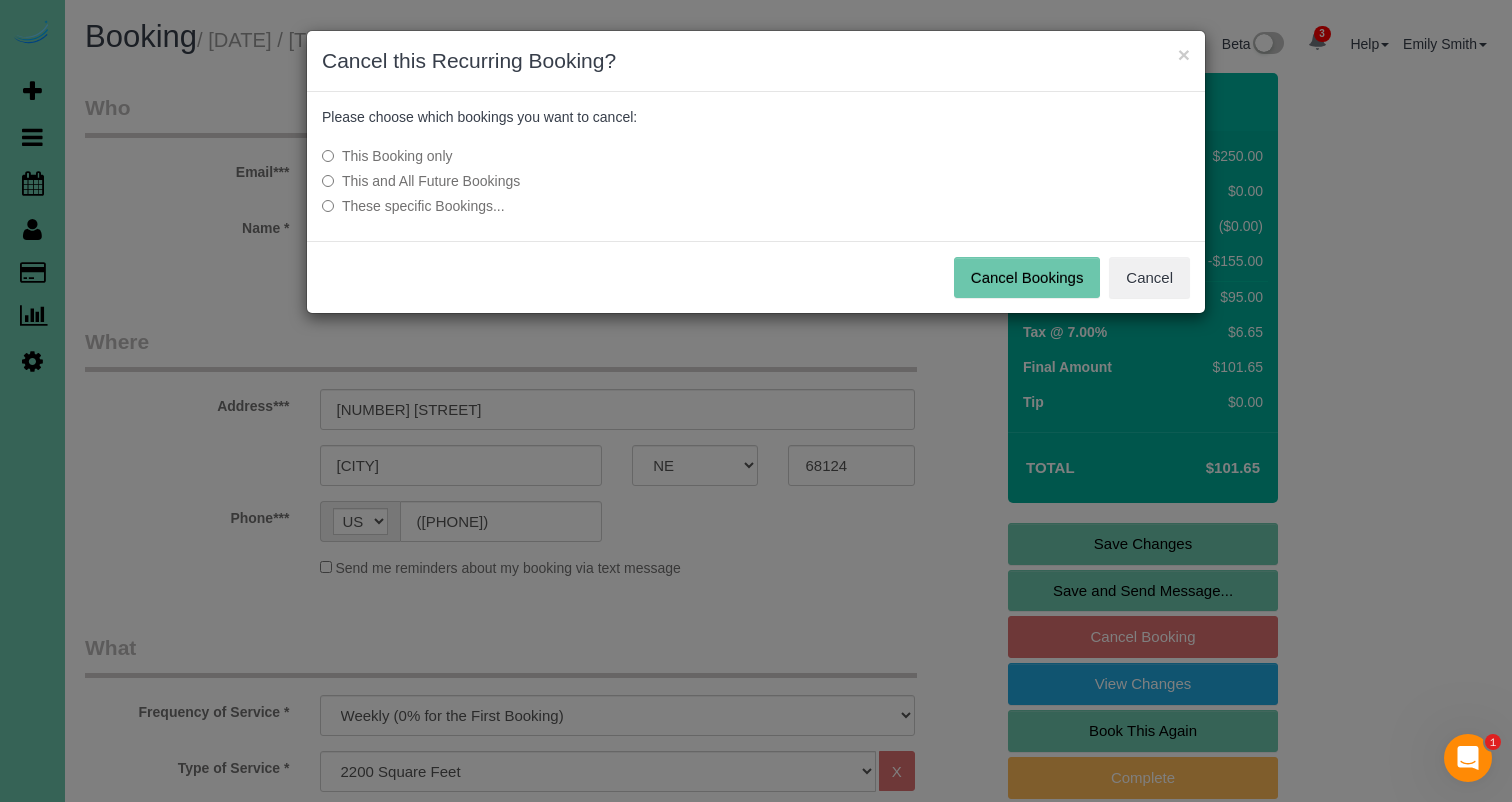 click on "Cancel Bookings" at bounding box center (1027, 278) 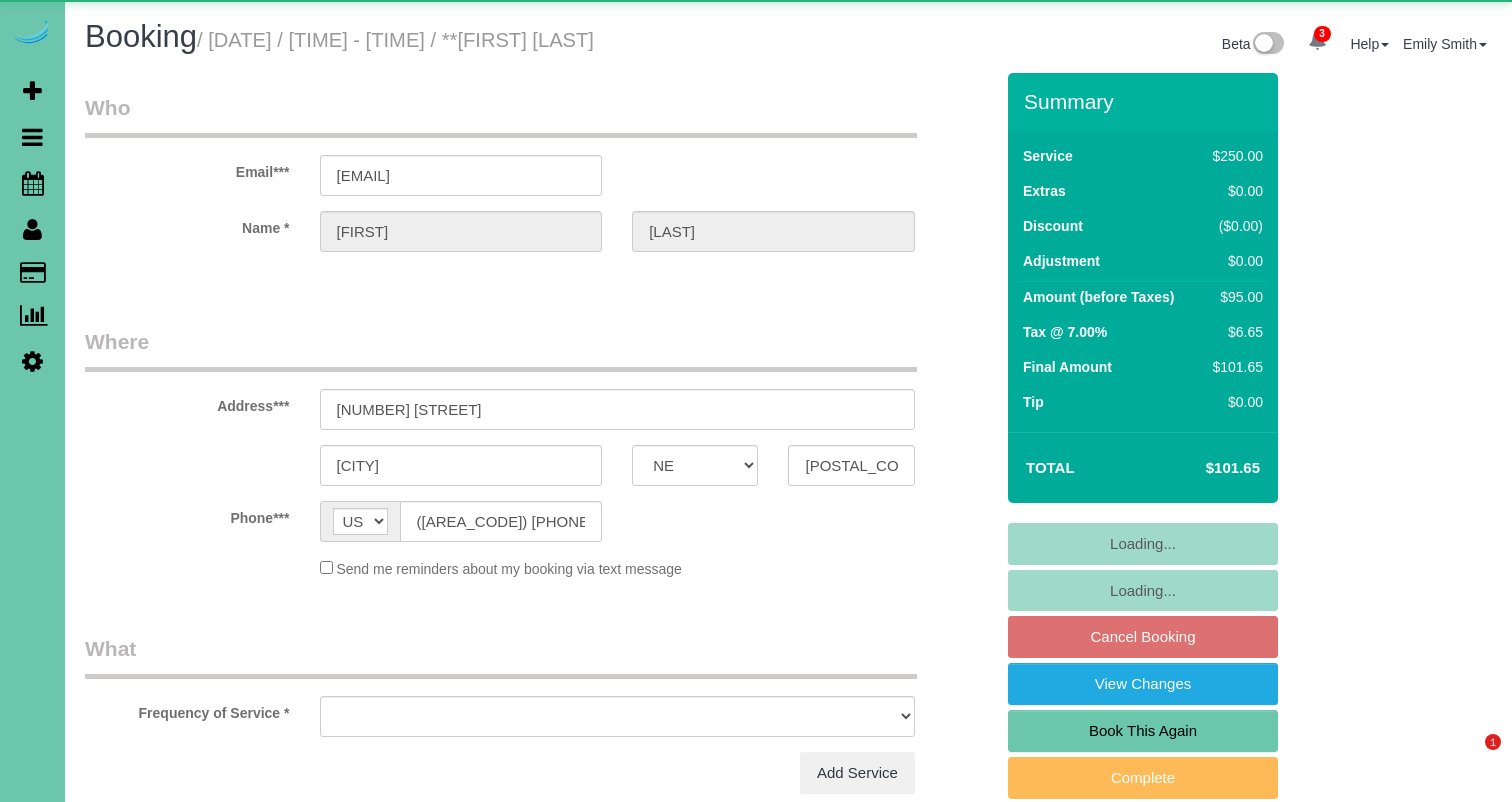 select on "NE" 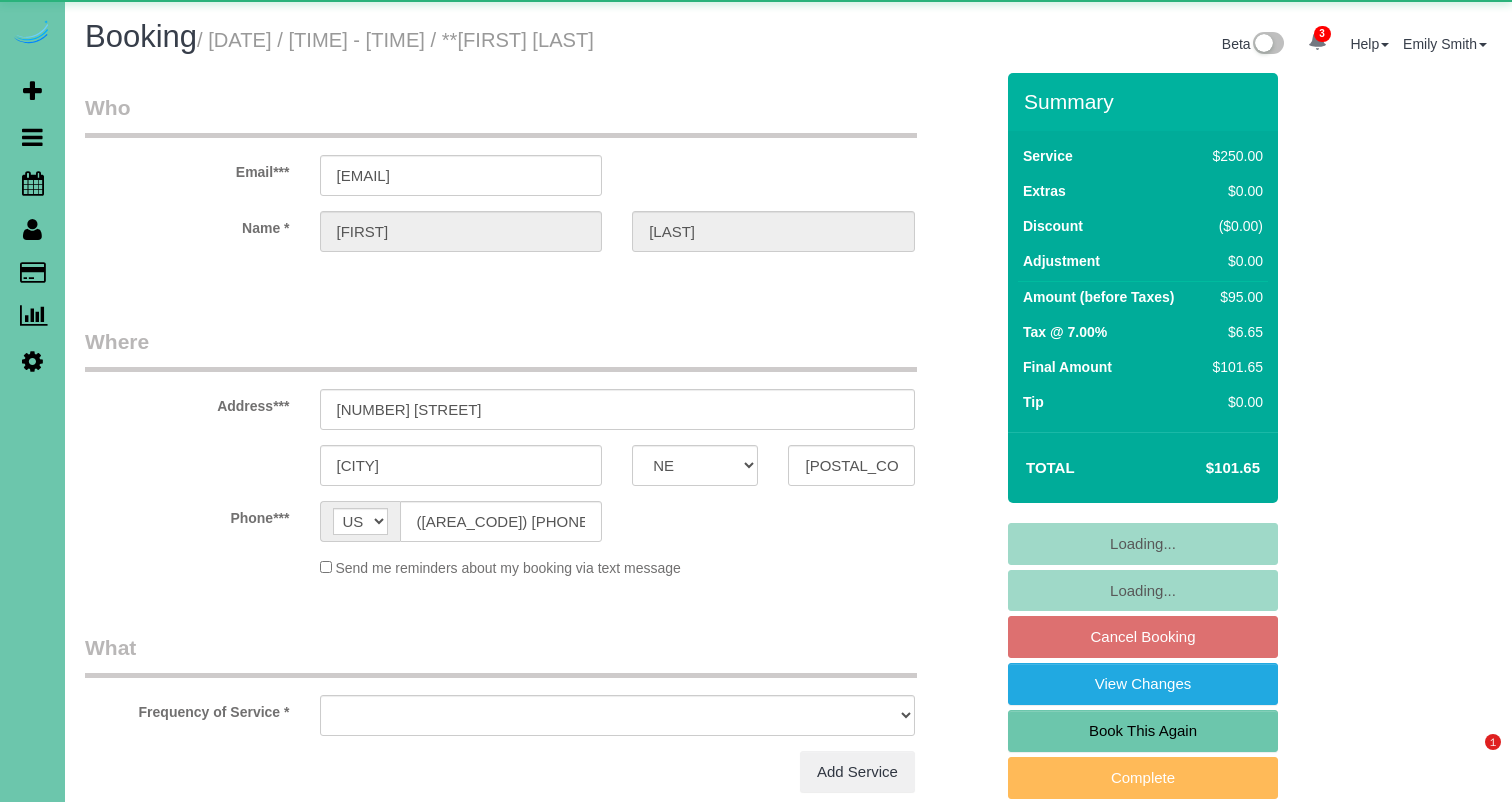 scroll, scrollTop: 0, scrollLeft: 0, axis: both 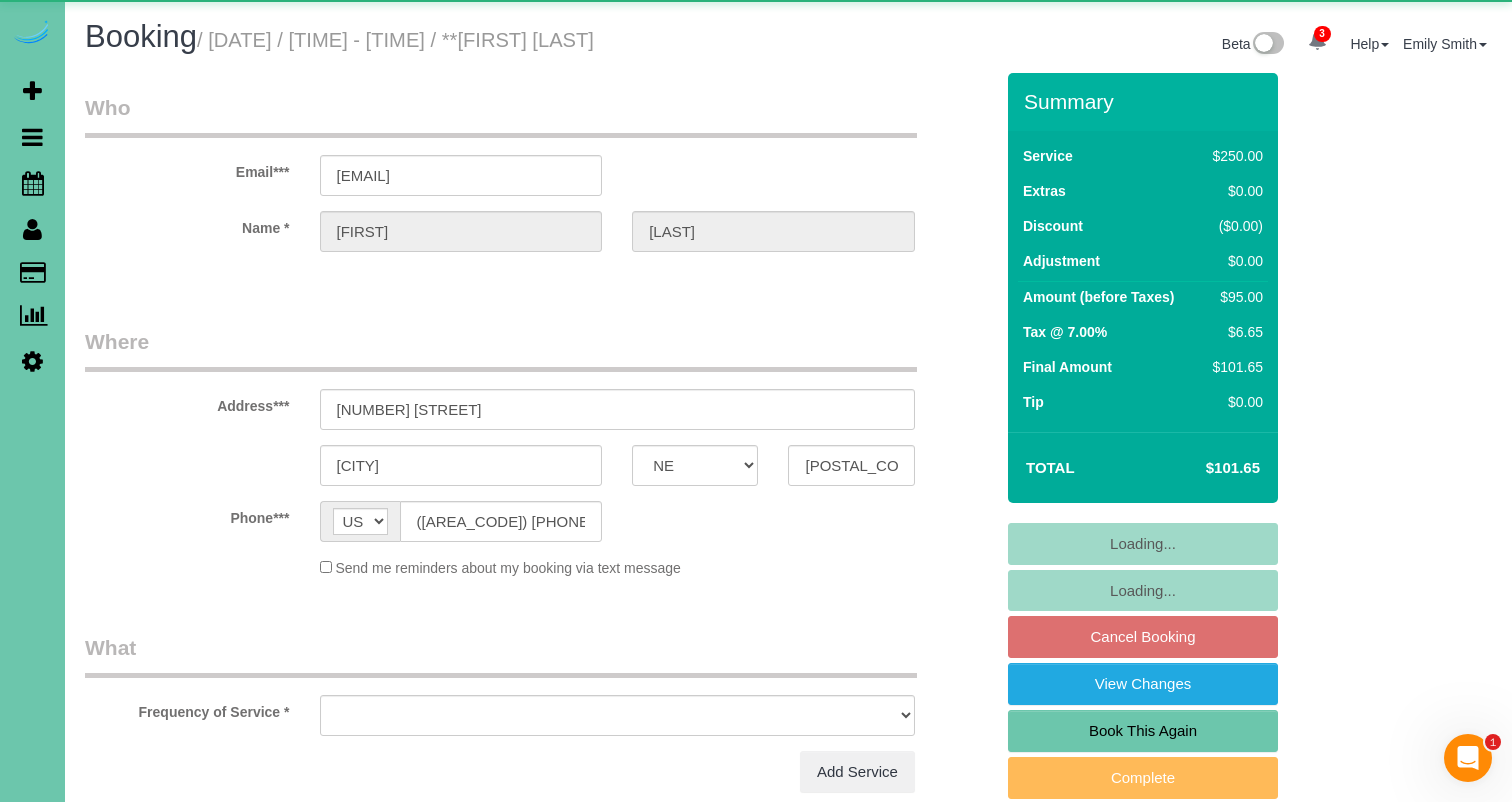 select on "object:642" 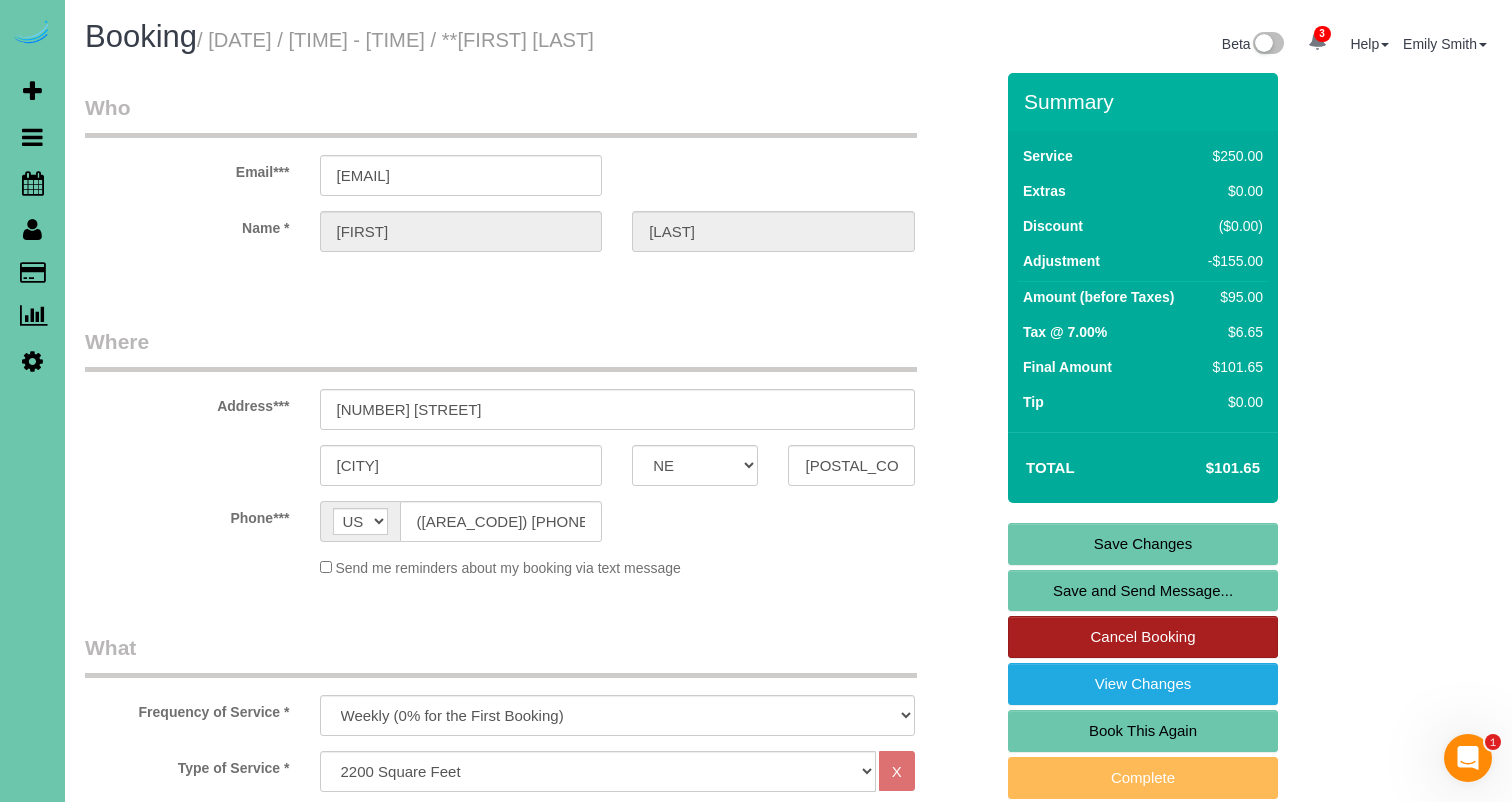 click on "Cancel Booking" at bounding box center [1143, 637] 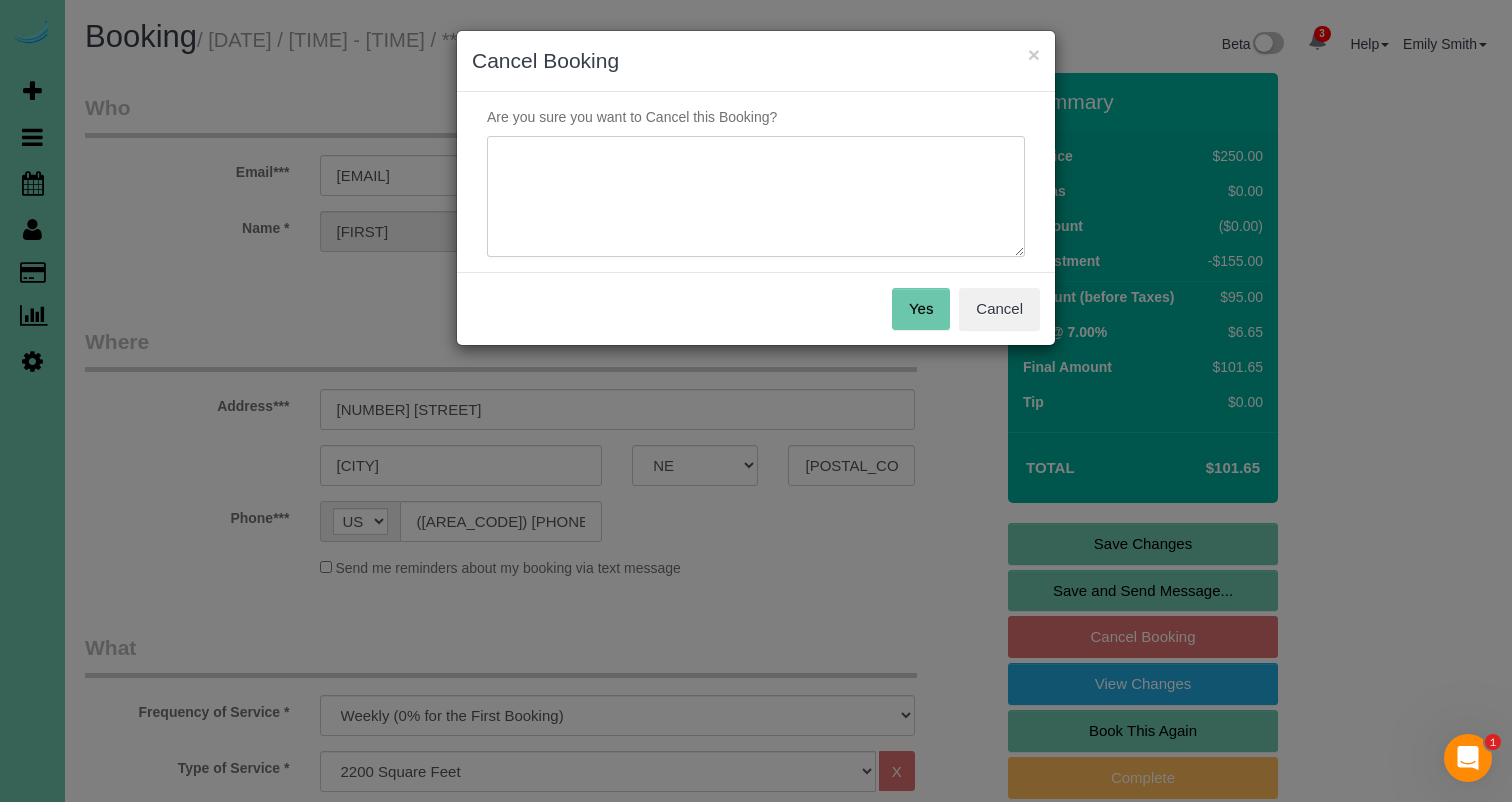 click at bounding box center [756, 197] 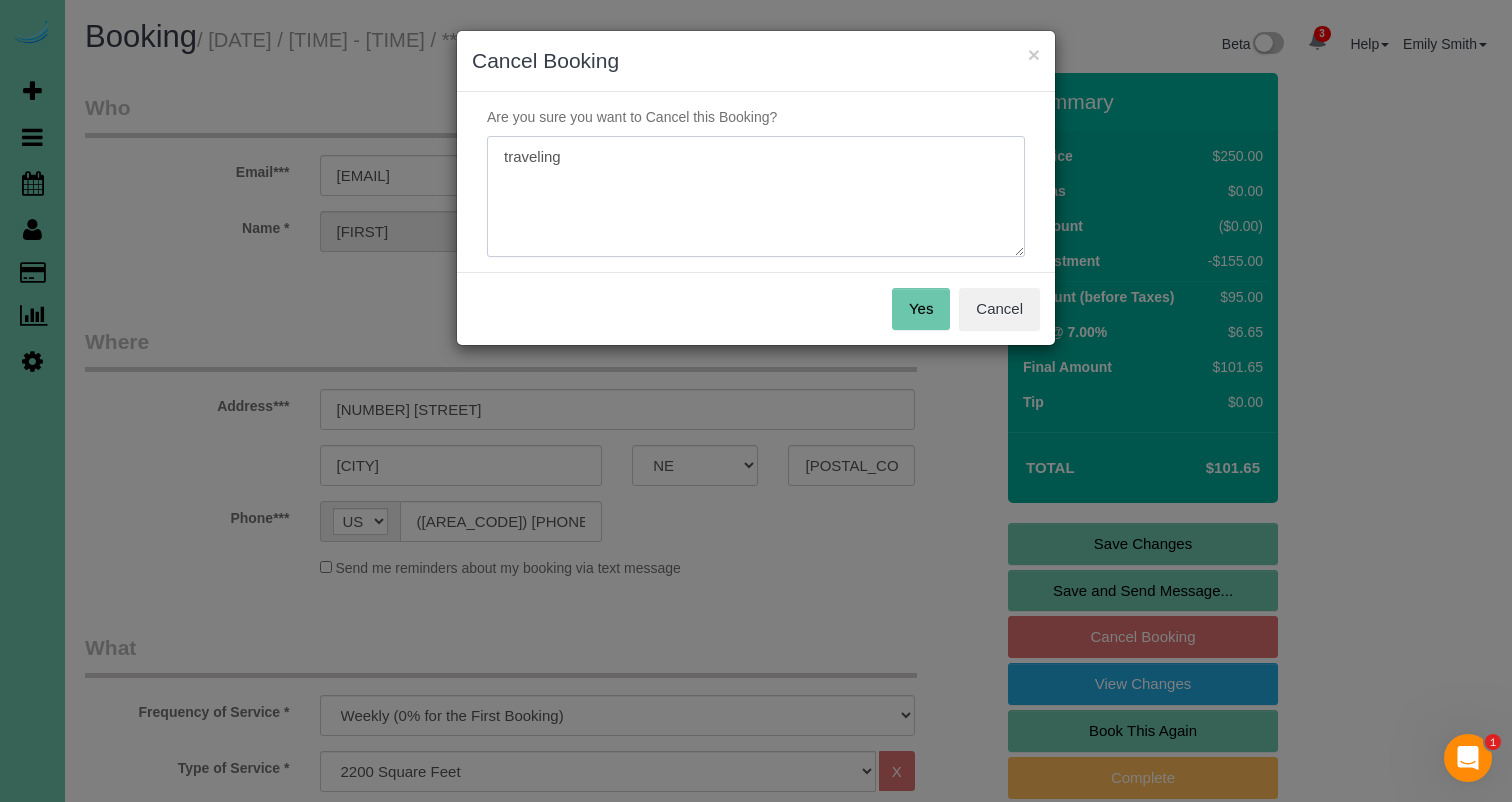 type on "traveling" 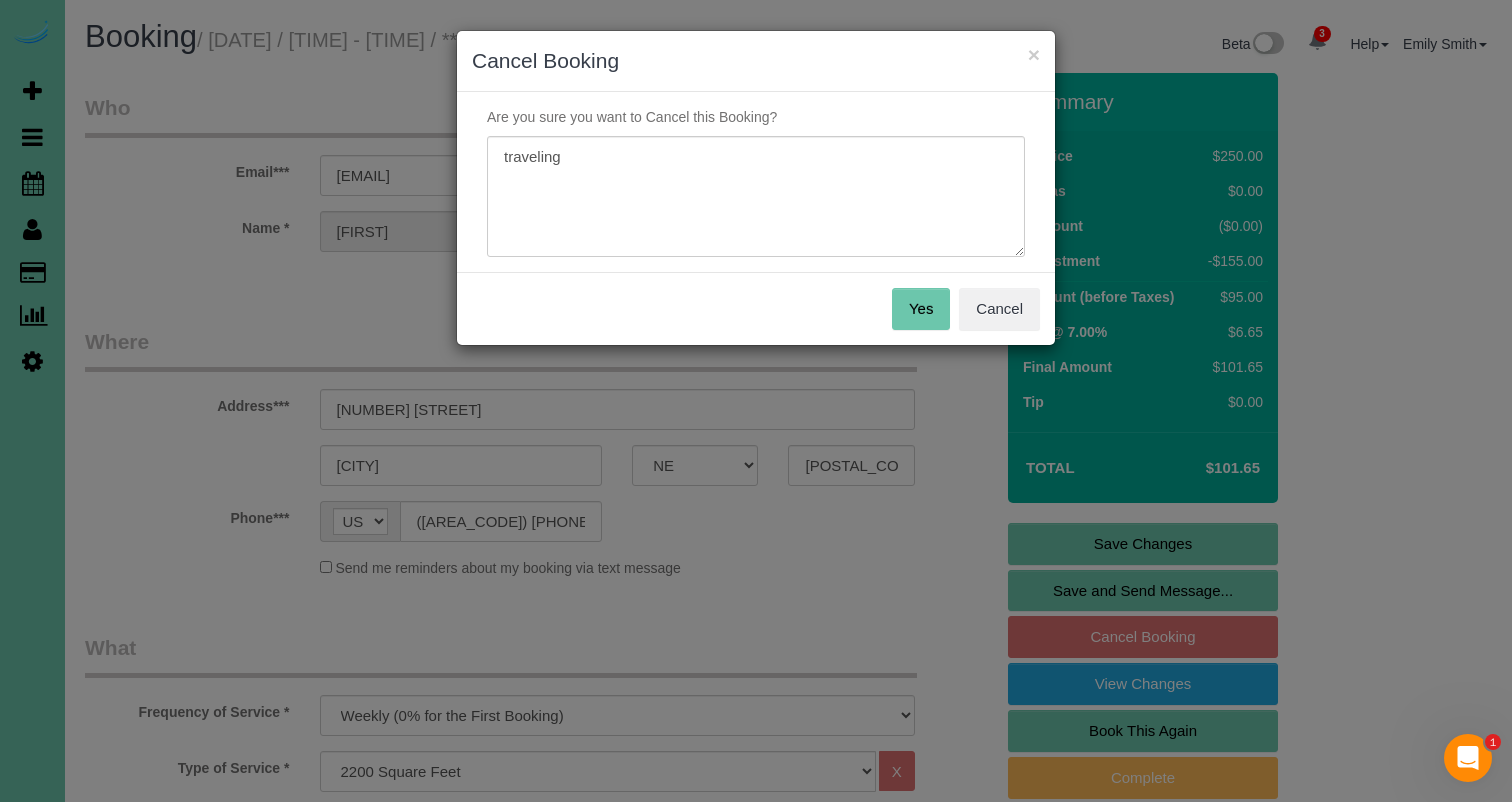 click on "Yes
Cancel" at bounding box center (756, 308) 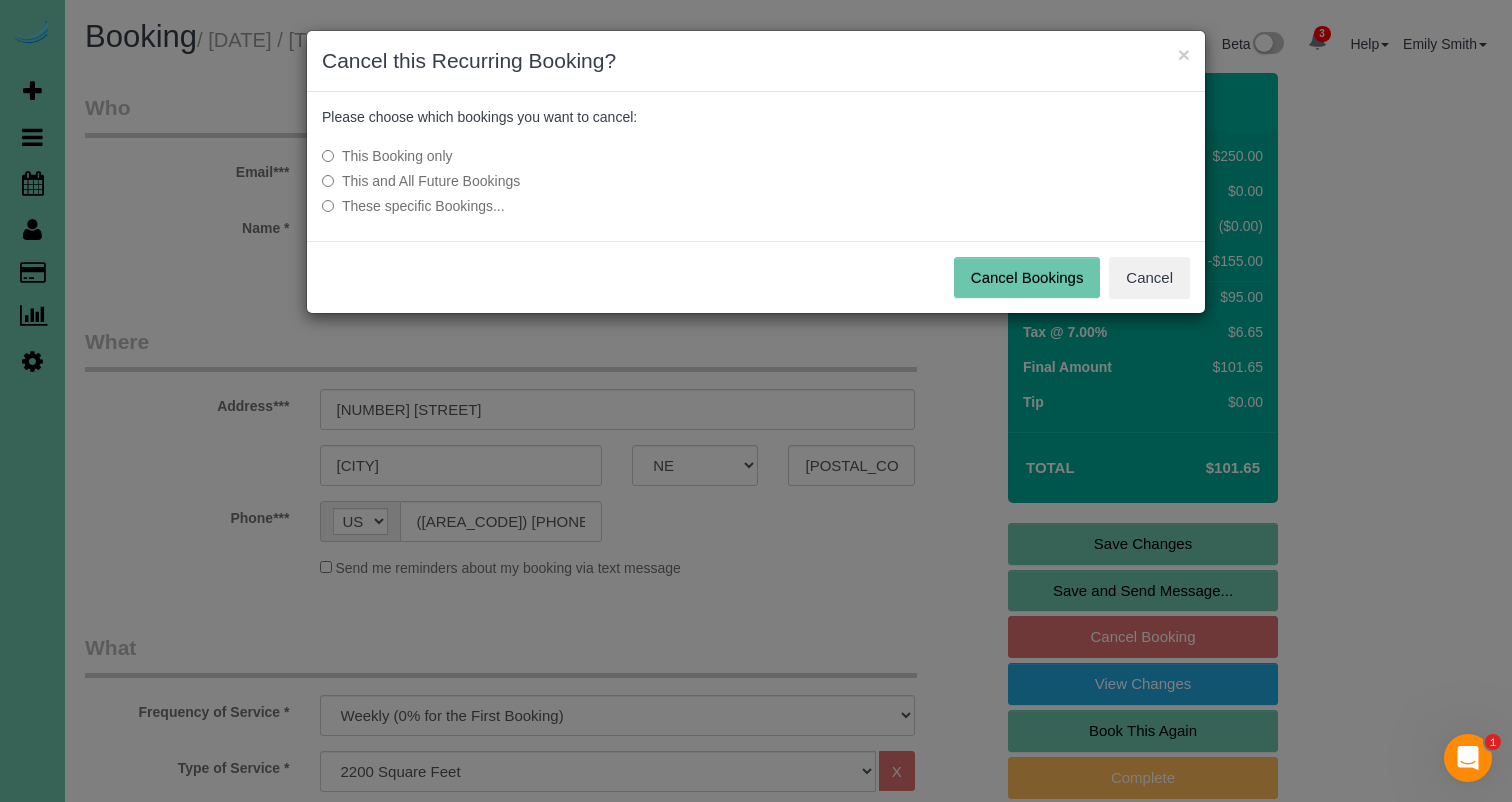 click on "Cancel Bookings" at bounding box center (1027, 278) 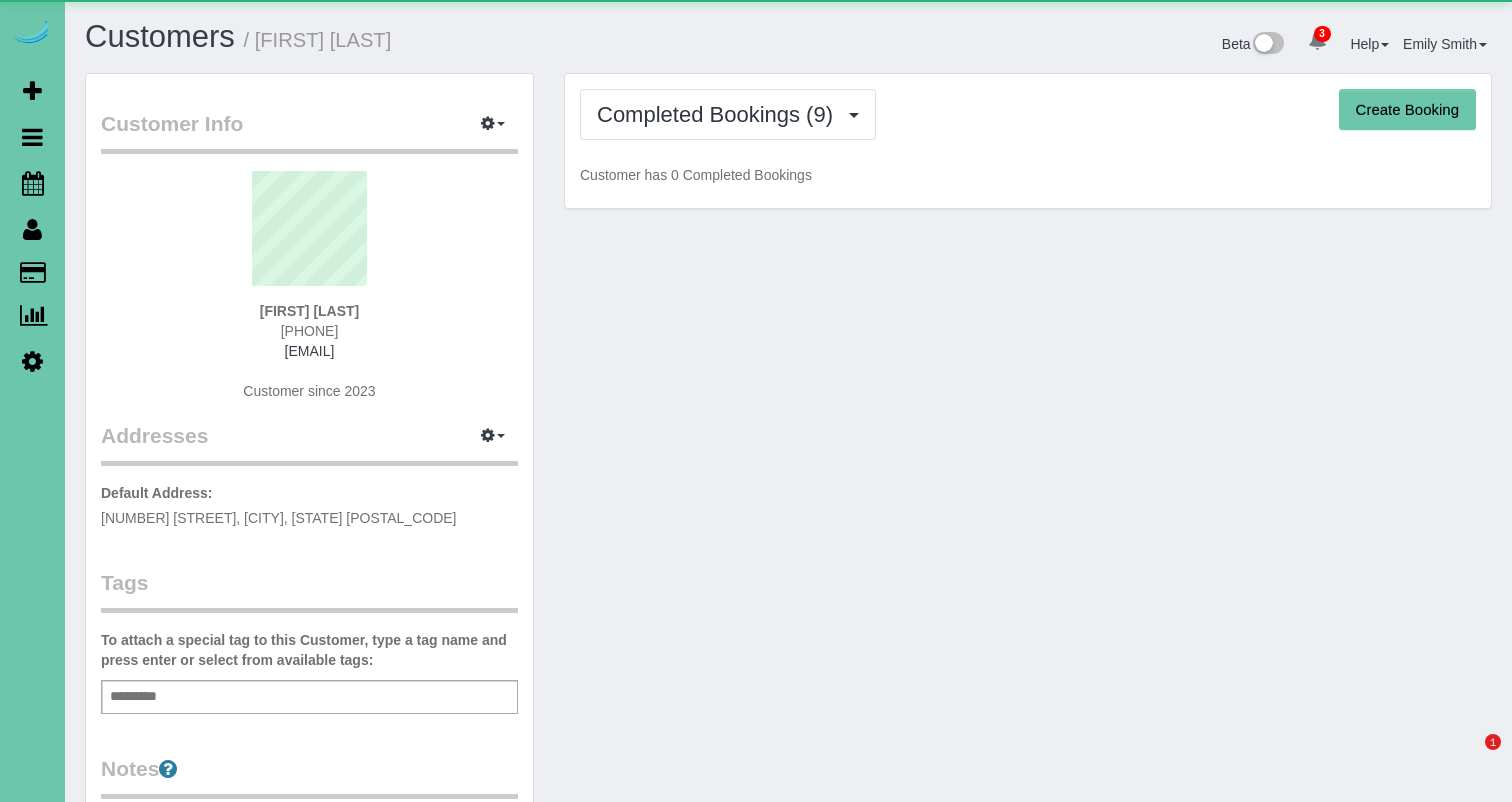 scroll, scrollTop: 0, scrollLeft: 0, axis: both 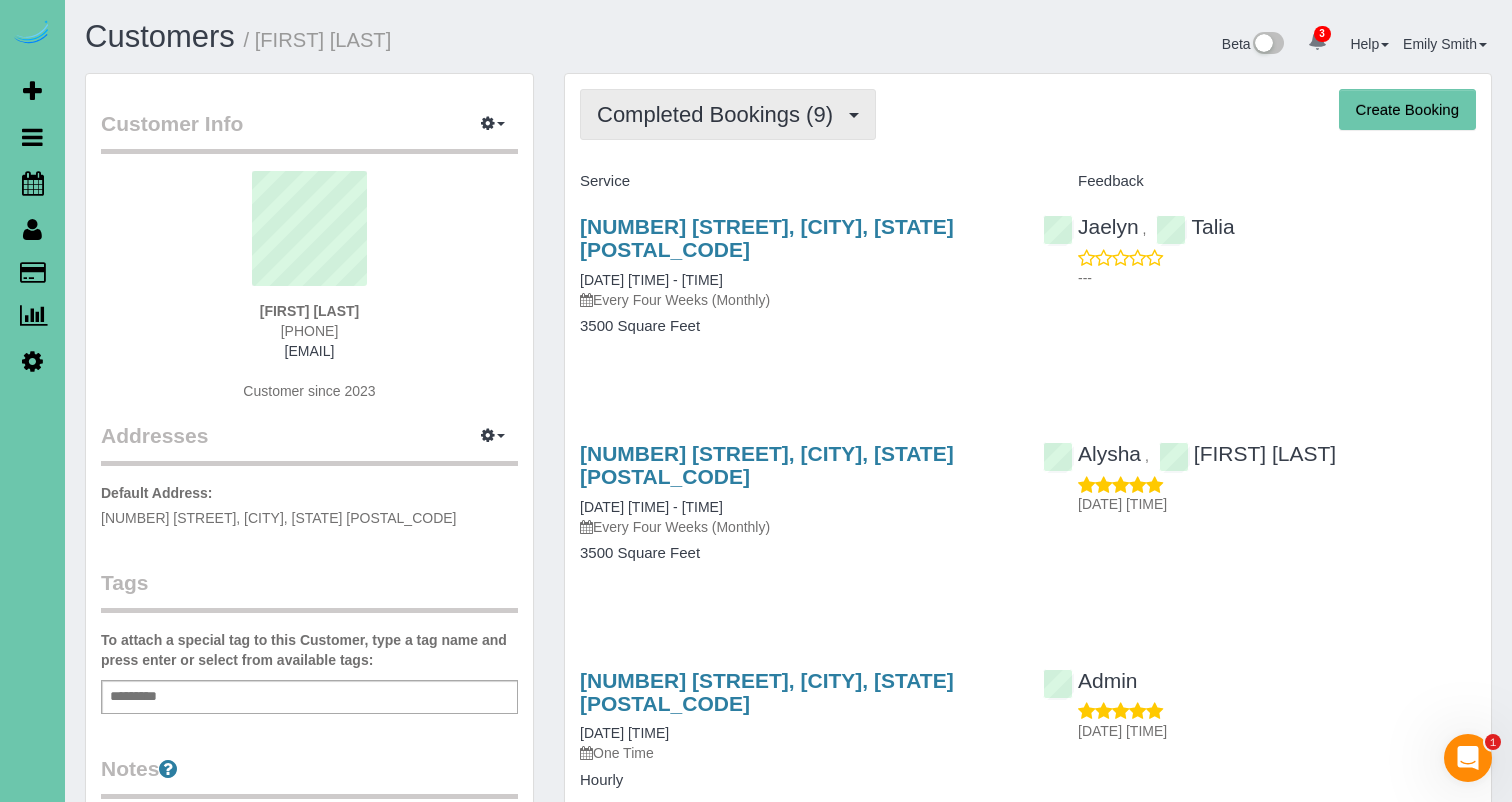 click on "Completed Bookings (9)" at bounding box center [720, 114] 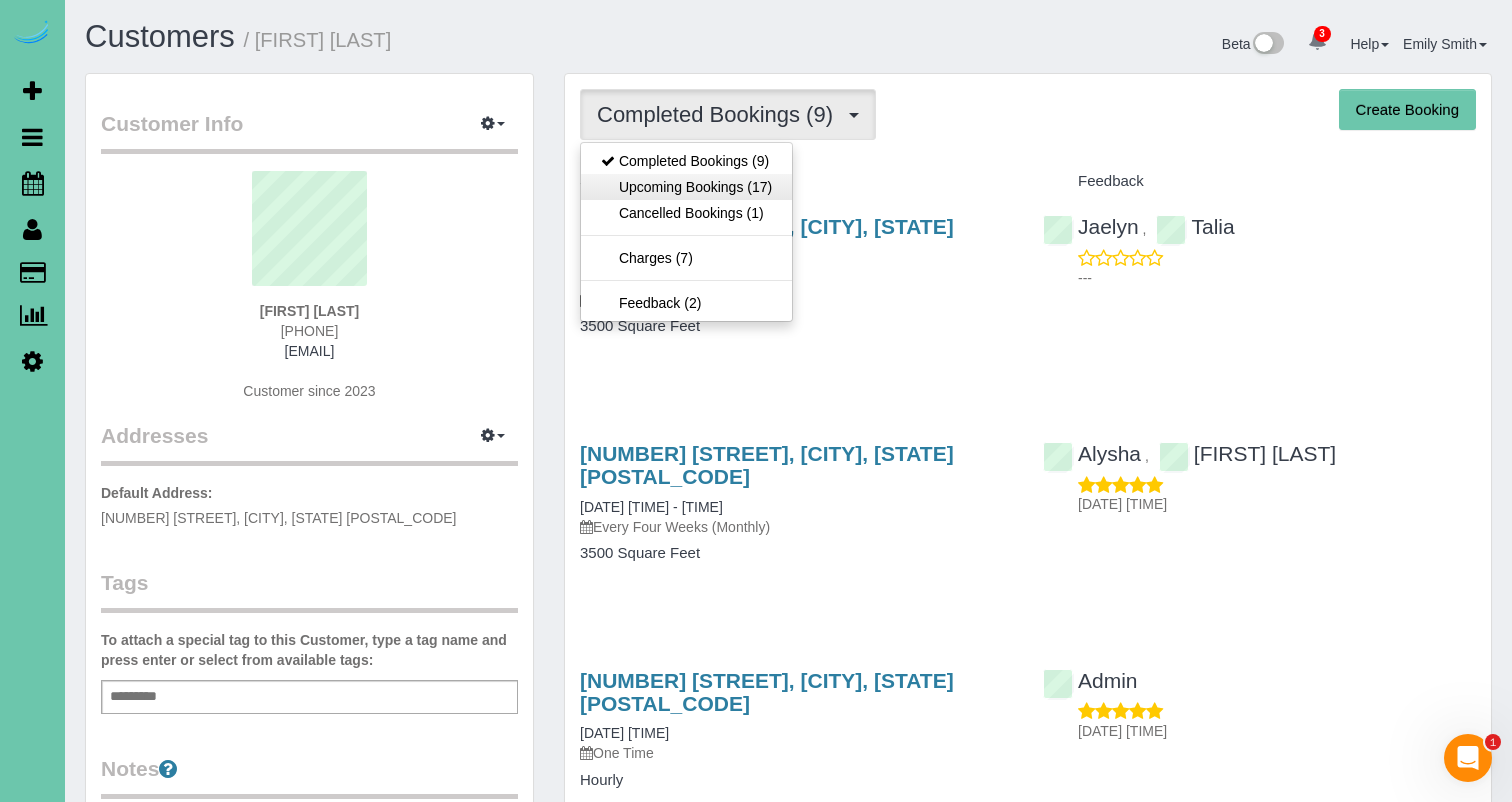 click on "Upcoming Bookings (17)" at bounding box center [686, 187] 